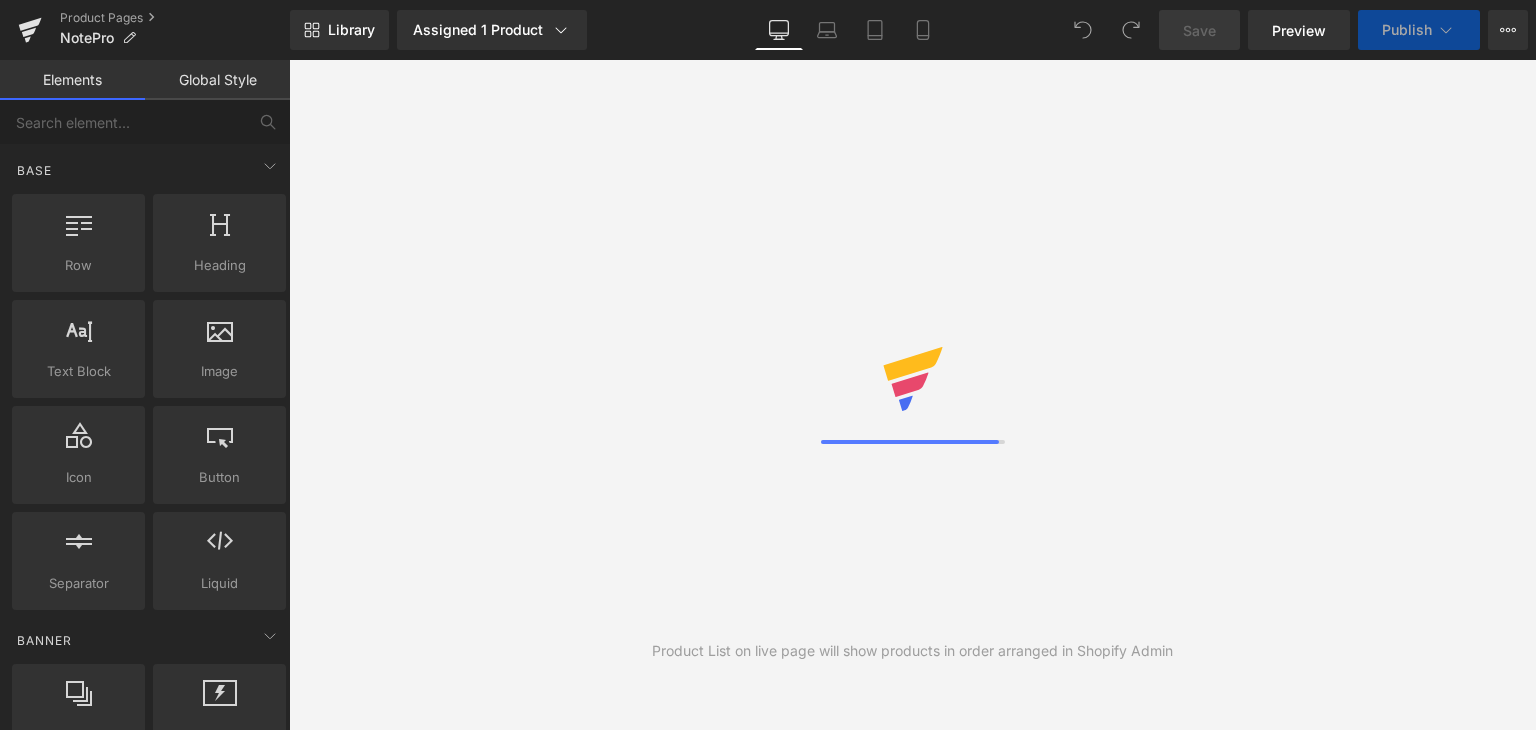 scroll, scrollTop: 0, scrollLeft: 0, axis: both 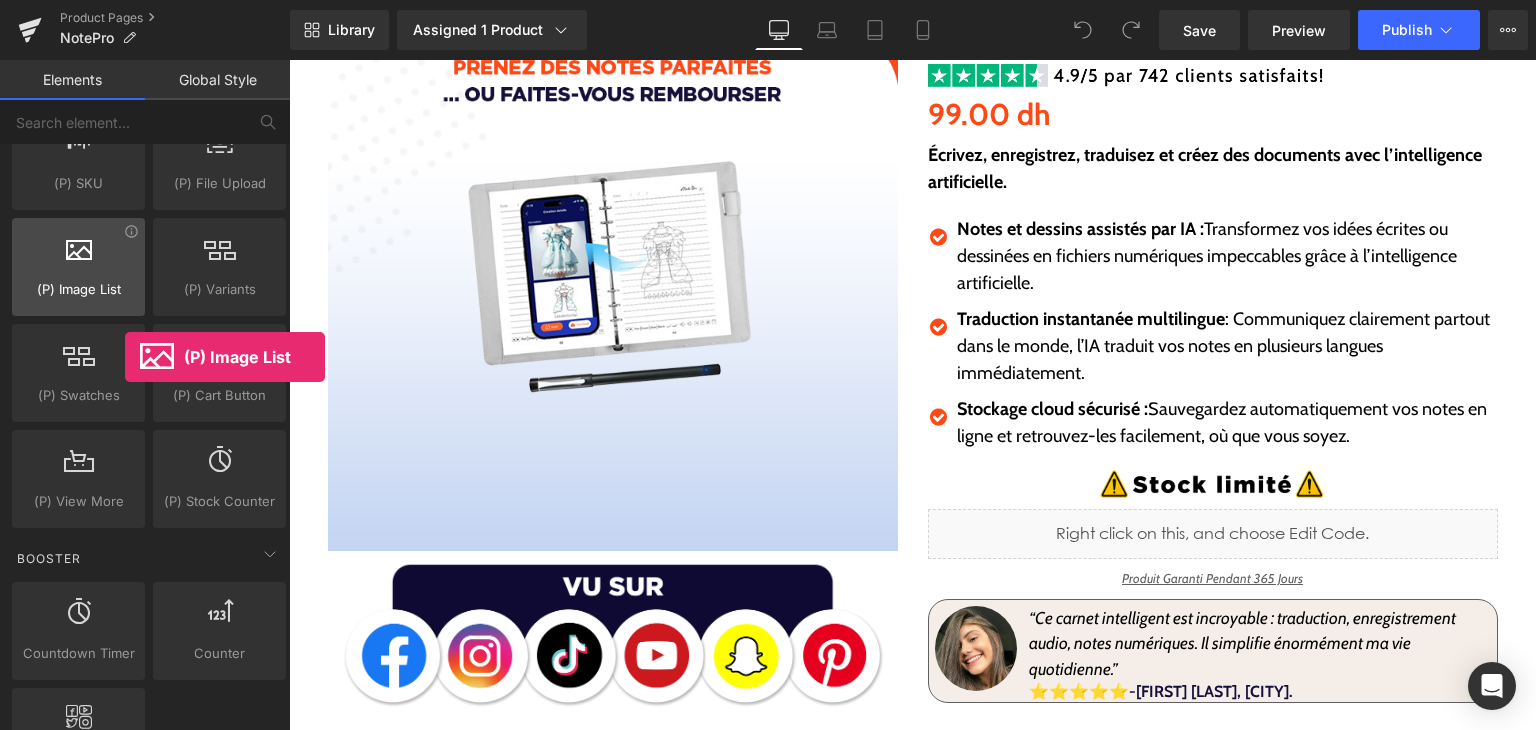drag, startPoint x: 73, startPoint y: 275, endPoint x: 68, endPoint y: 293, distance: 18.681541 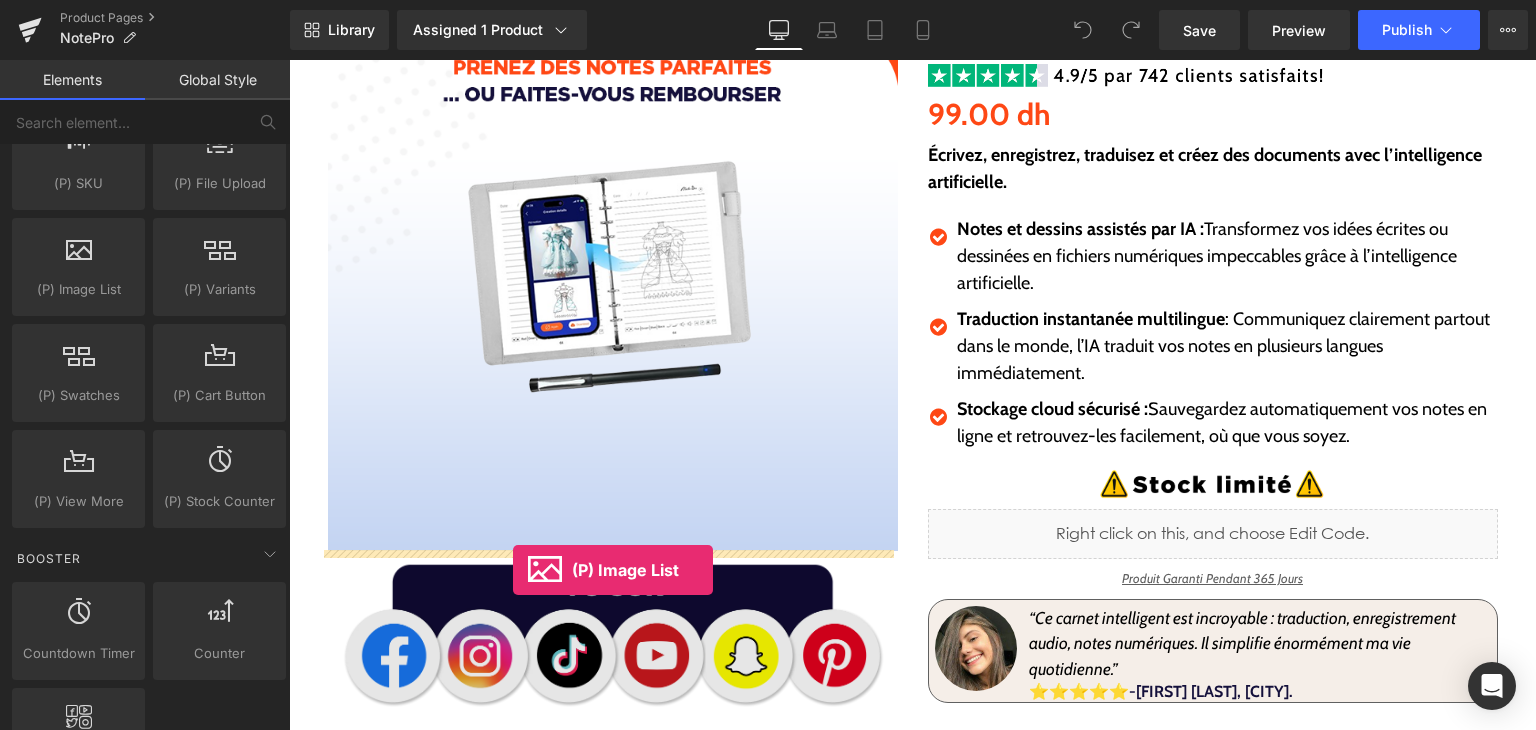 drag, startPoint x: 364, startPoint y: 337, endPoint x: 513, endPoint y: 570, distance: 276.56827 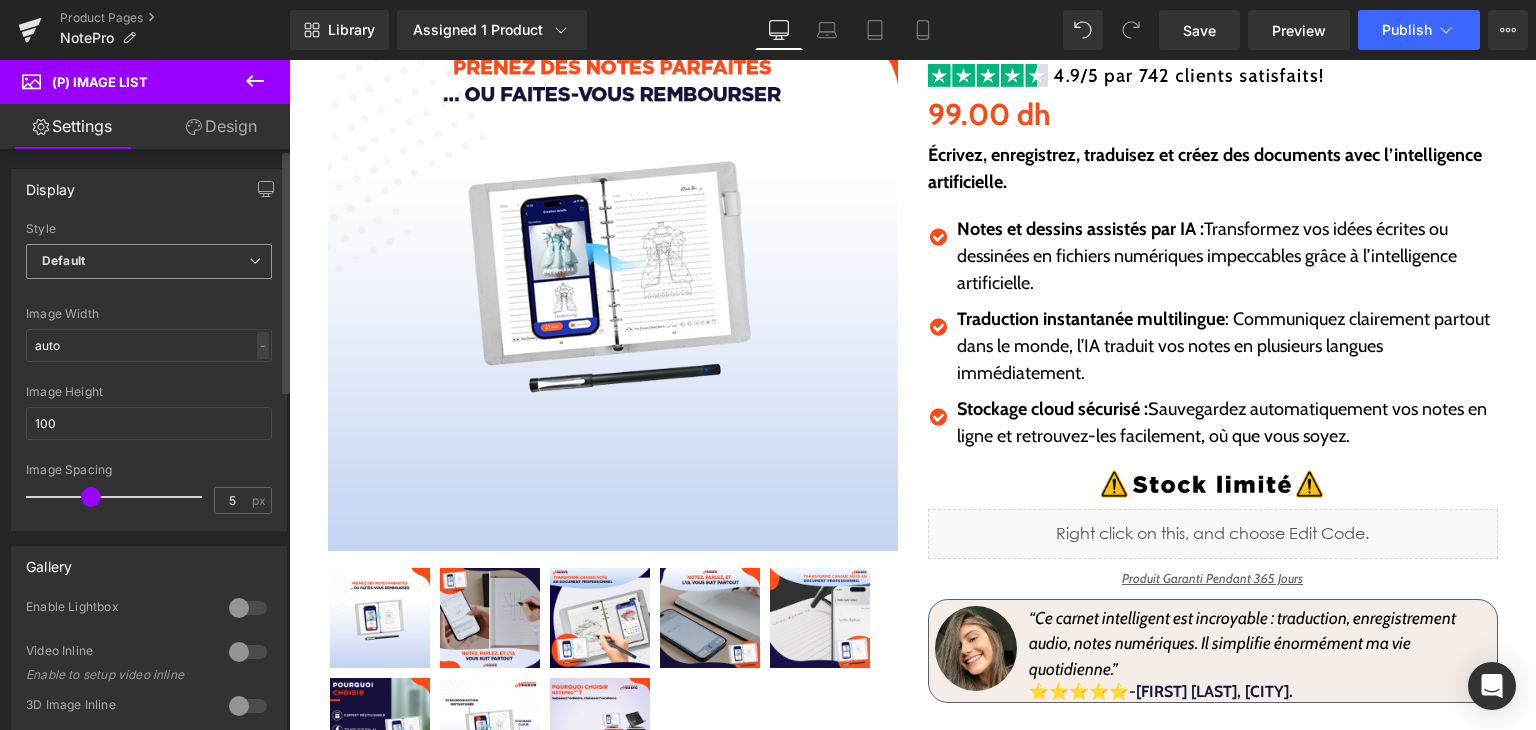 click on "Default
Default Slider" at bounding box center (149, 266) 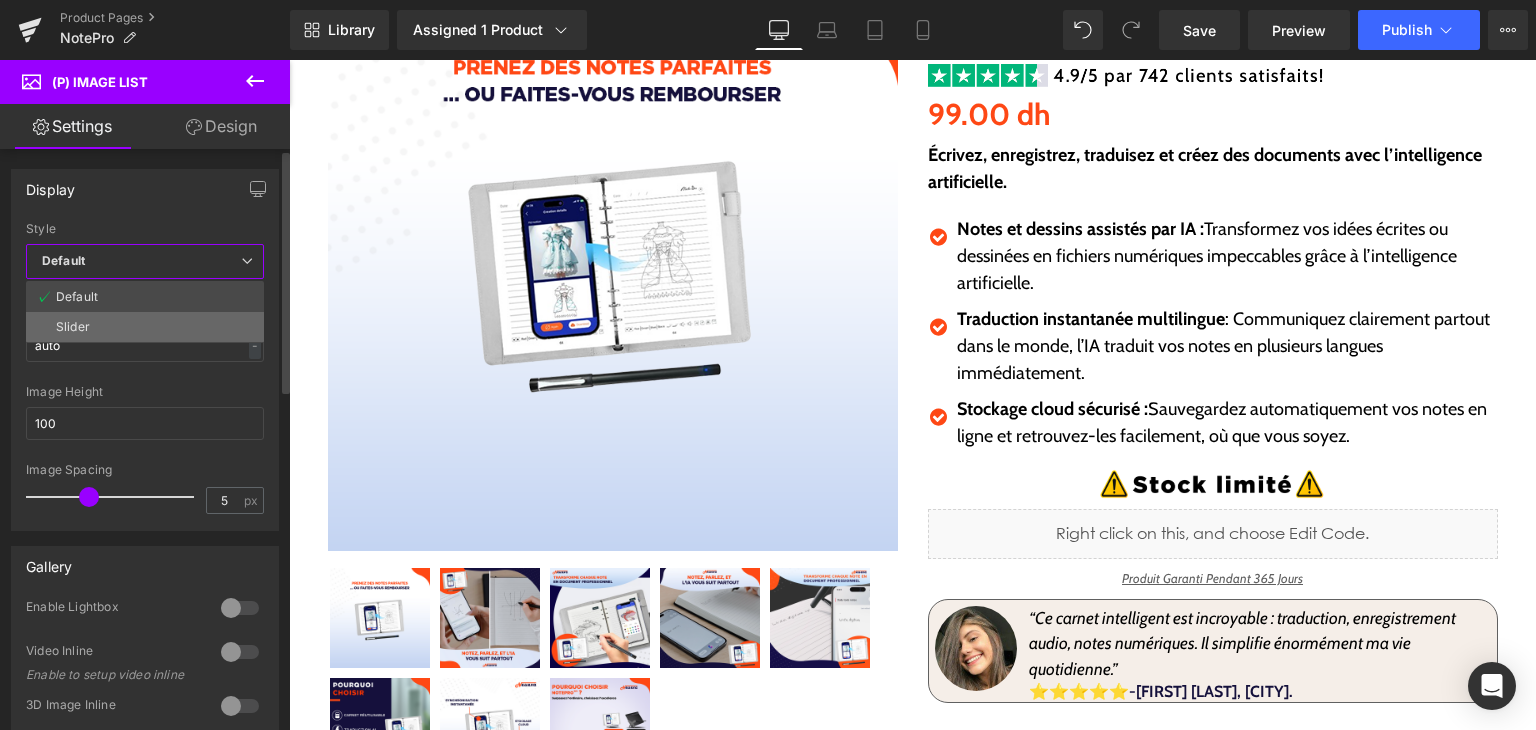 click on "Slider" at bounding box center (145, 327) 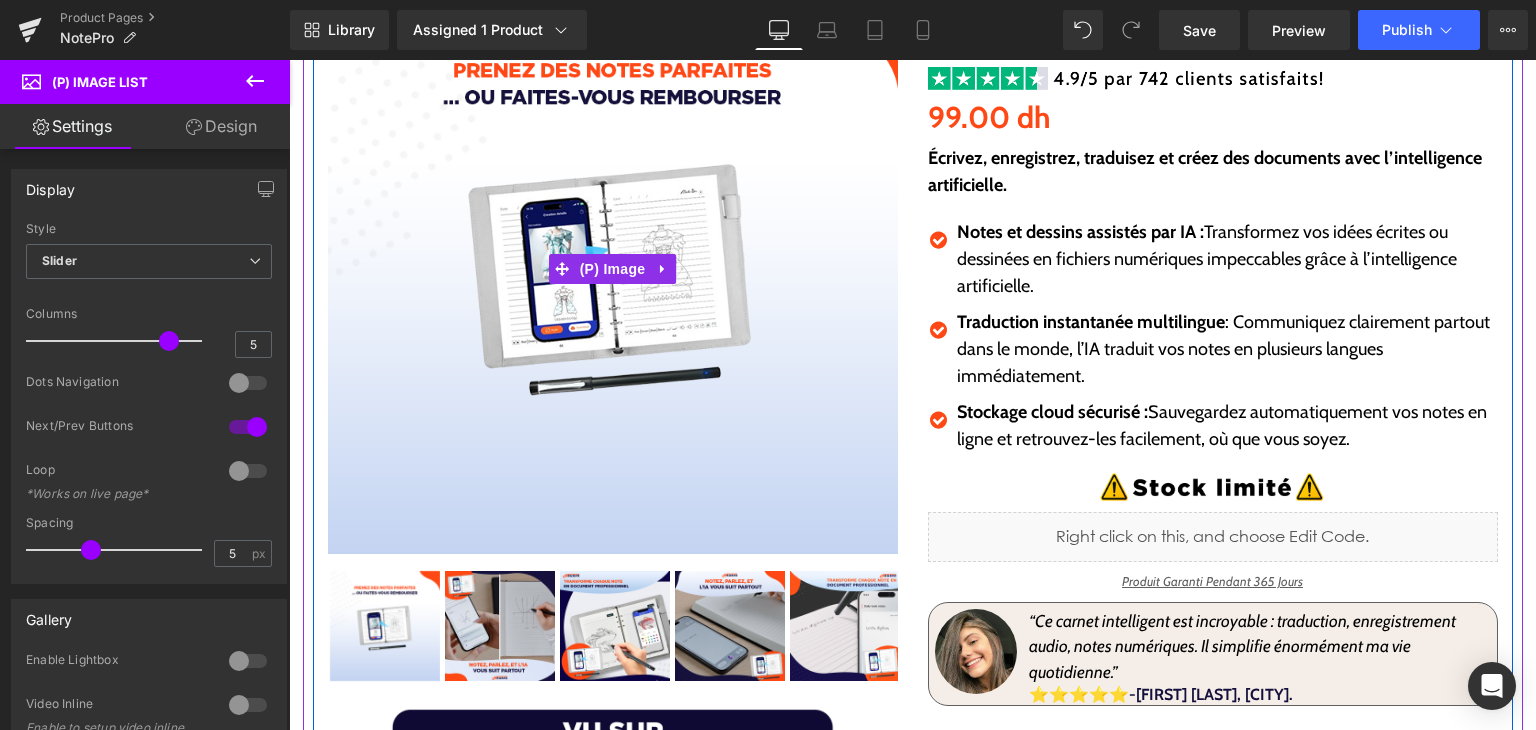 scroll, scrollTop: 240, scrollLeft: 0, axis: vertical 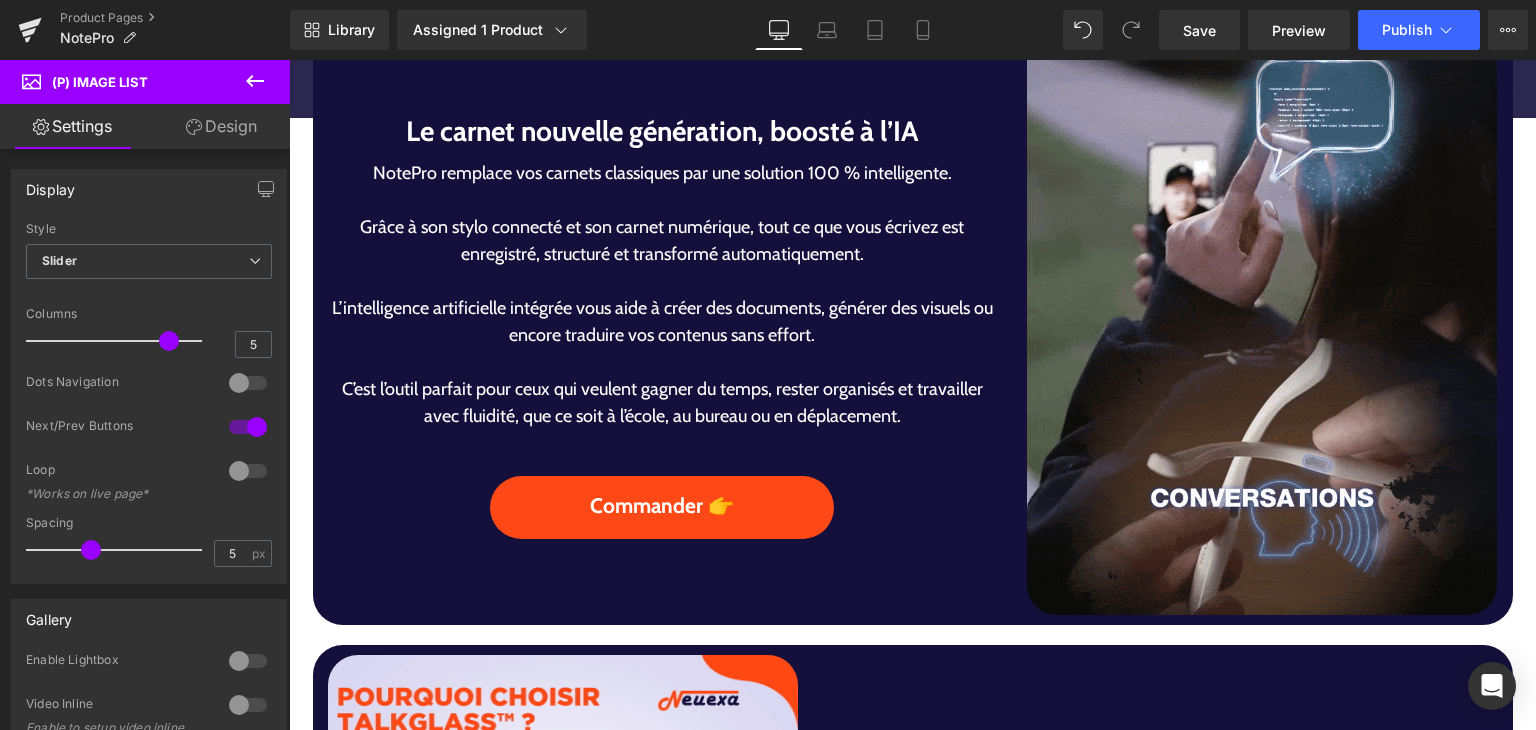 click at bounding box center [1262, 322] 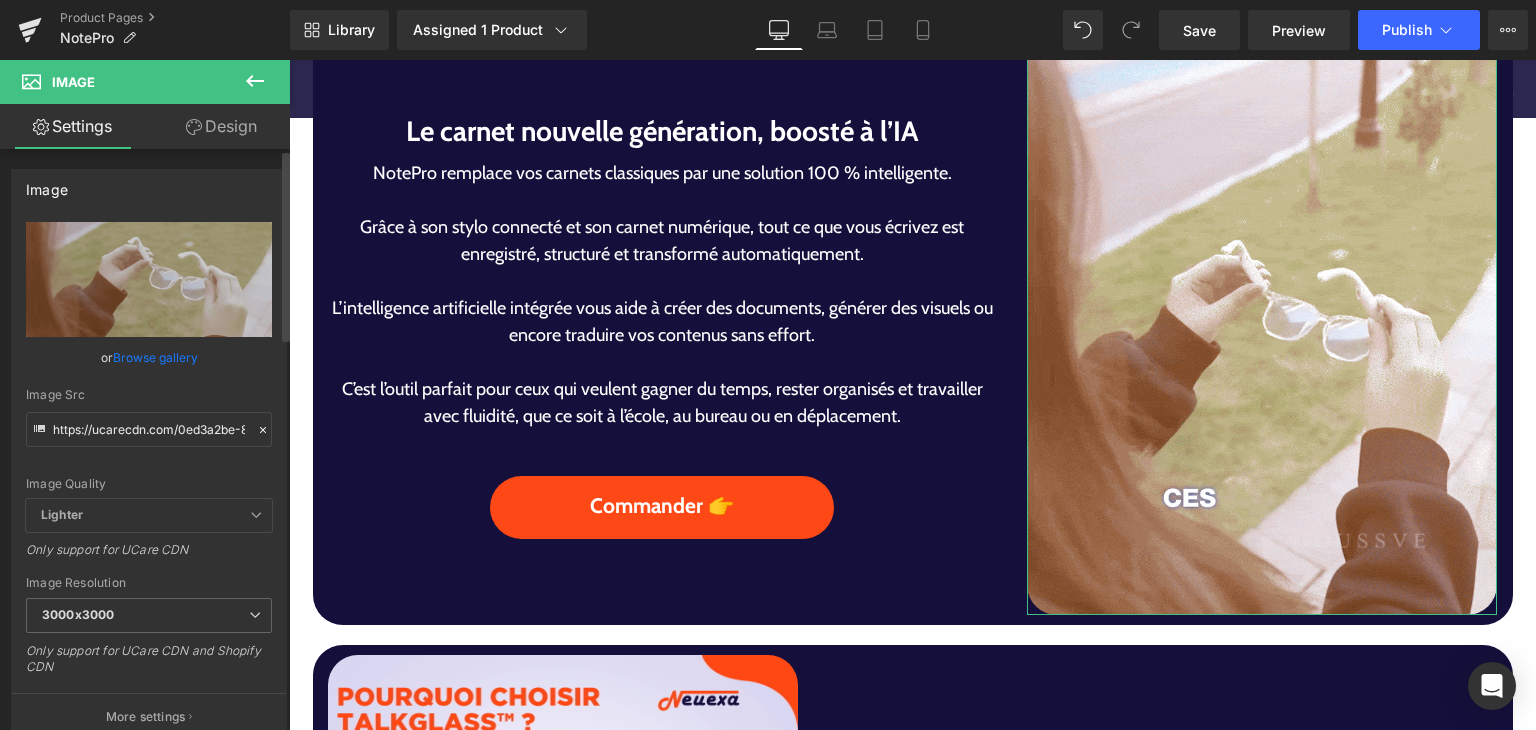 click on "Browse gallery" at bounding box center [155, 357] 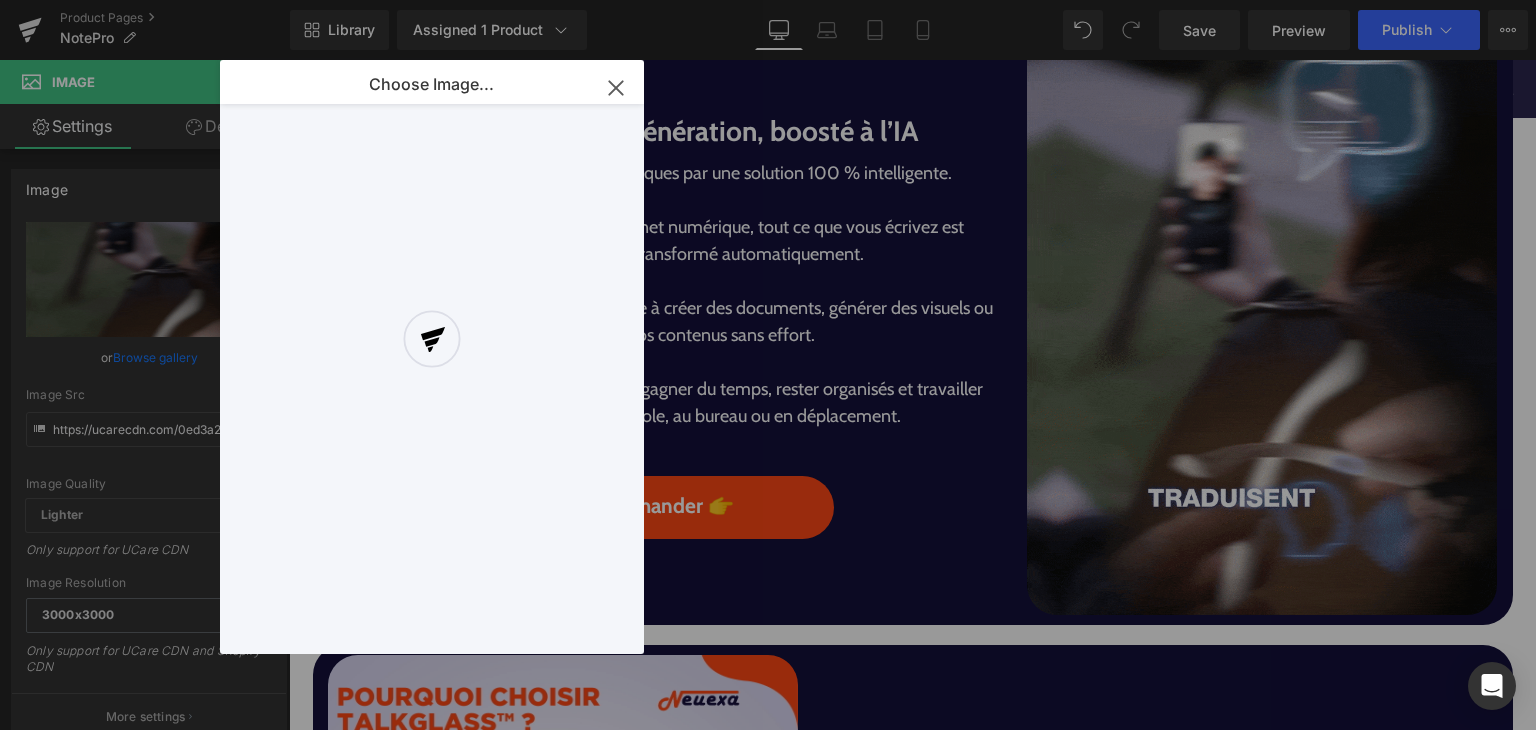 click at bounding box center (432, 357) 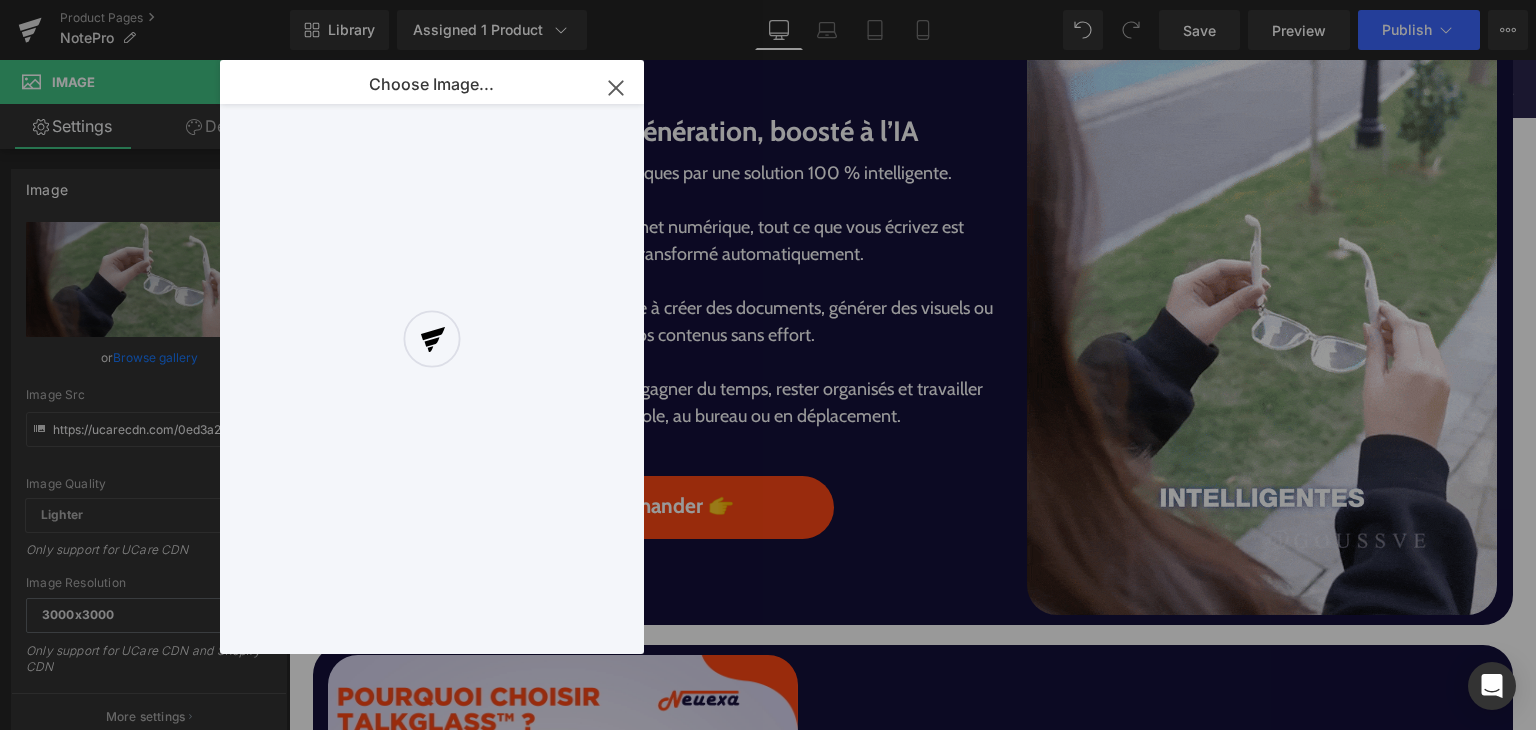 click at bounding box center (432, 357) 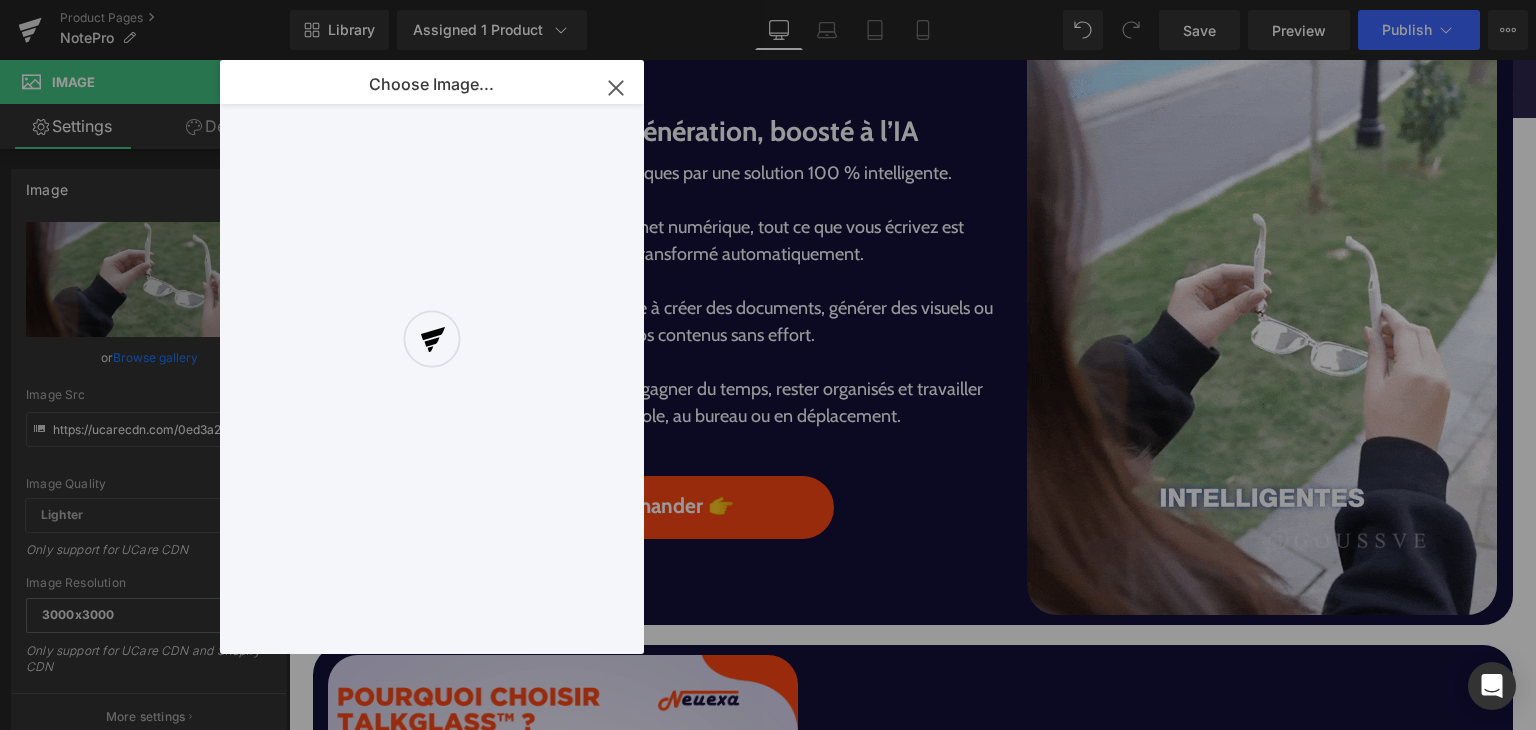 click at bounding box center [432, 357] 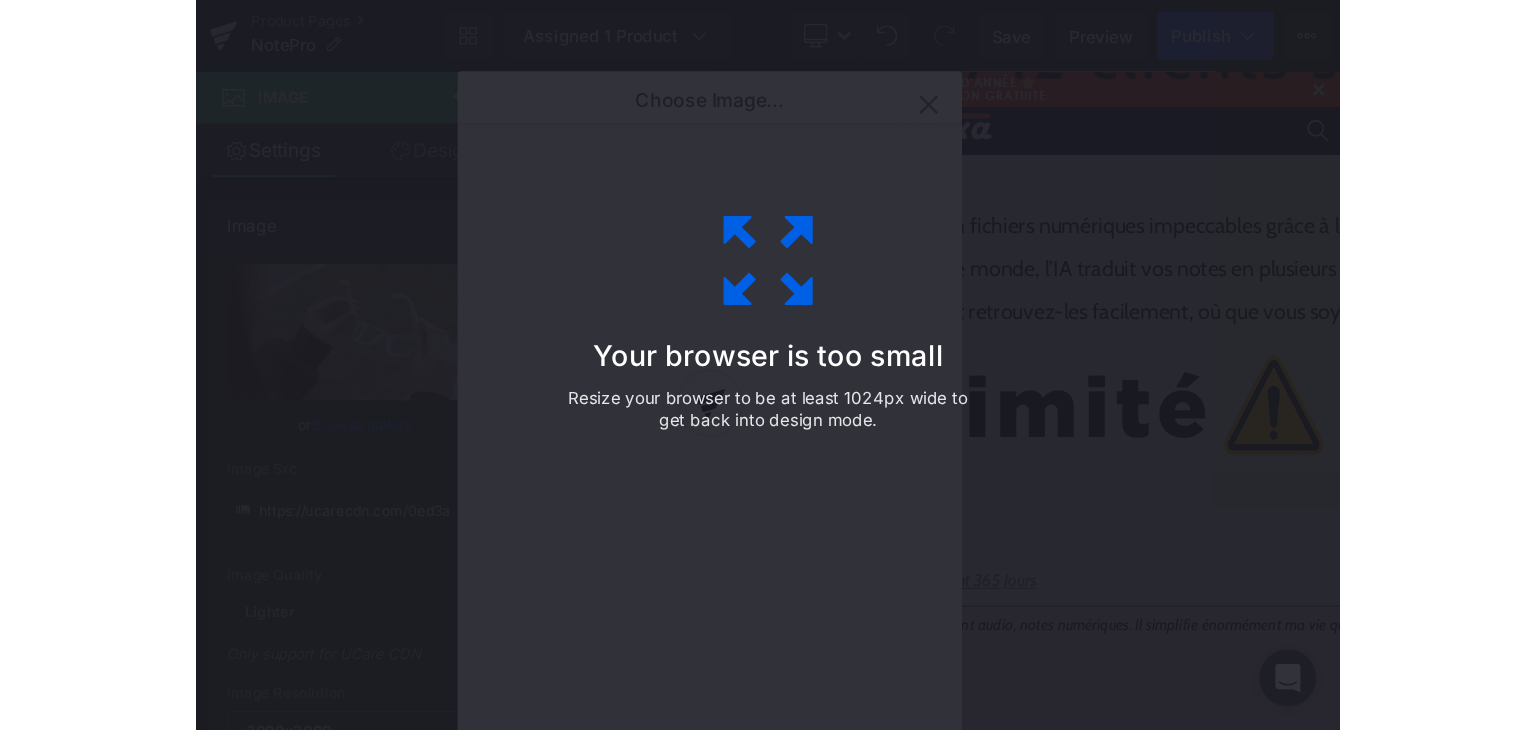 scroll, scrollTop: 1179, scrollLeft: 0, axis: vertical 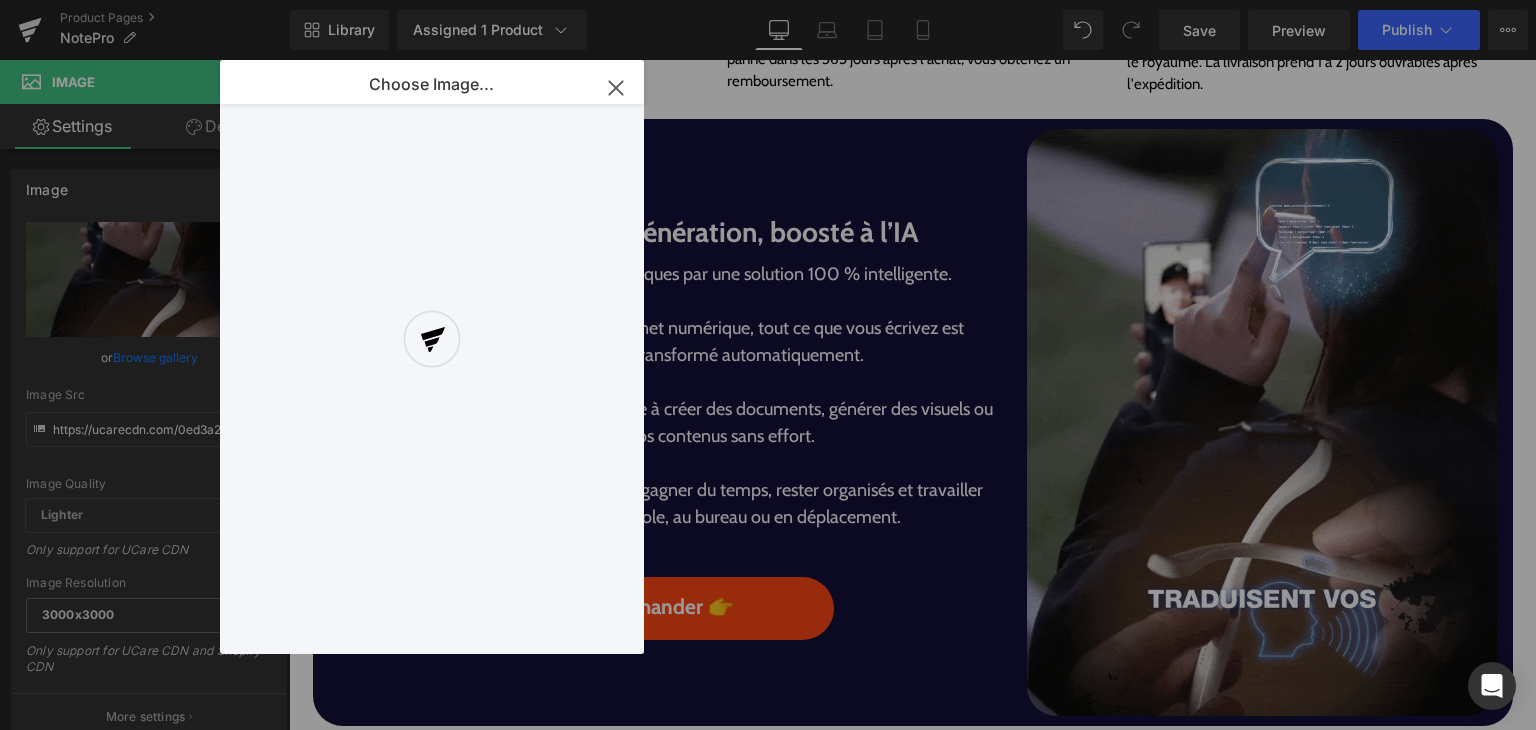 click at bounding box center (432, 357) 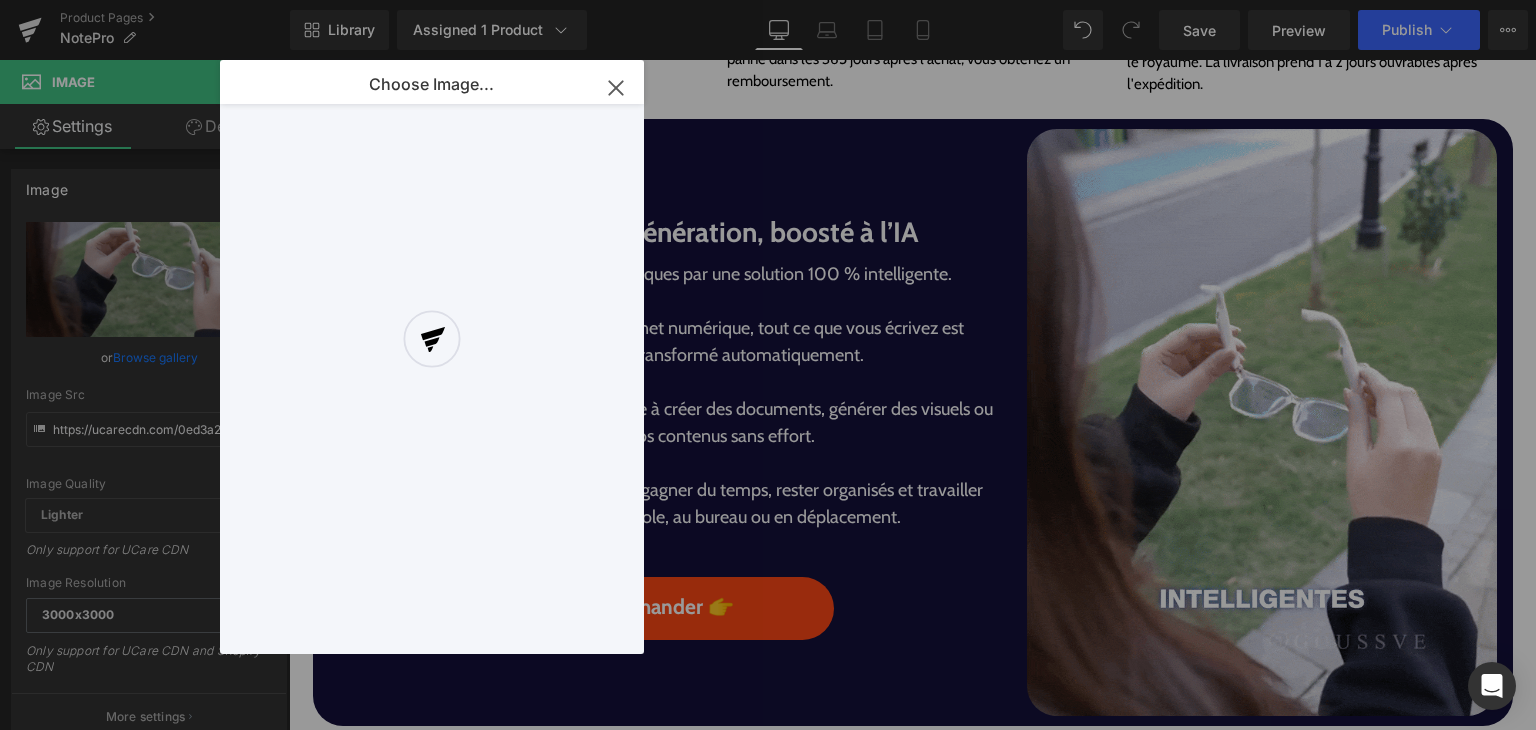 click on "Le carnet nouvelle génération, boosté à l’IA Heading" at bounding box center (663, 234) 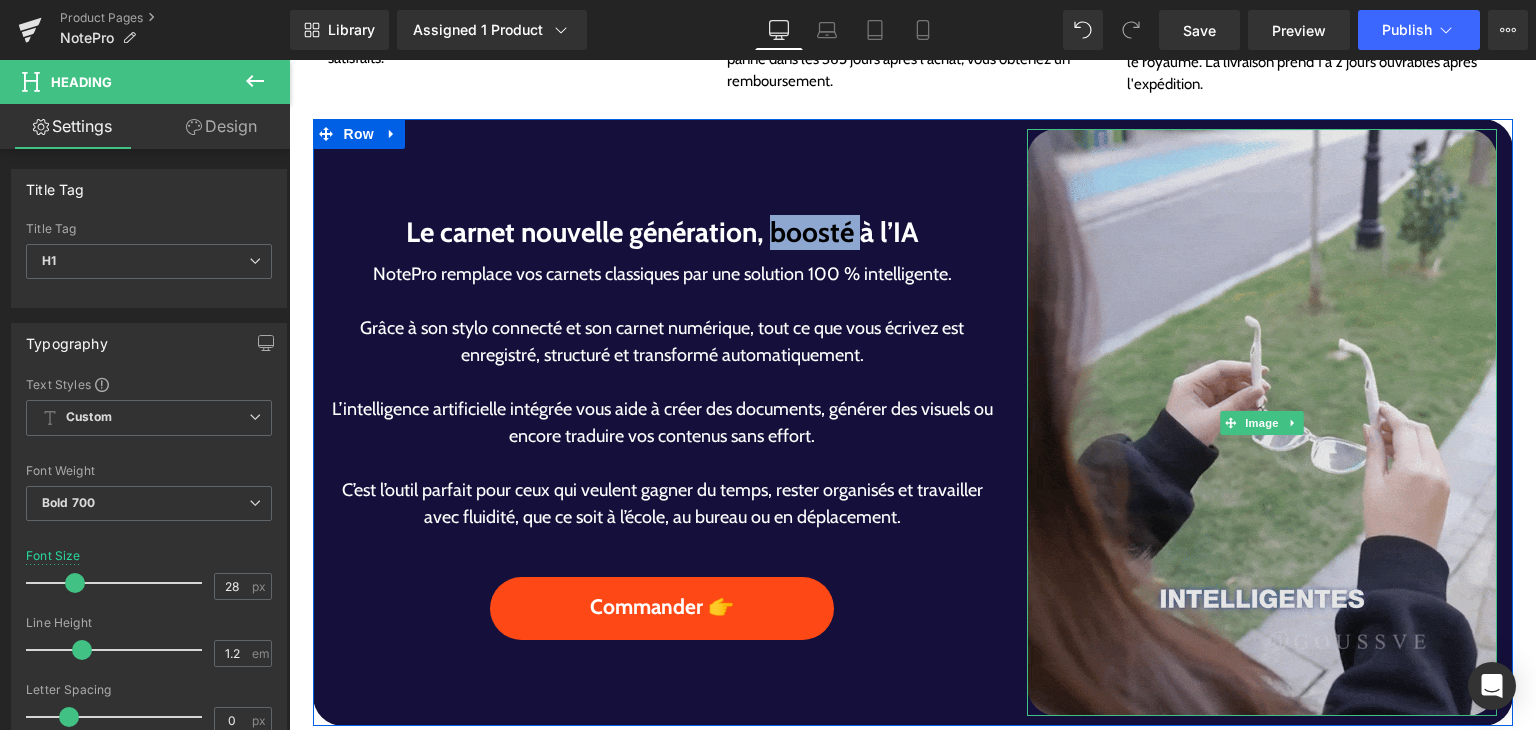 click at bounding box center [1262, 423] 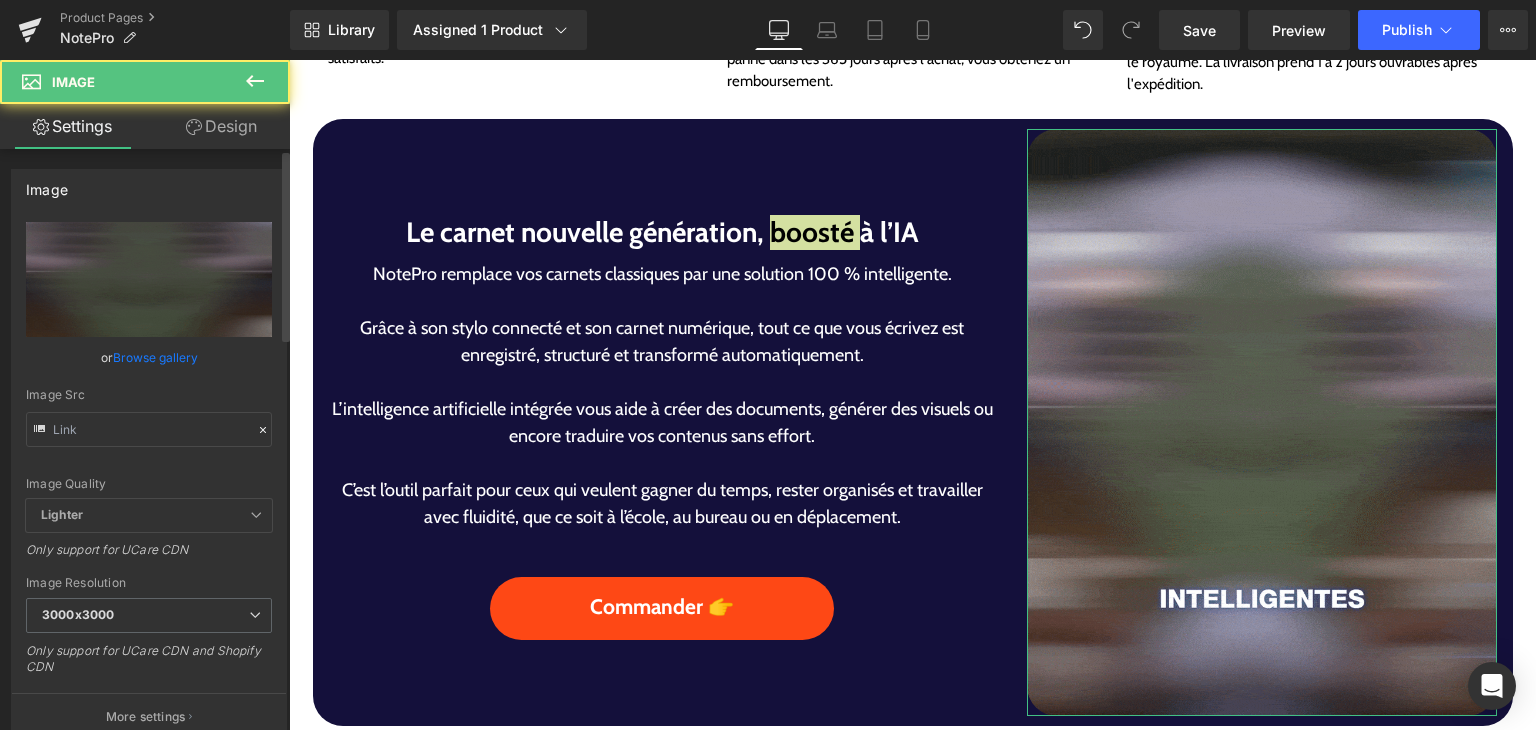 click on "Browse gallery" at bounding box center (155, 357) 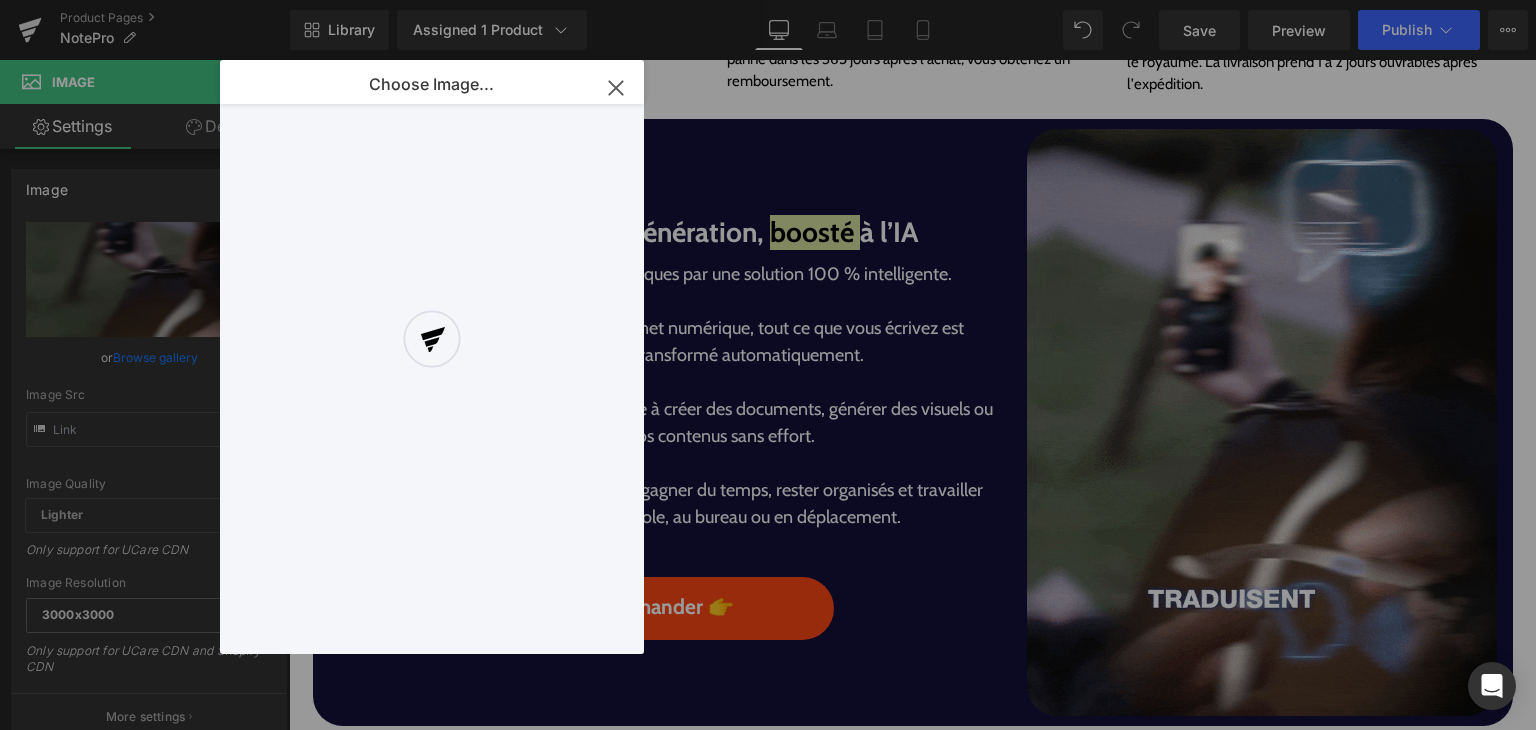 click at bounding box center [432, 357] 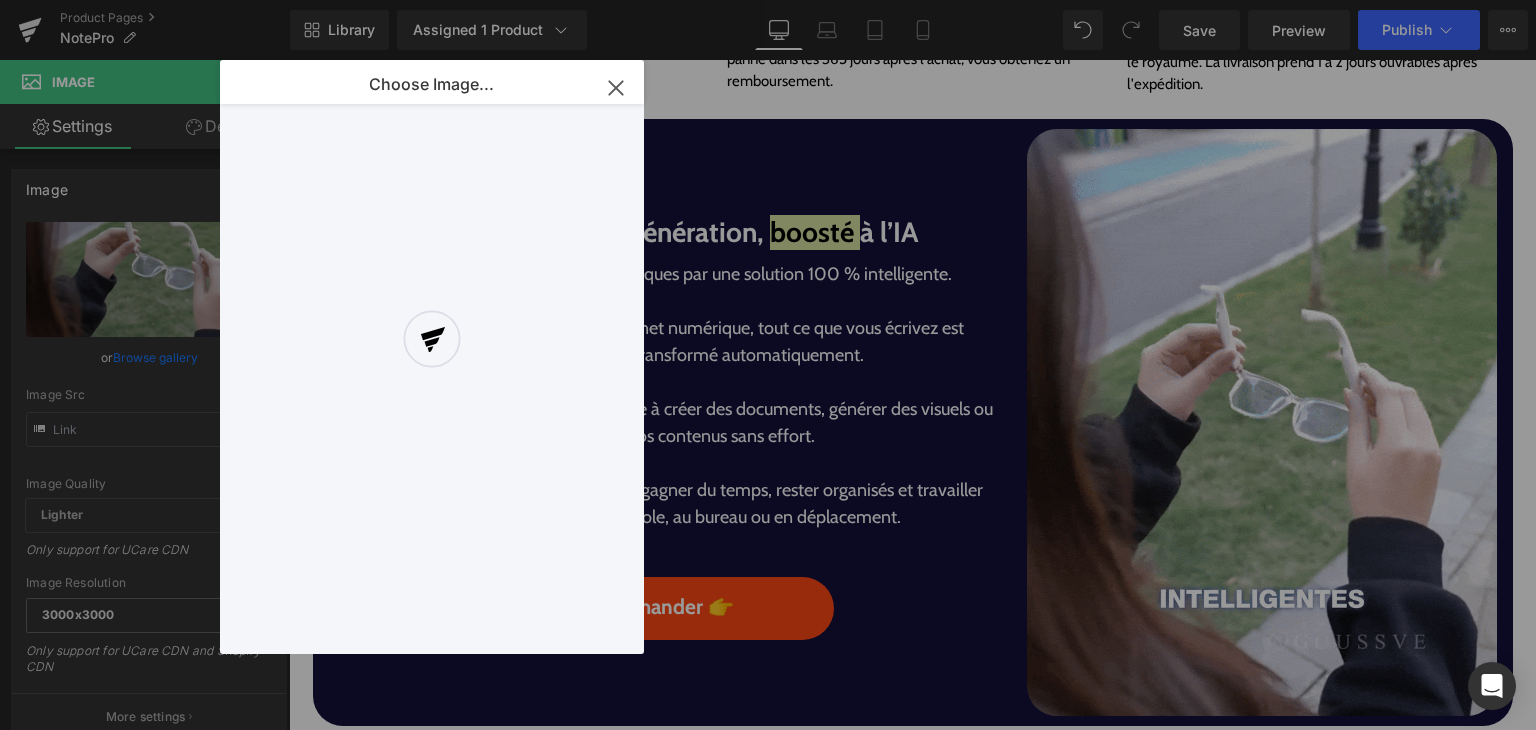 click at bounding box center (432, 357) 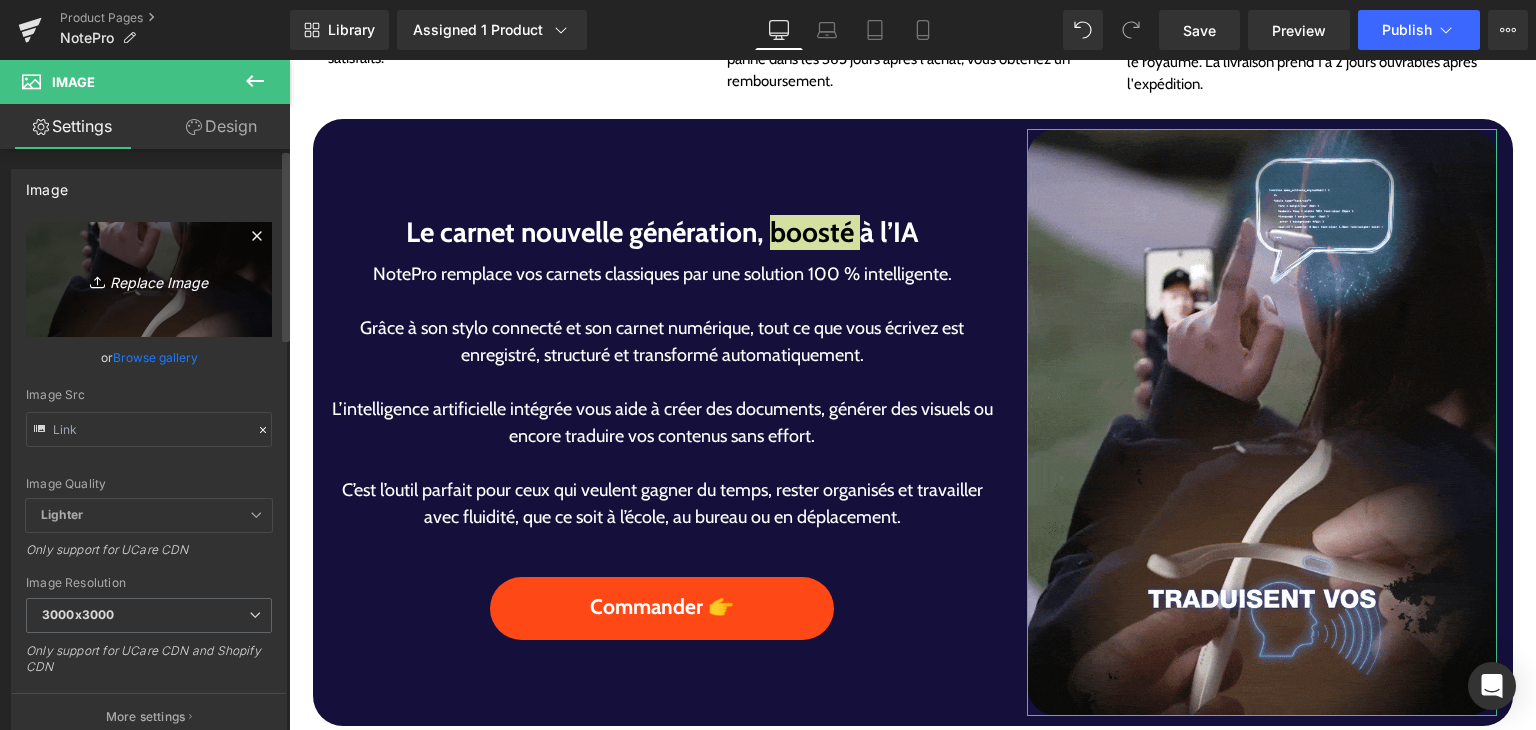 click on "Replace Image" at bounding box center (149, 279) 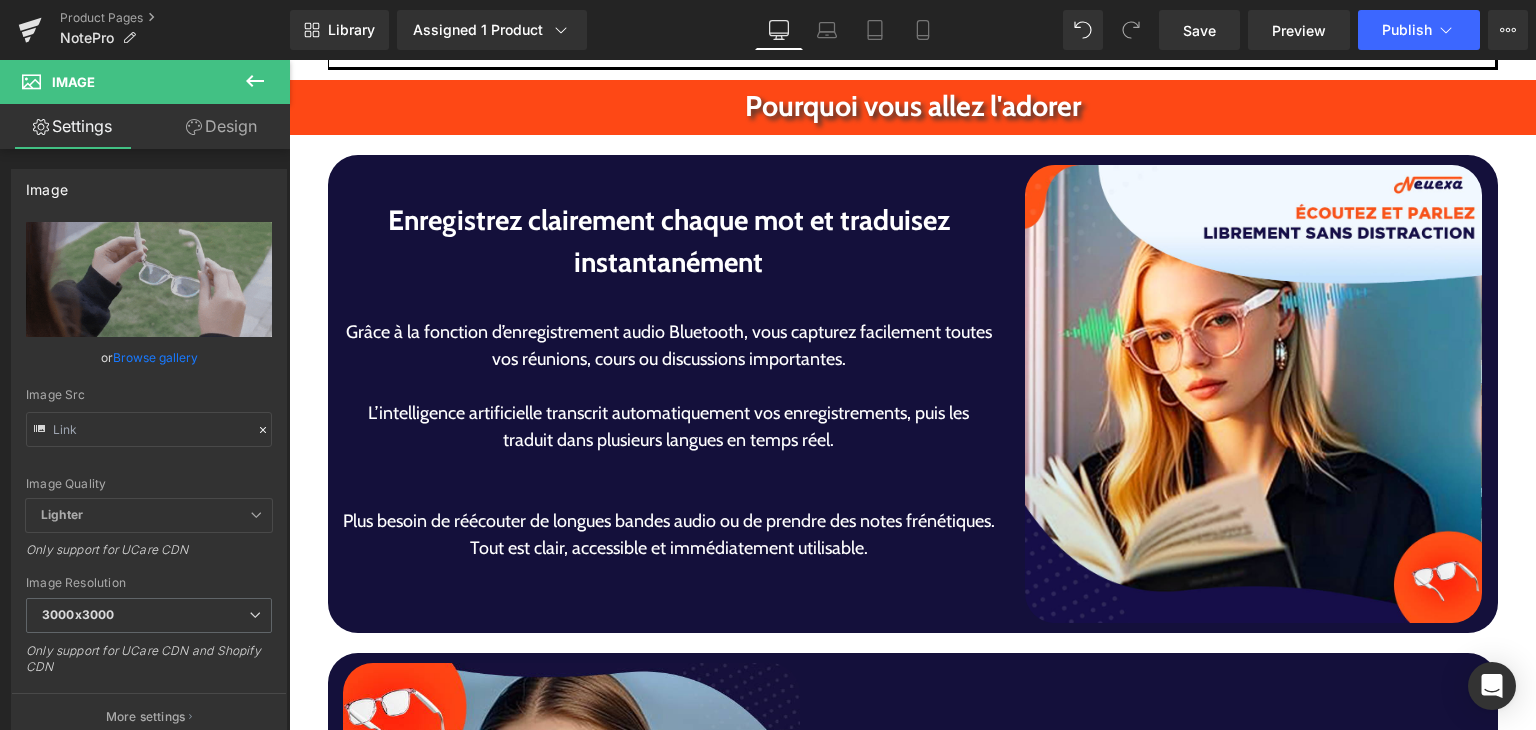 scroll, scrollTop: 3586, scrollLeft: 0, axis: vertical 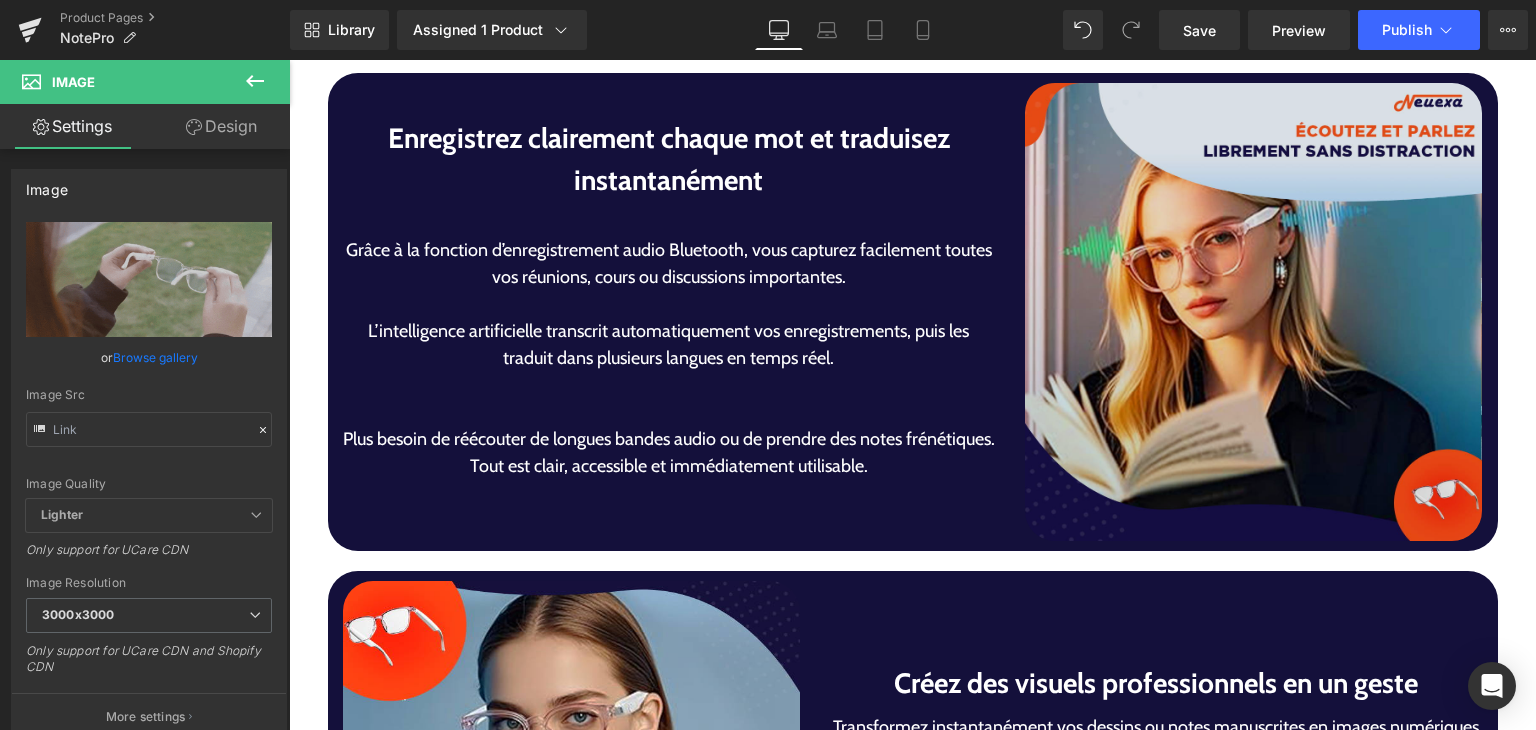 click at bounding box center (1254, 312) 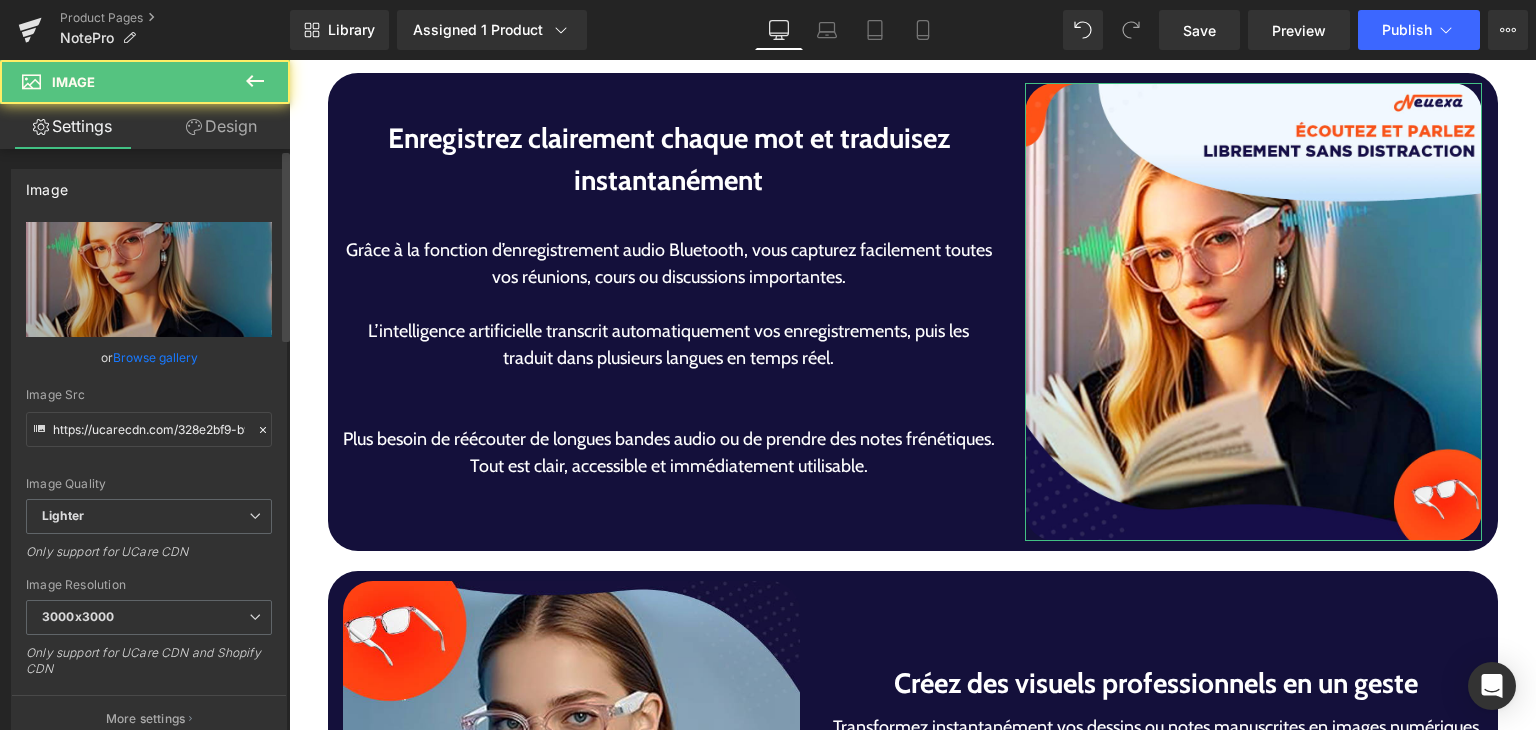 click on "Browse gallery" at bounding box center (155, 357) 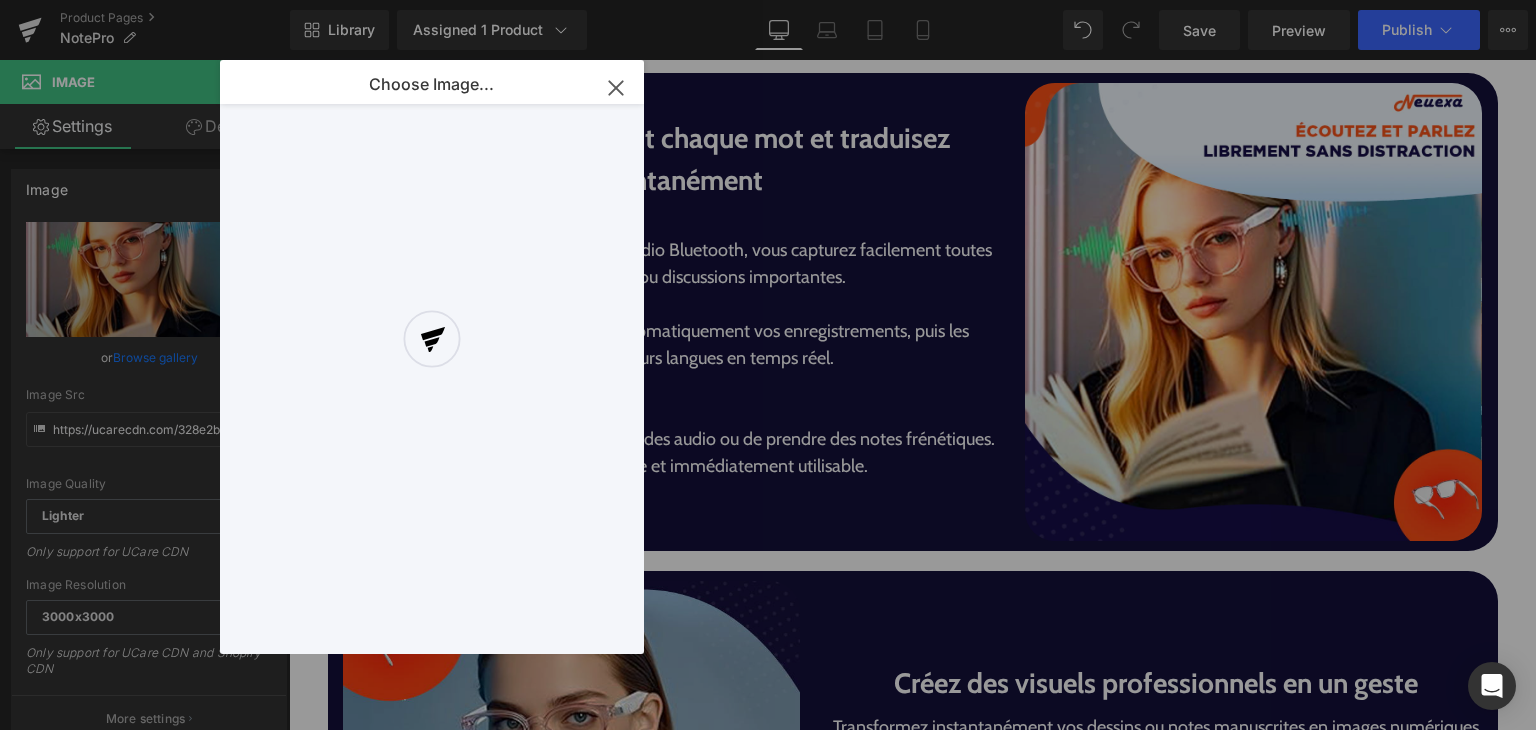 click at bounding box center (432, 357) 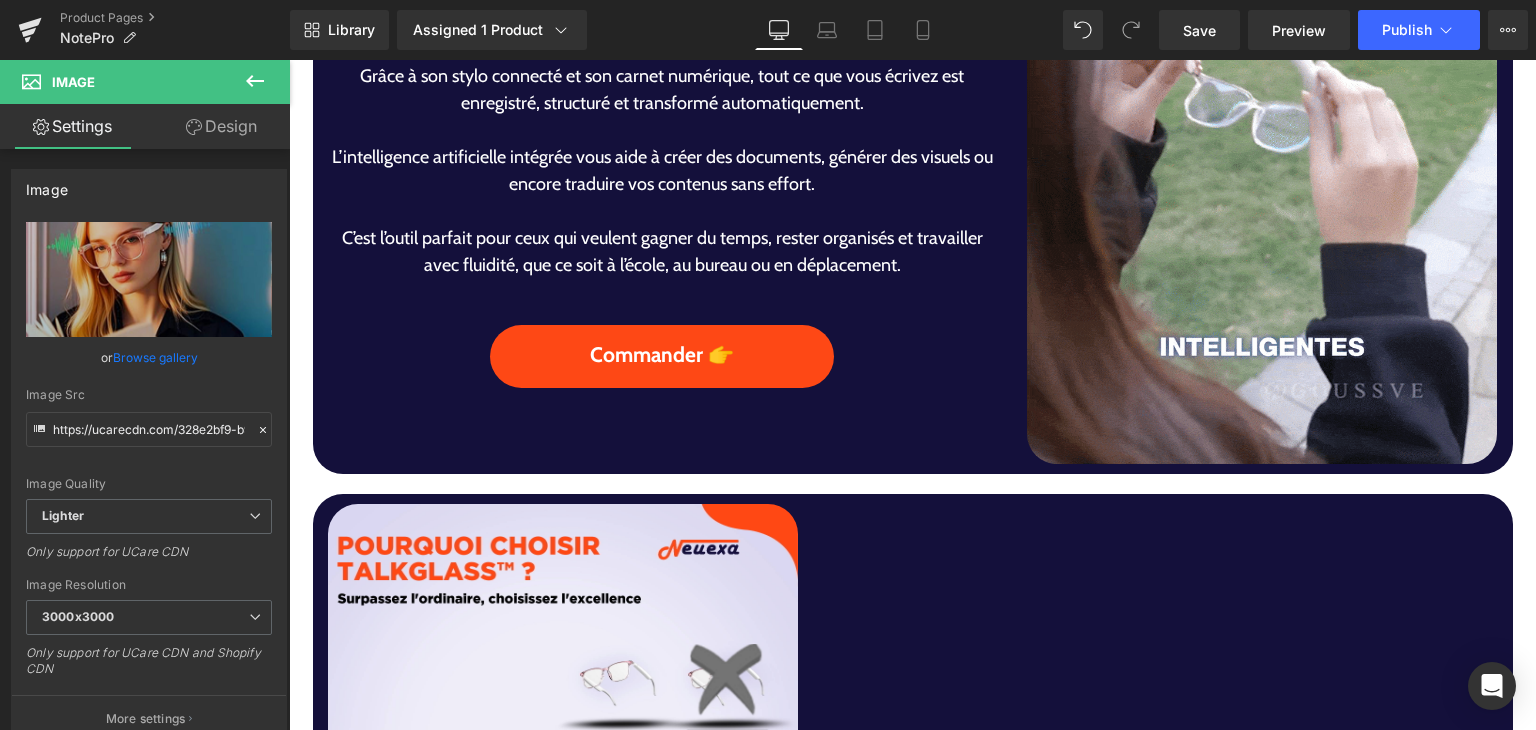 scroll, scrollTop: 1266, scrollLeft: 0, axis: vertical 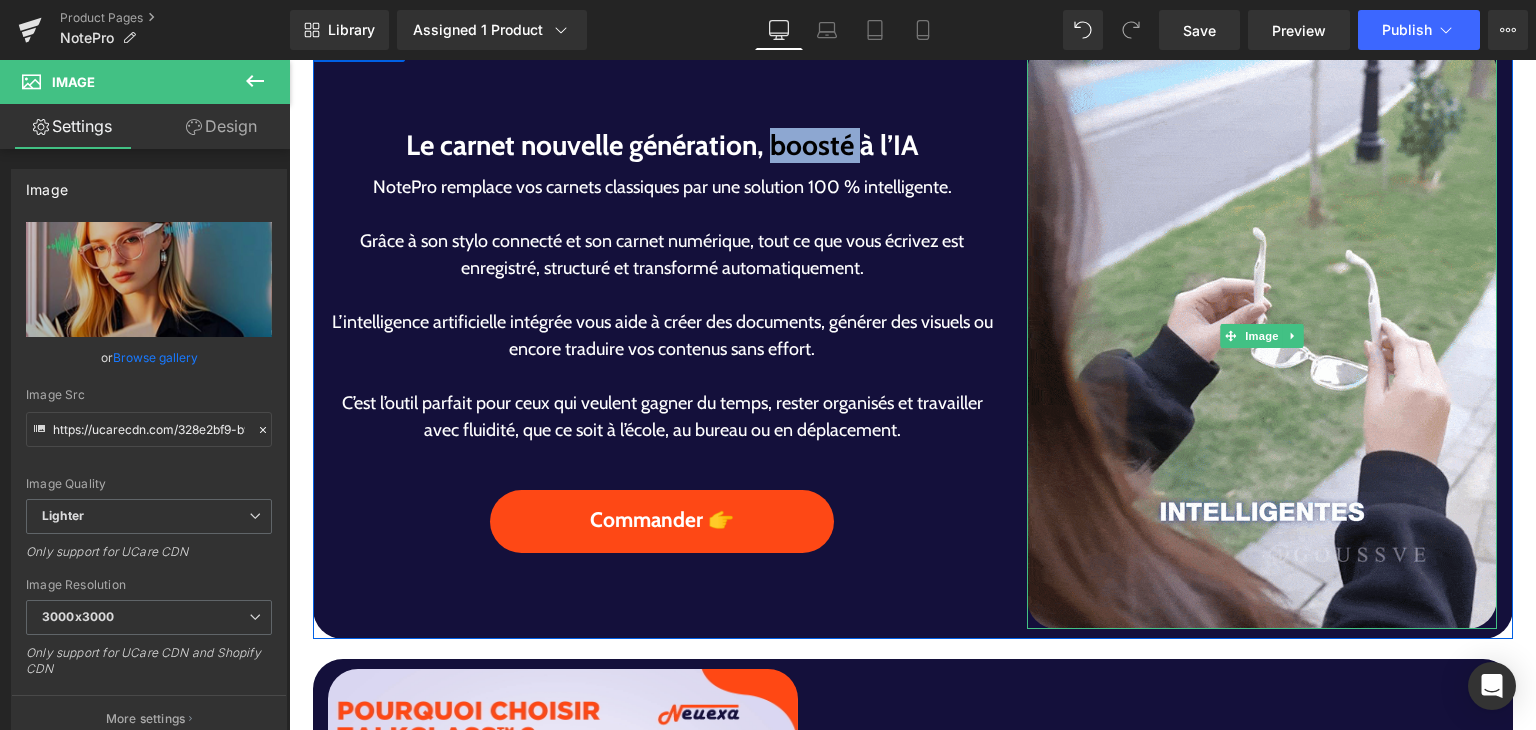 click at bounding box center [1262, 336] 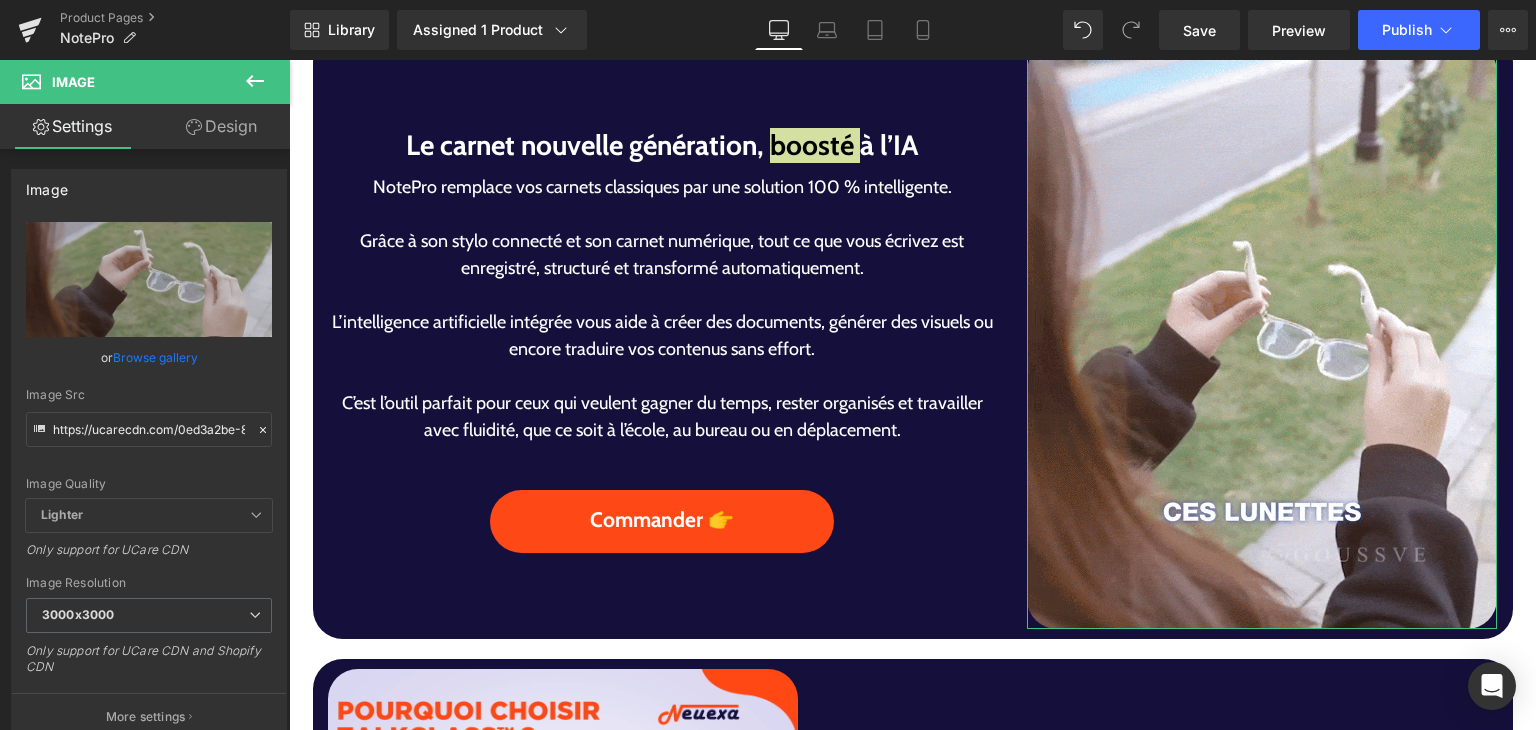 click on "Browse gallery" at bounding box center (155, 357) 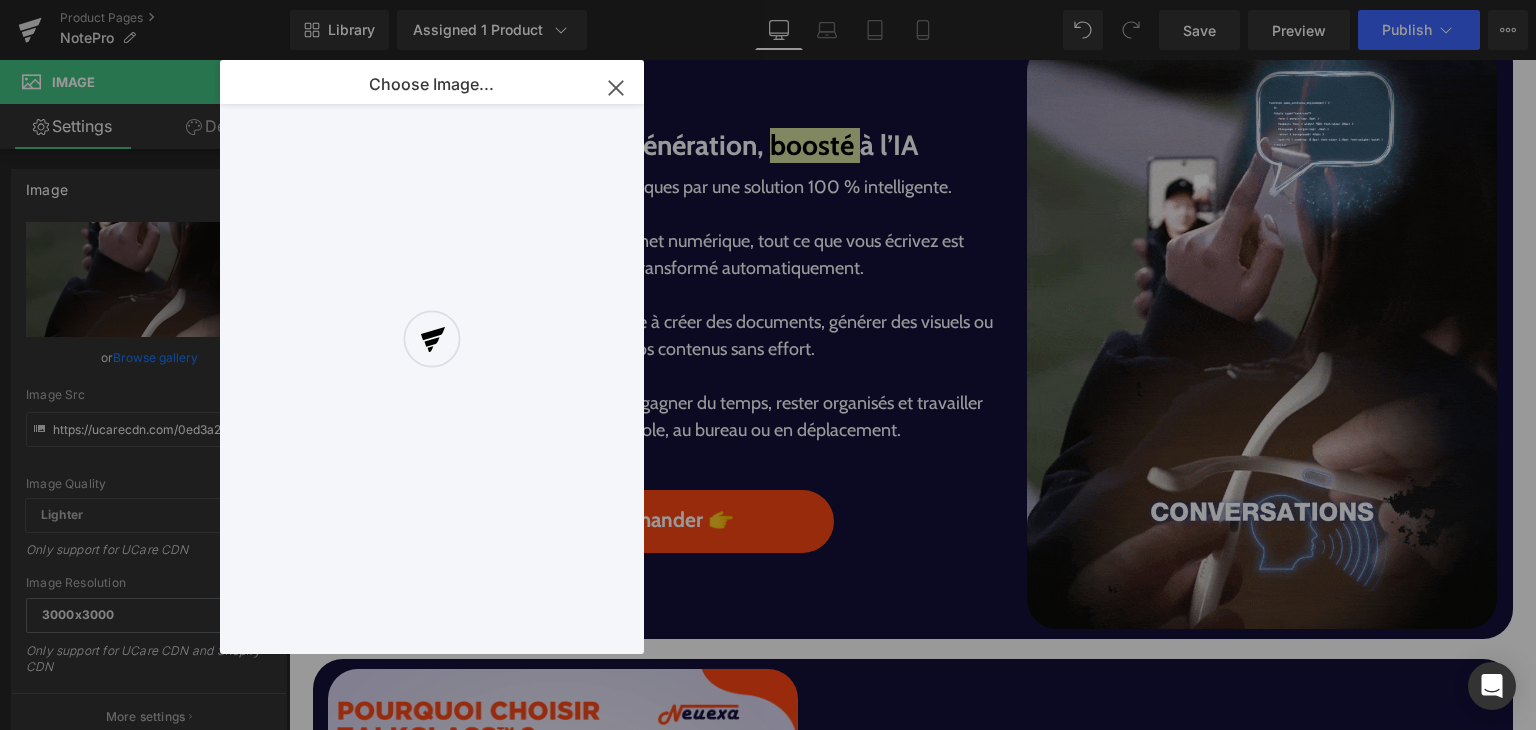 click at bounding box center [432, 357] 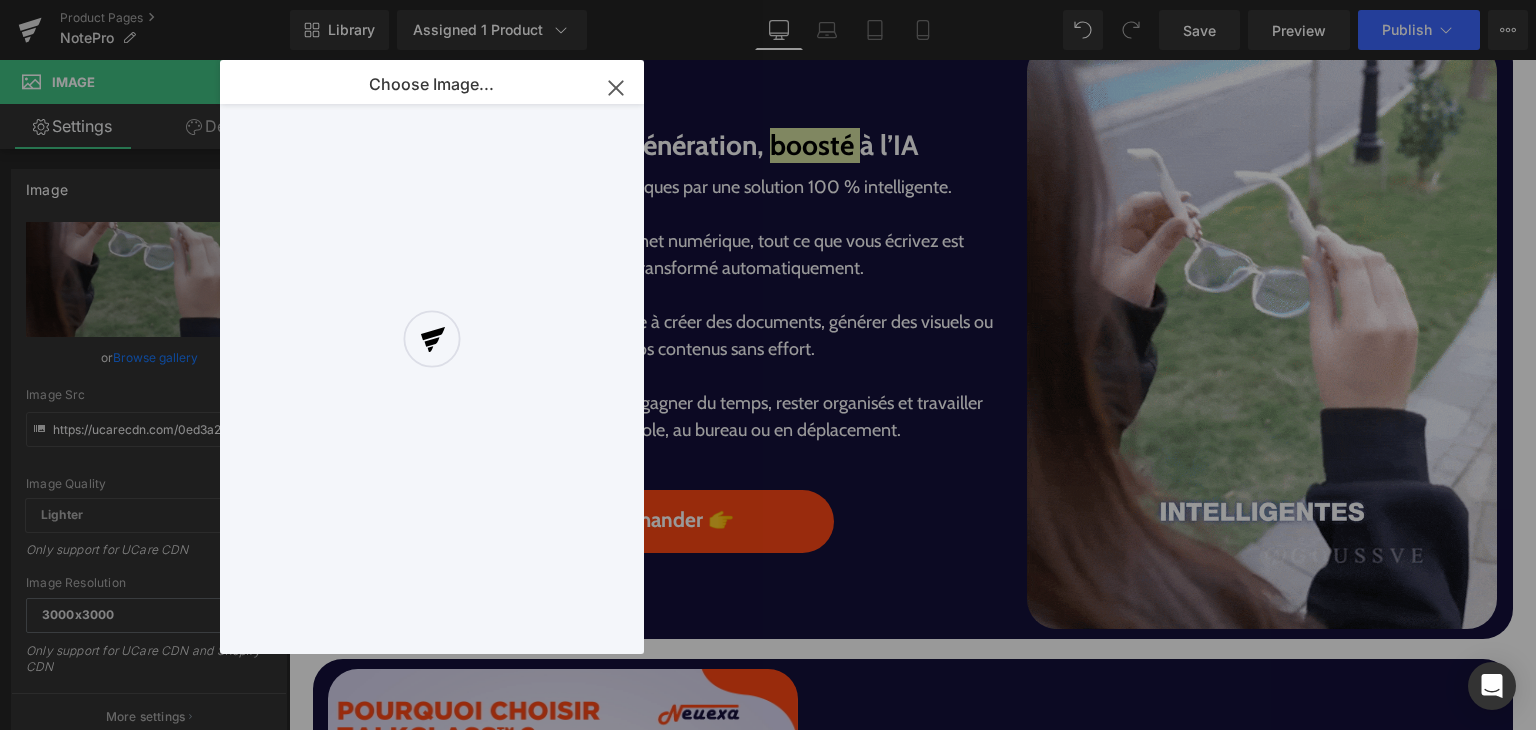 click at bounding box center [432, 357] 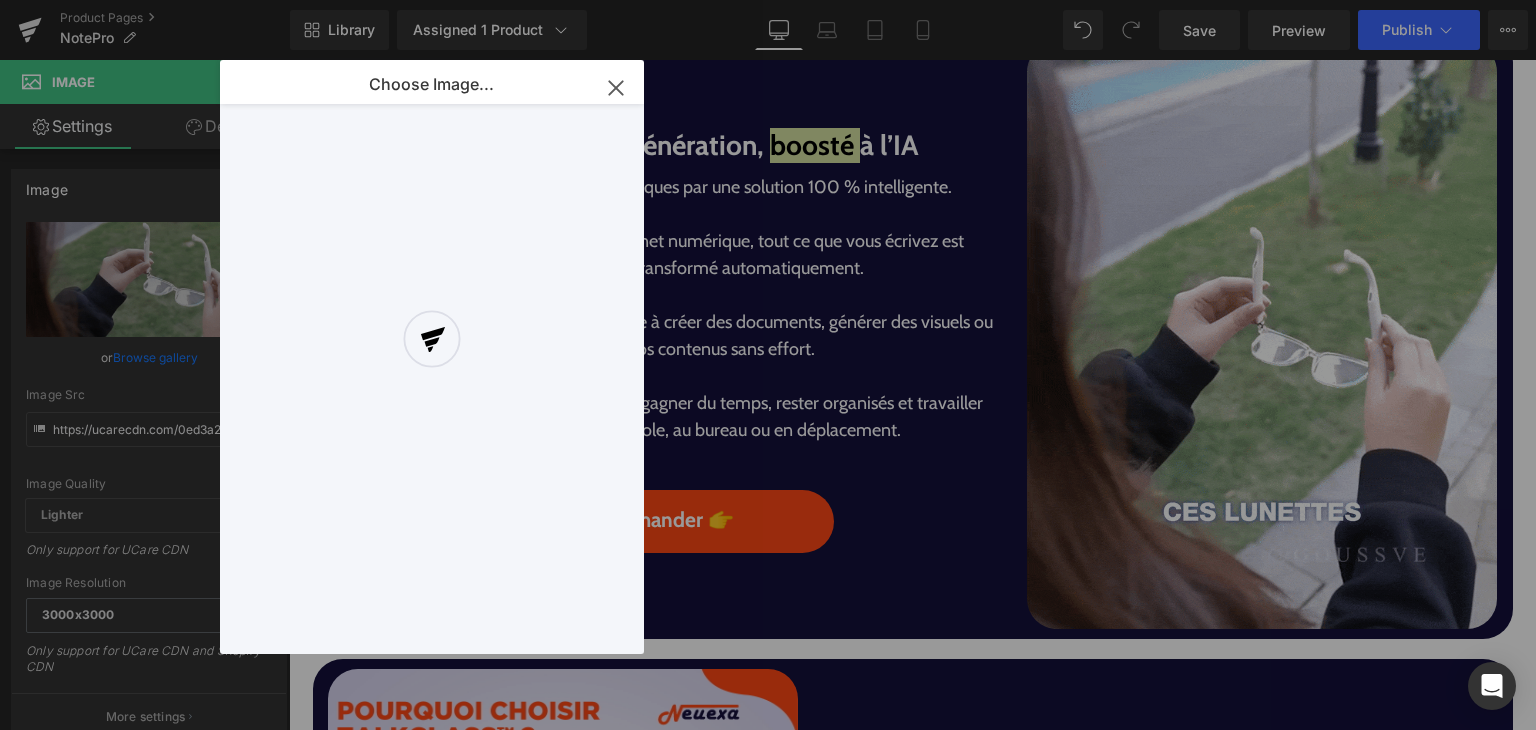 click at bounding box center [432, 357] 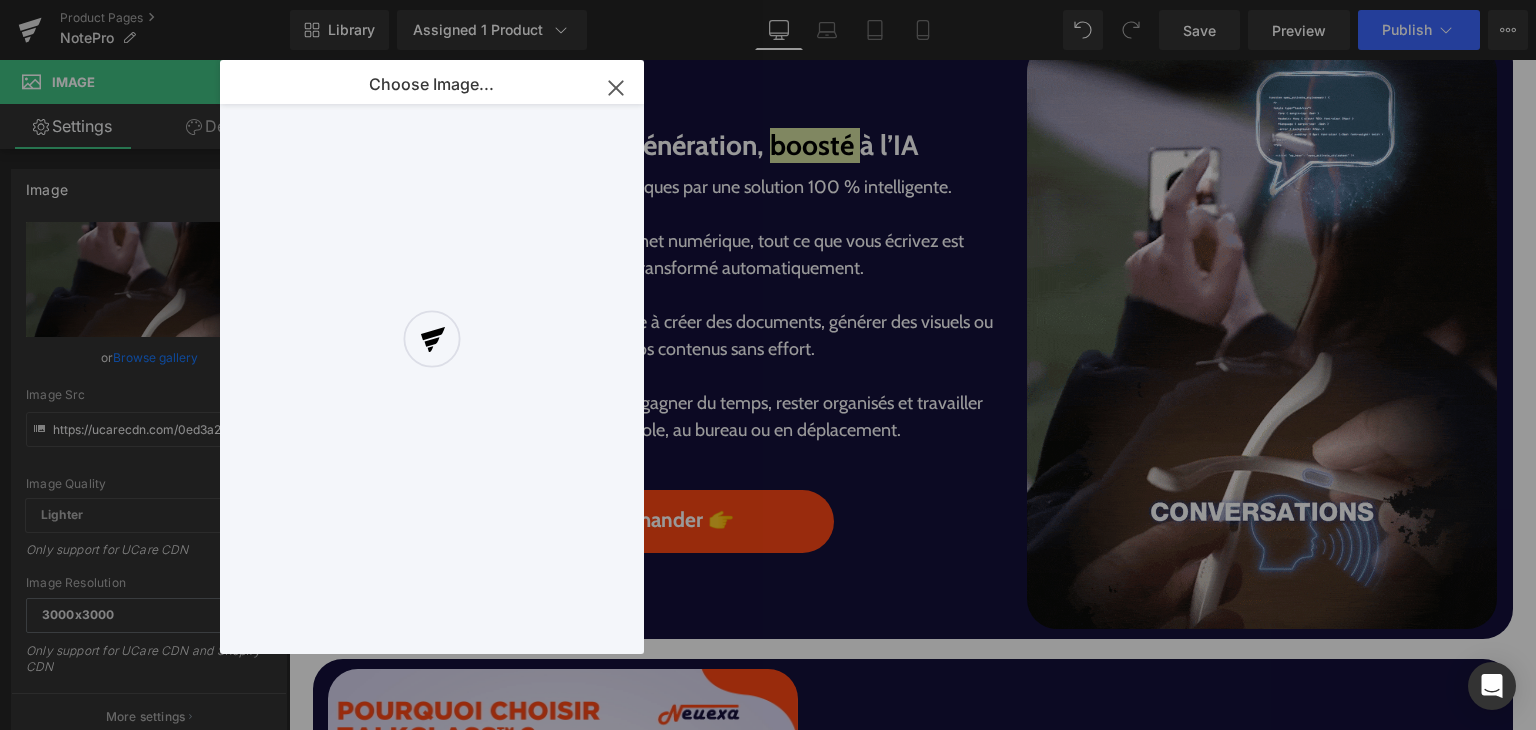 drag, startPoint x: 974, startPoint y: 140, endPoint x: 456, endPoint y: 65, distance: 523.40137 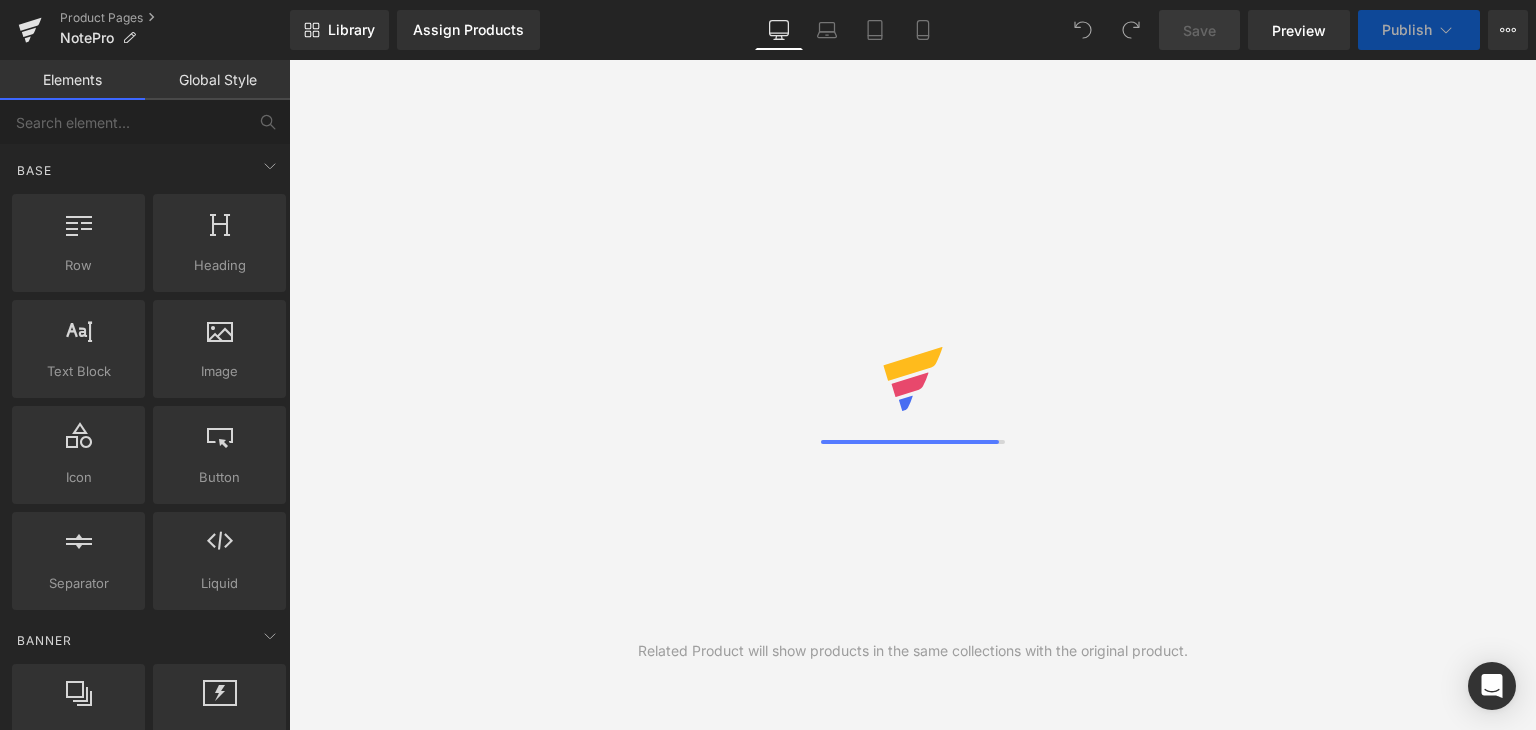 scroll, scrollTop: 0, scrollLeft: 0, axis: both 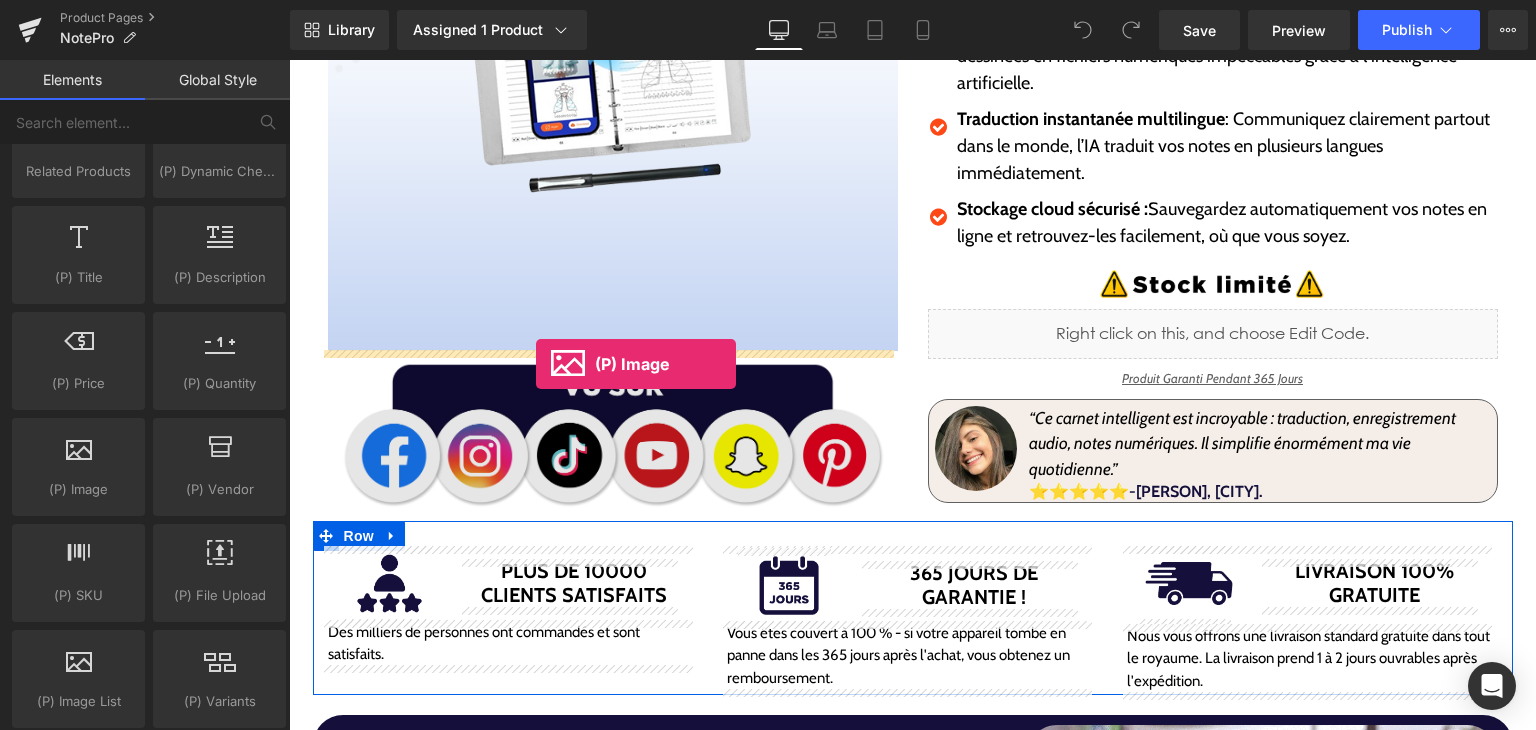 drag, startPoint x: 370, startPoint y: 494, endPoint x: 536, endPoint y: 364, distance: 210.84592 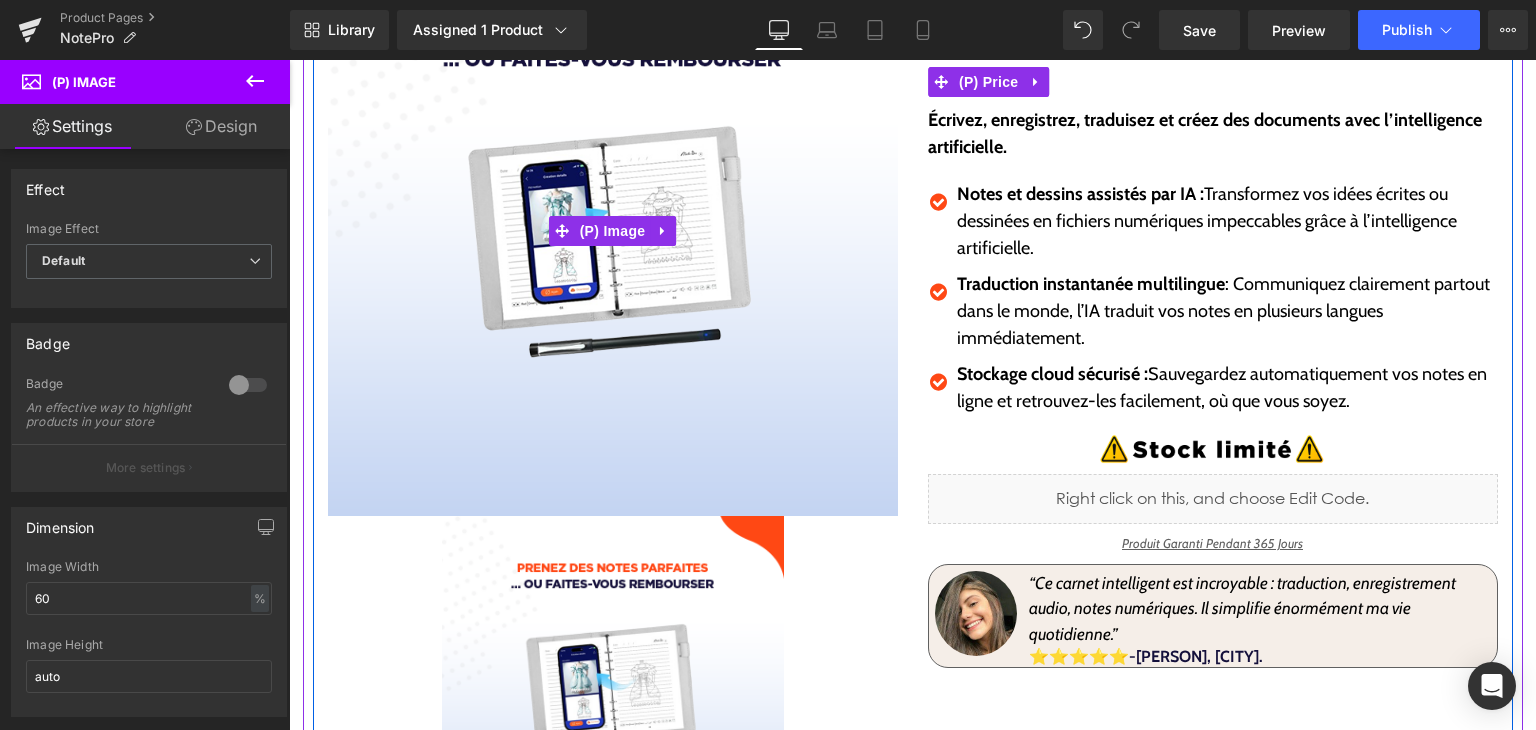 scroll, scrollTop: 300, scrollLeft: 0, axis: vertical 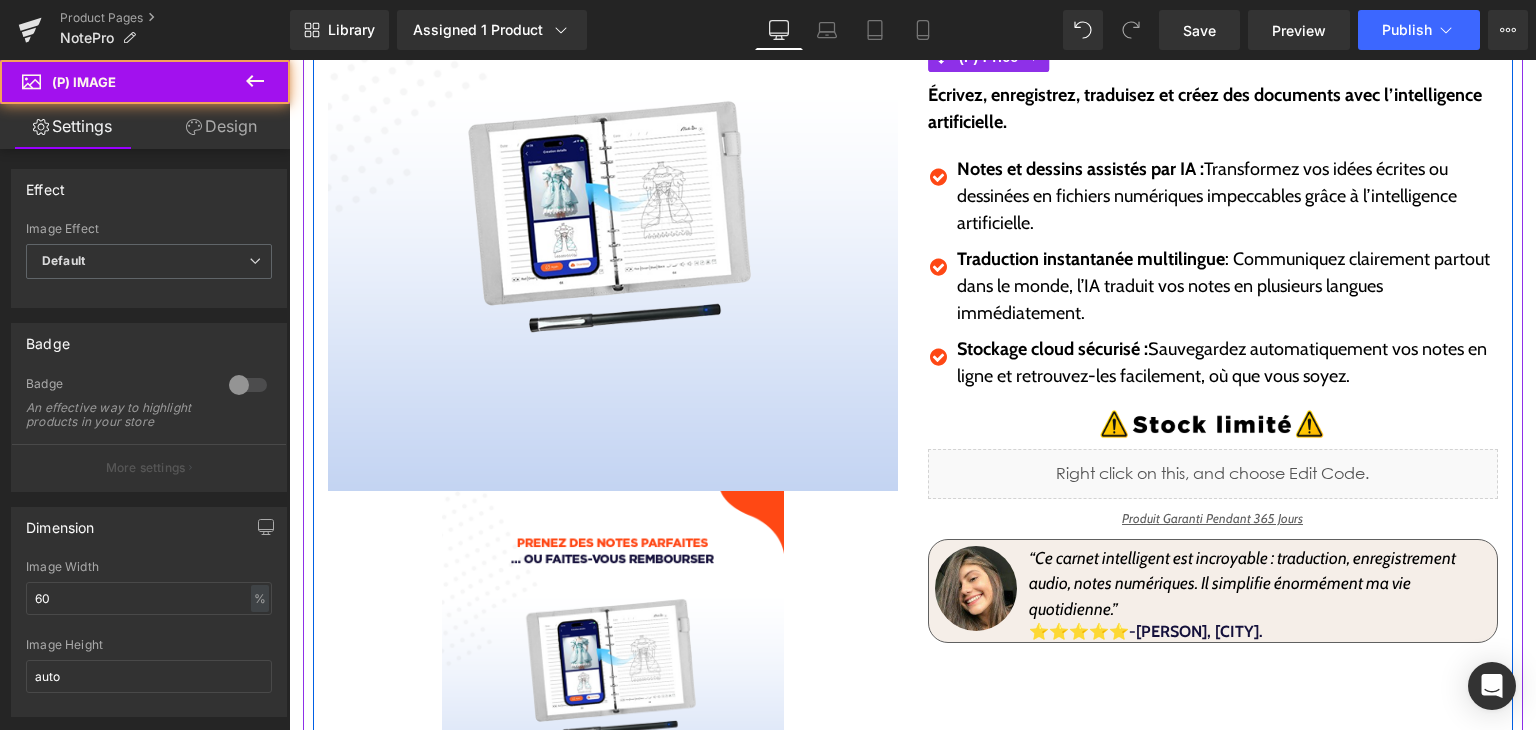click at bounding box center [613, 662] 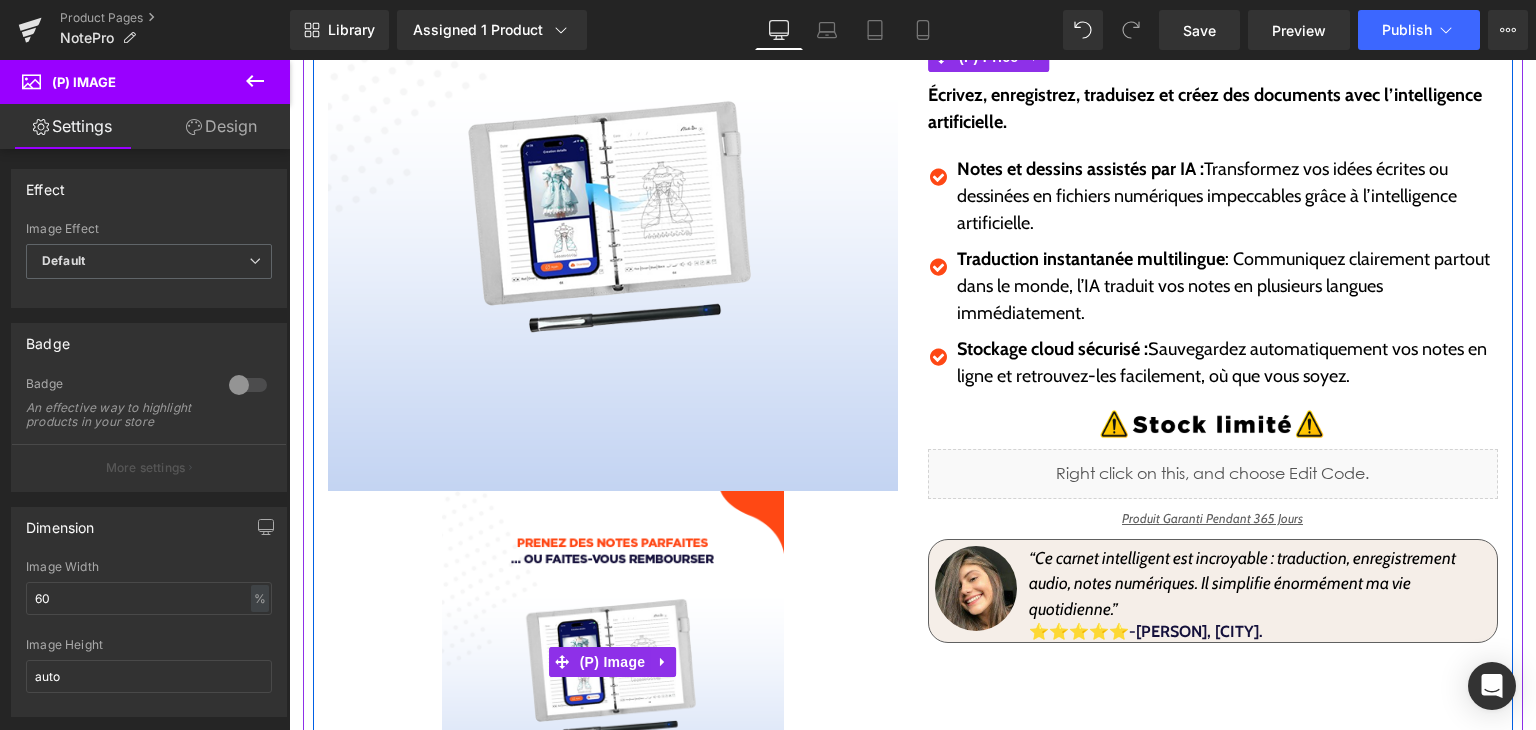 click on "Sale Off" at bounding box center [613, 662] 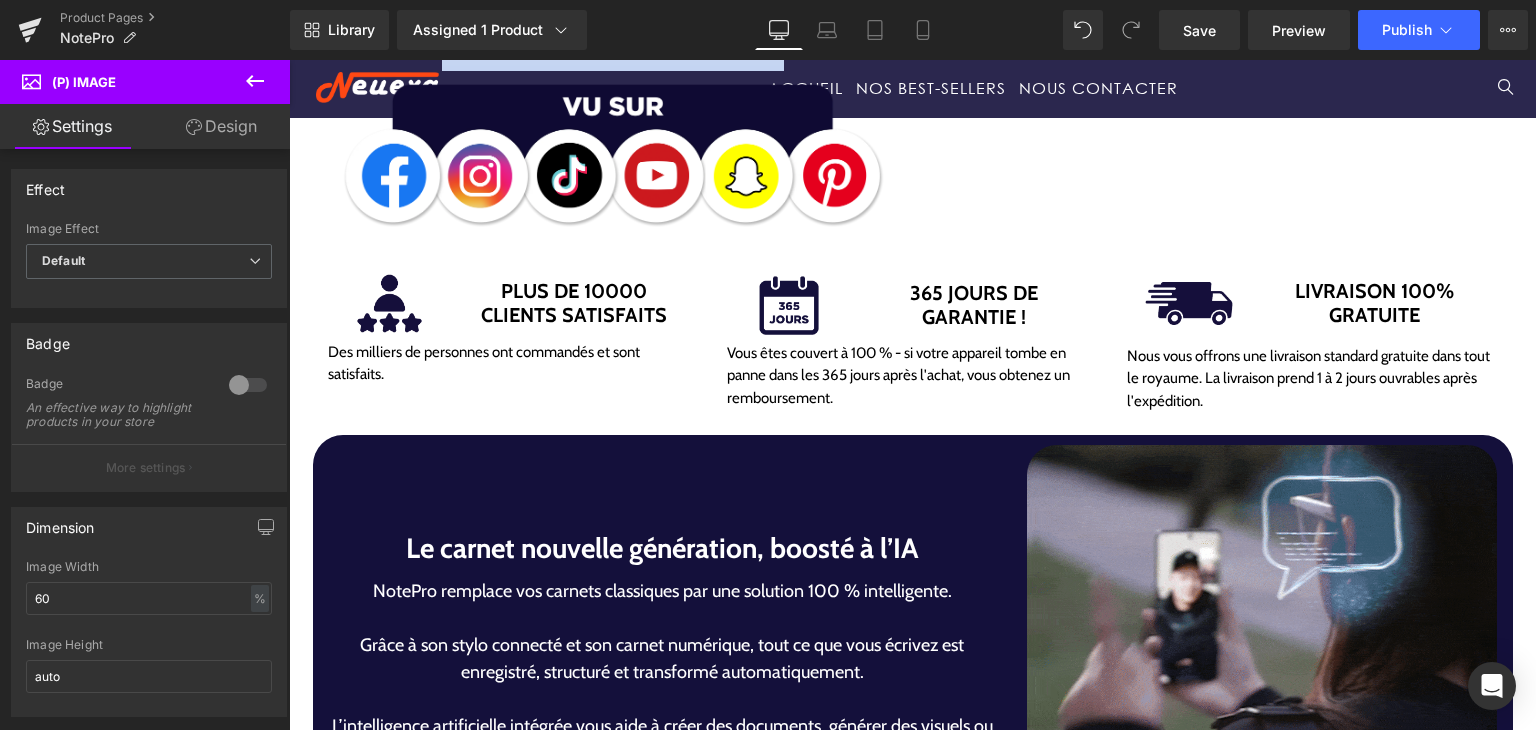 scroll, scrollTop: 1100, scrollLeft: 0, axis: vertical 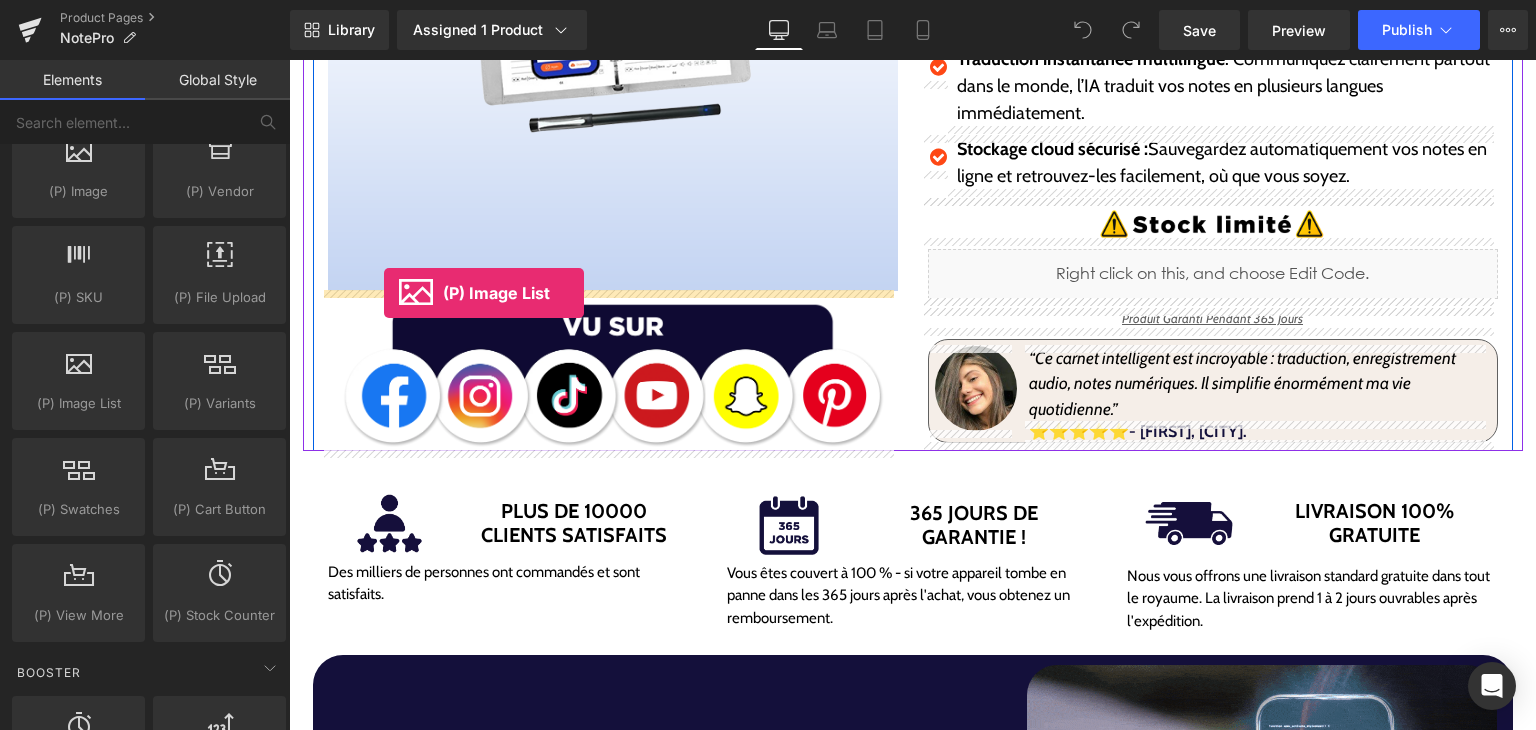 drag, startPoint x: 389, startPoint y: 424, endPoint x: 383, endPoint y: 293, distance: 131.13733 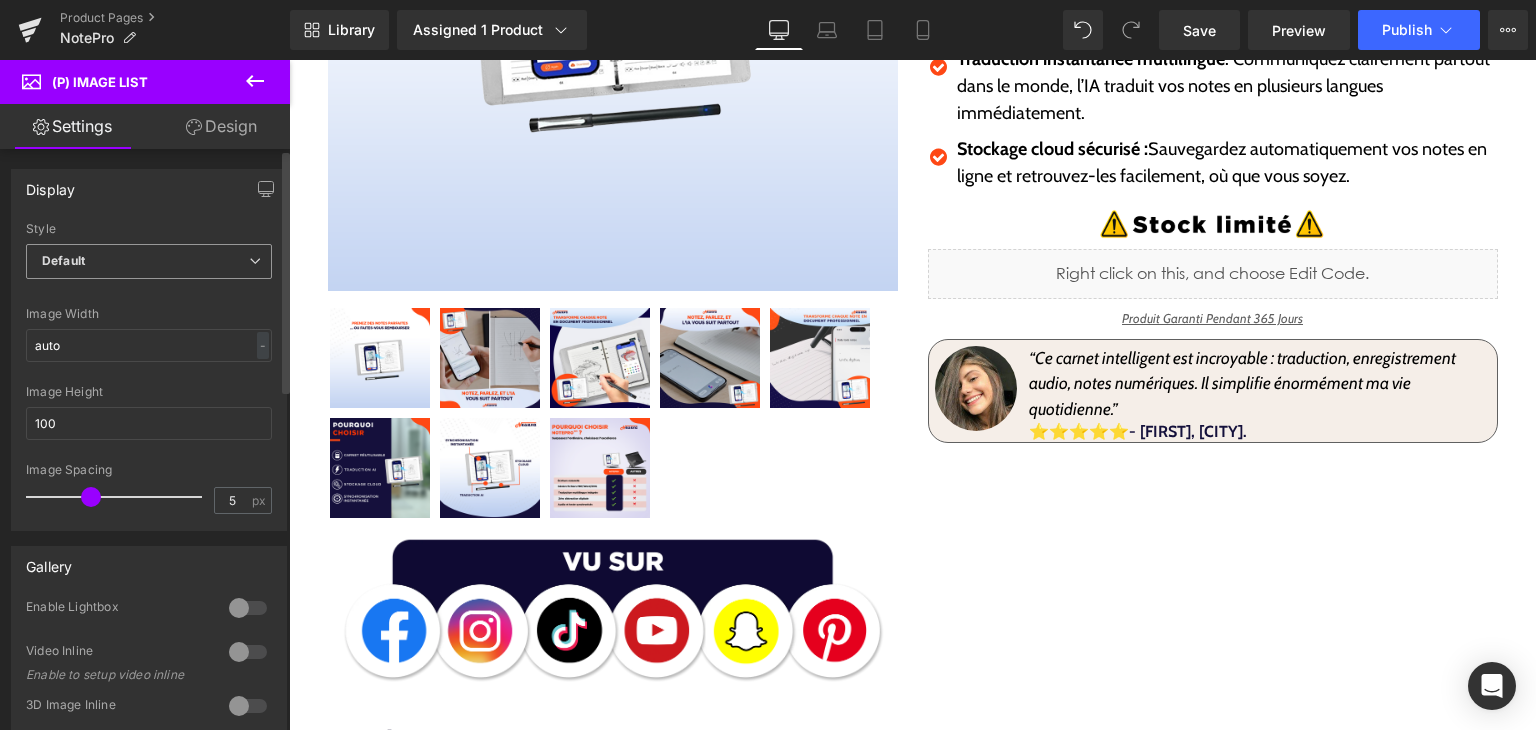 click on "Default" at bounding box center [149, 261] 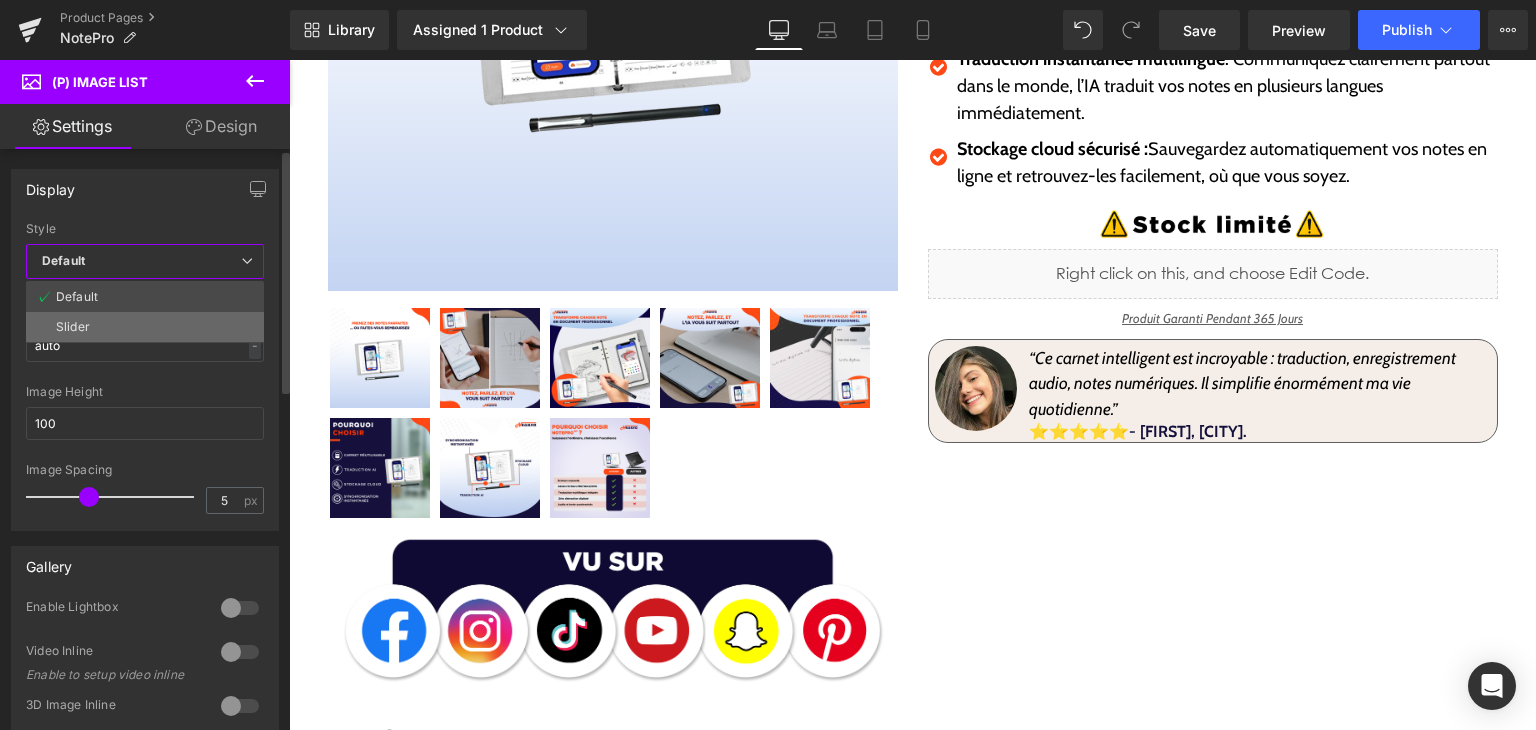 click on "Slider" at bounding box center (145, 327) 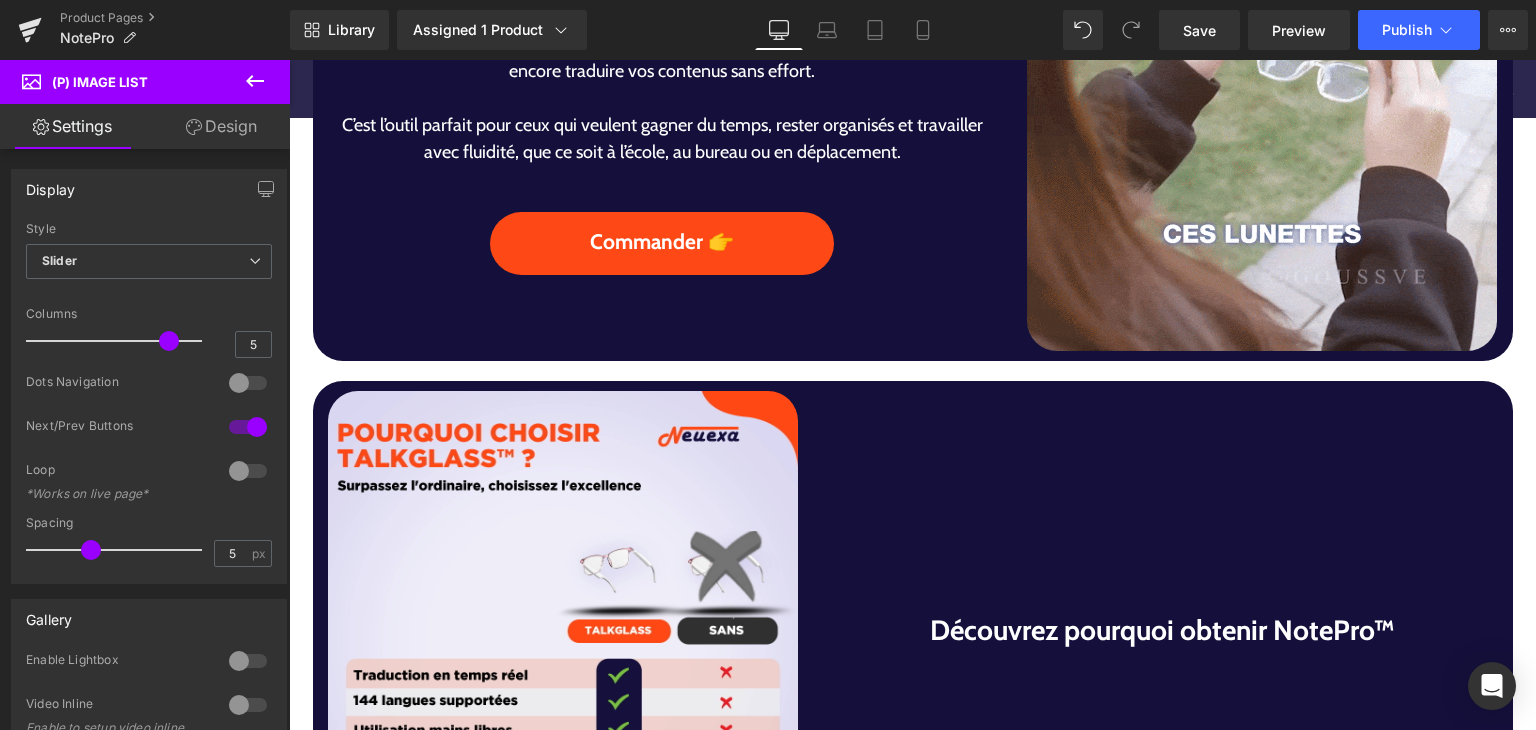 scroll, scrollTop: 1400, scrollLeft: 0, axis: vertical 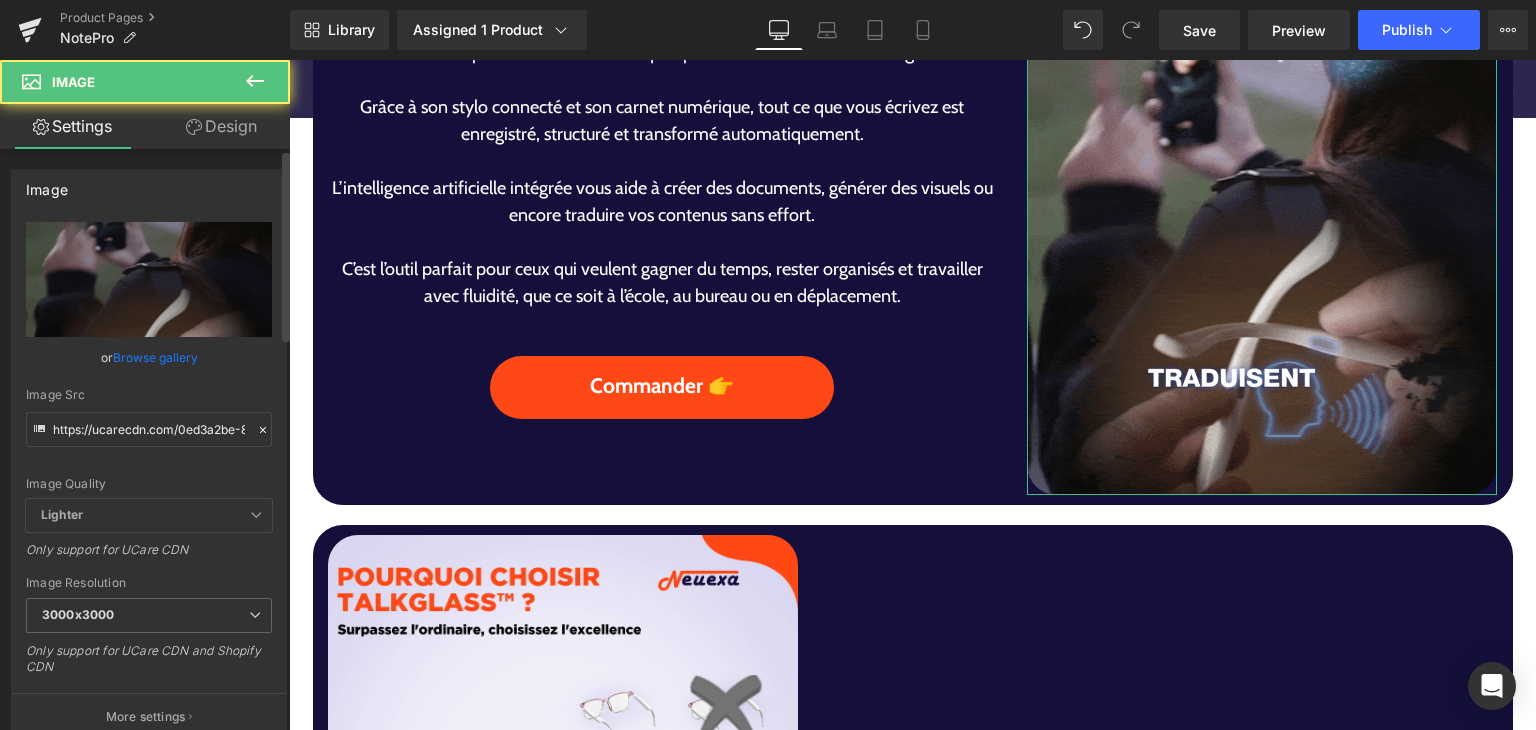 click on "Browse gallery" at bounding box center [155, 357] 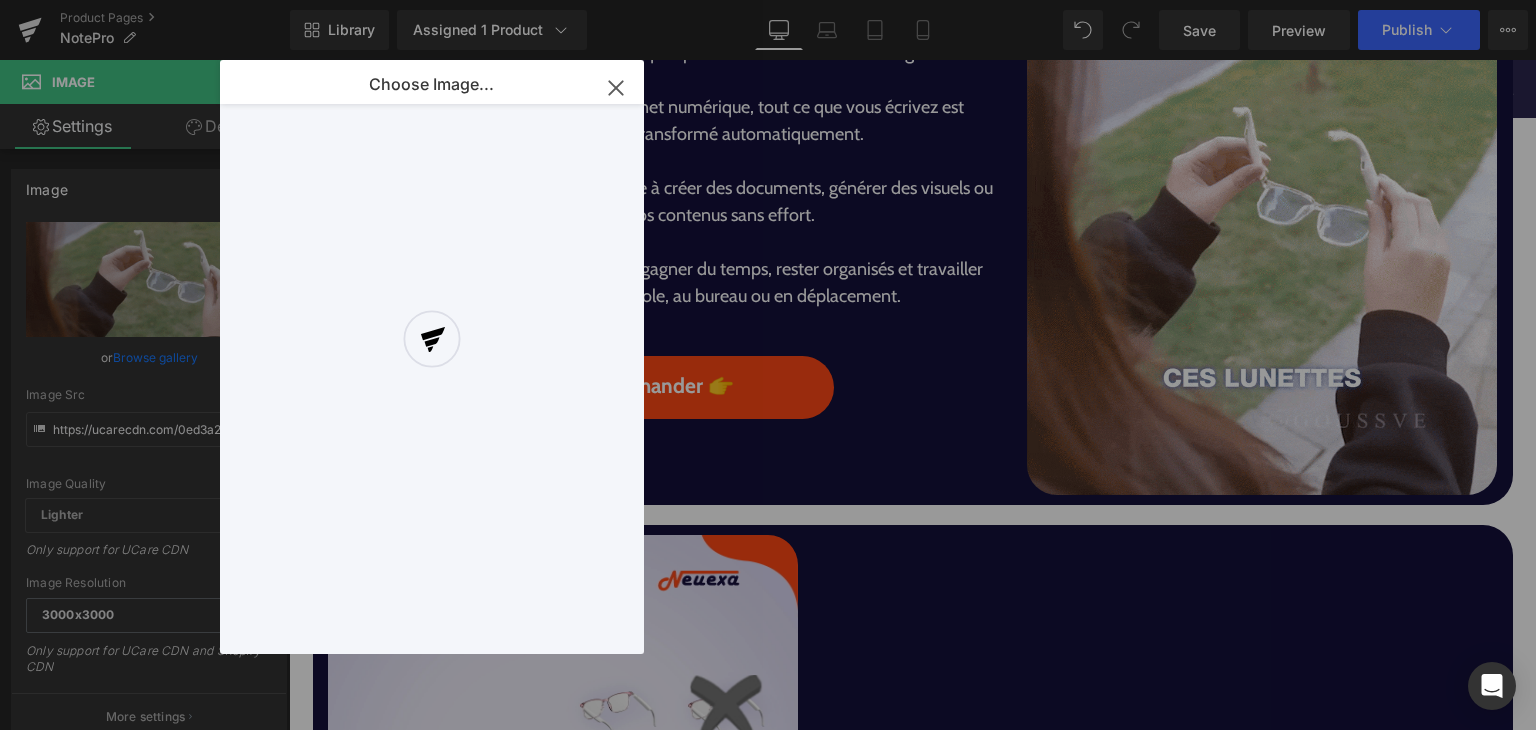 click at bounding box center (432, 357) 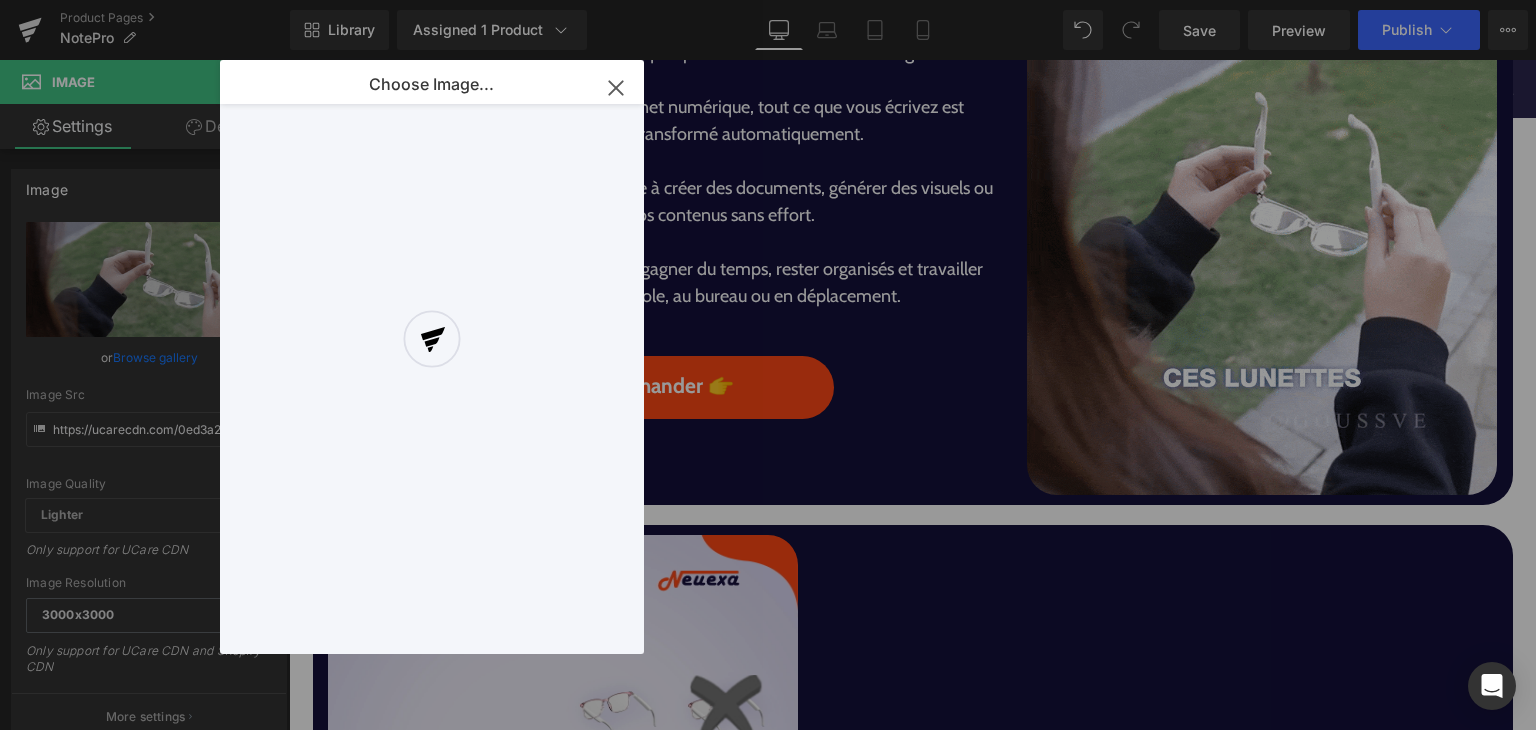 click at bounding box center [432, 357] 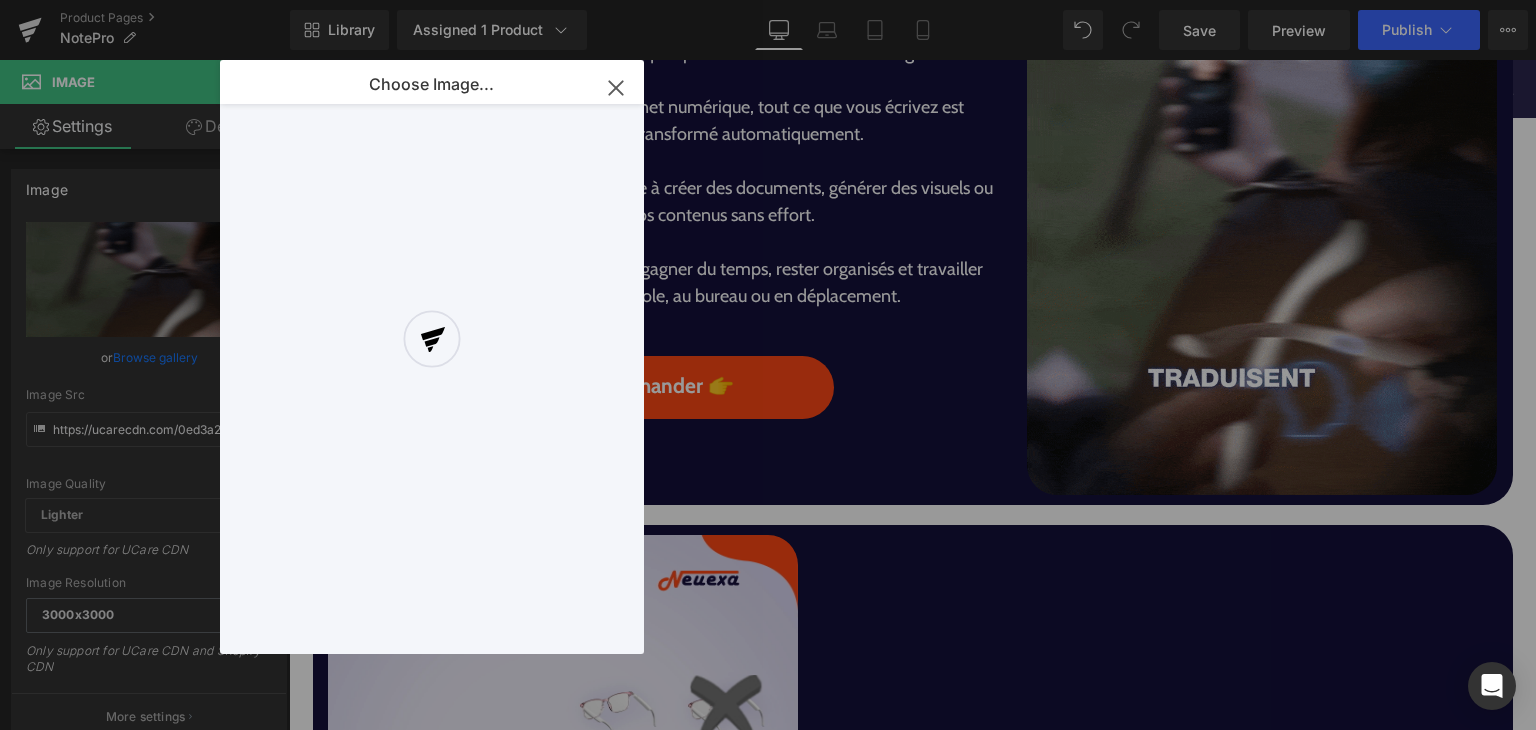 click at bounding box center [432, 357] 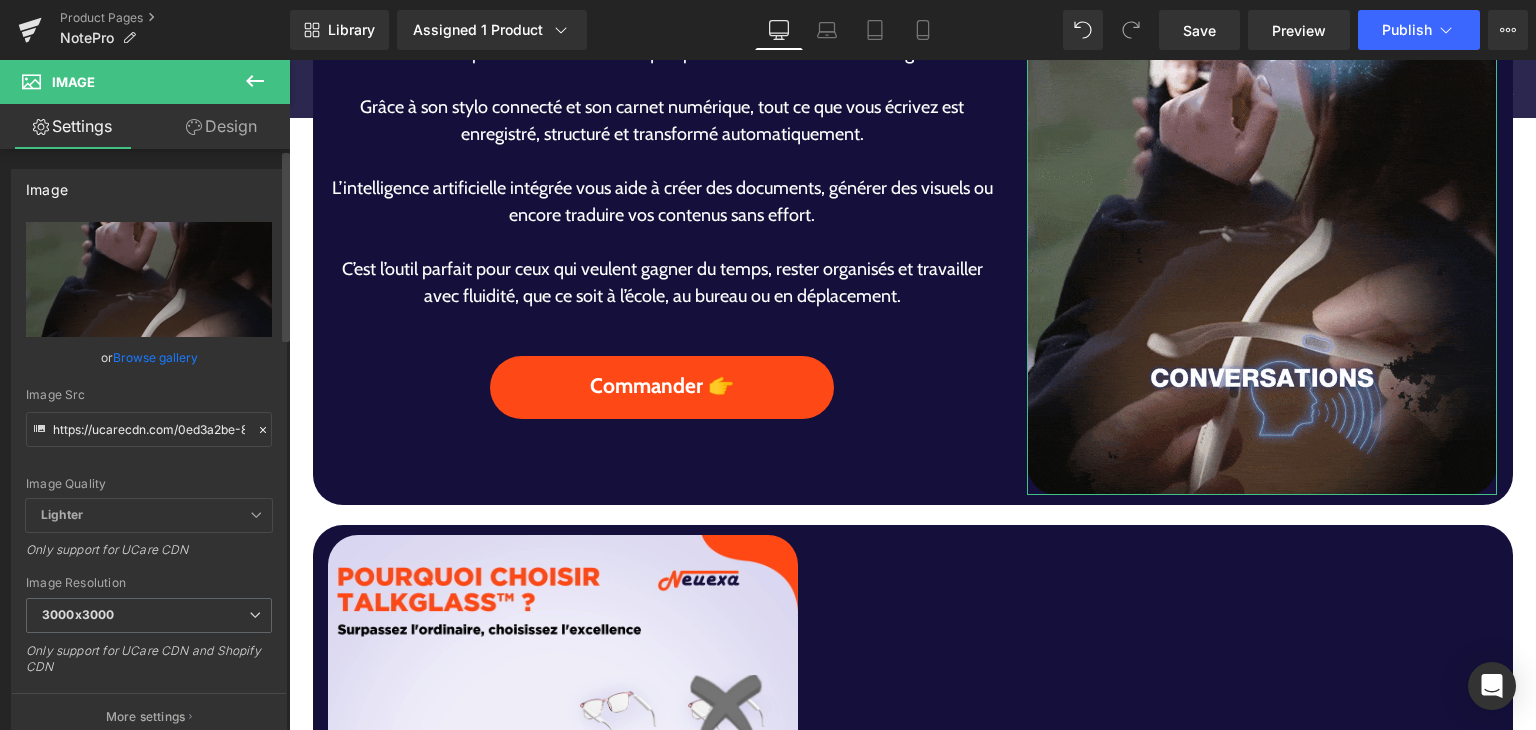 click on "Browse gallery" at bounding box center (155, 357) 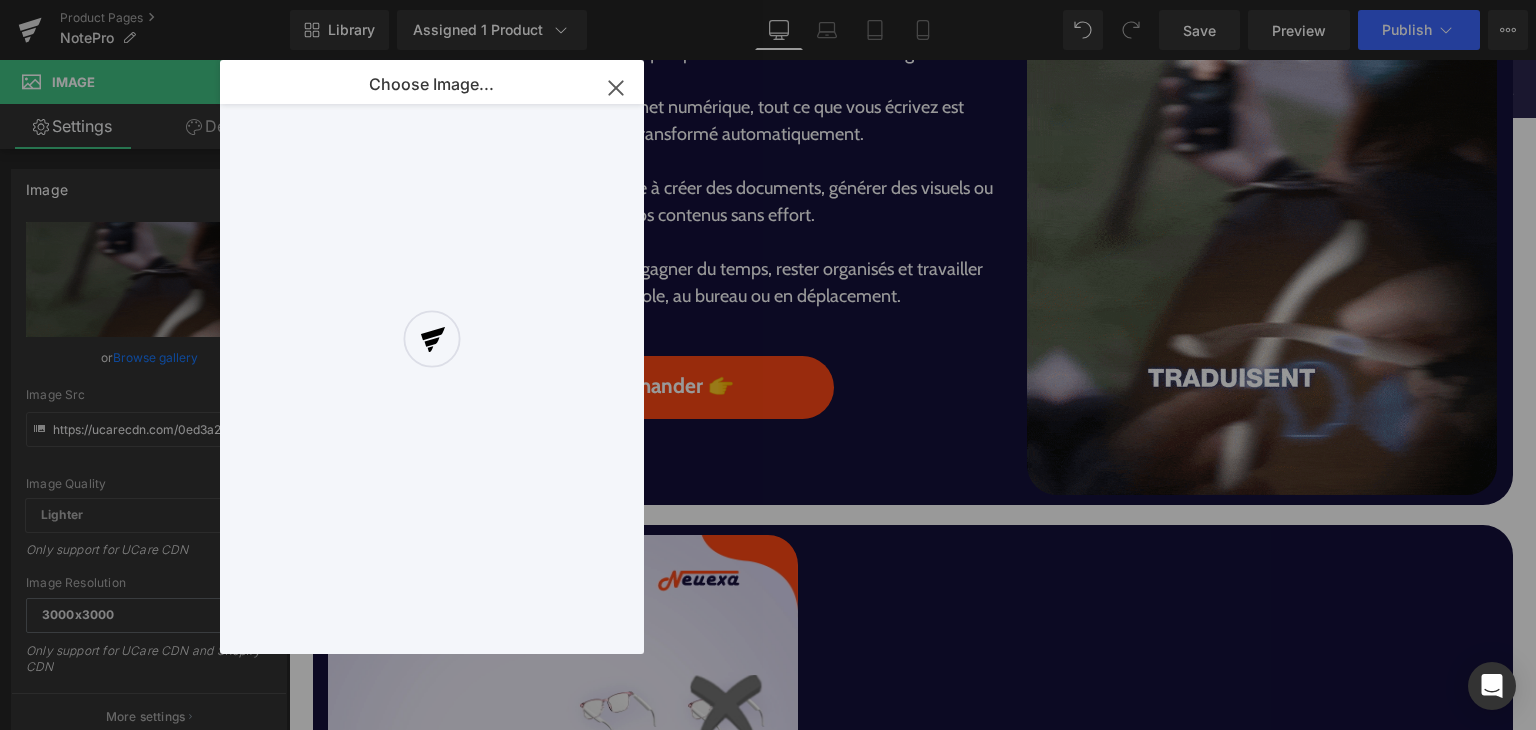 click at bounding box center (432, 357) 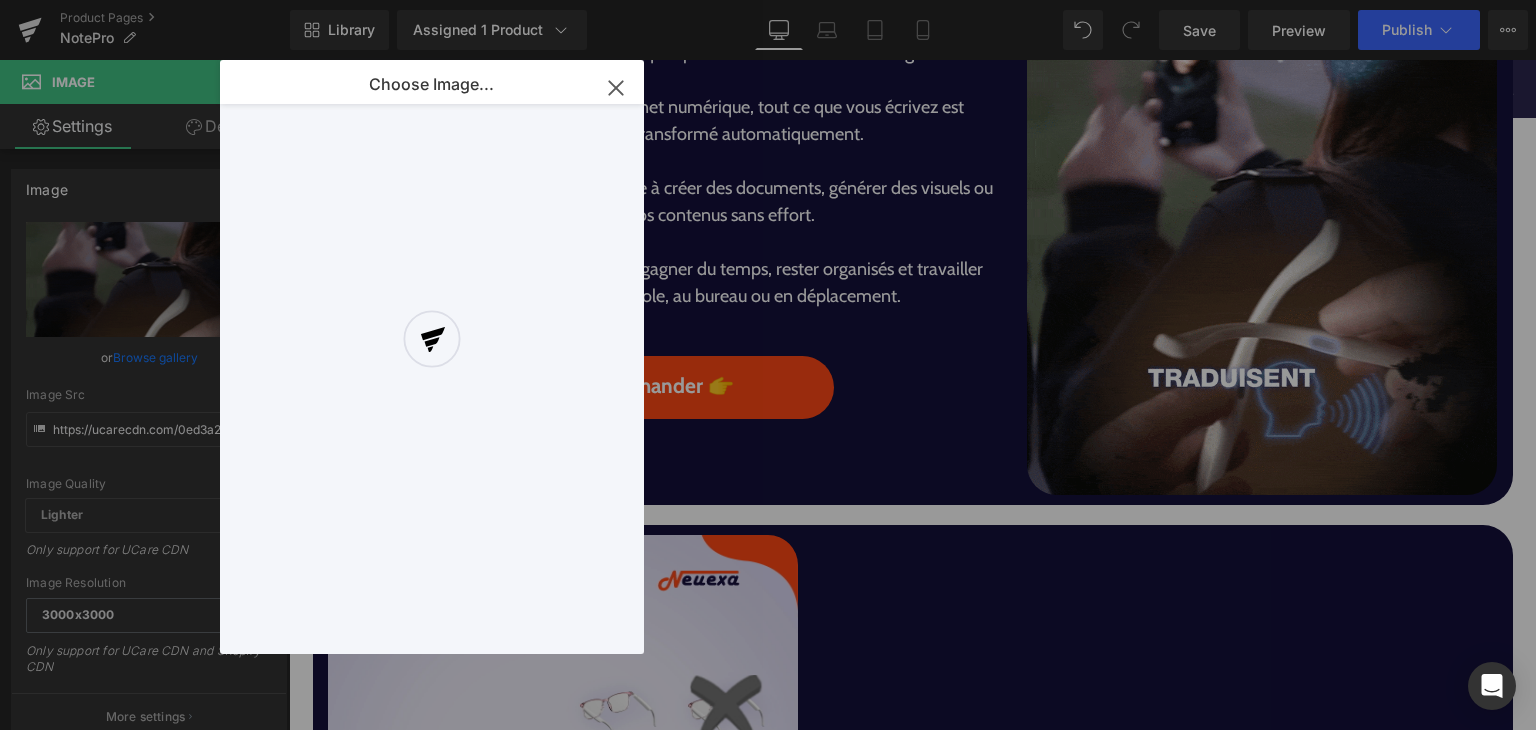 click at bounding box center (432, 357) 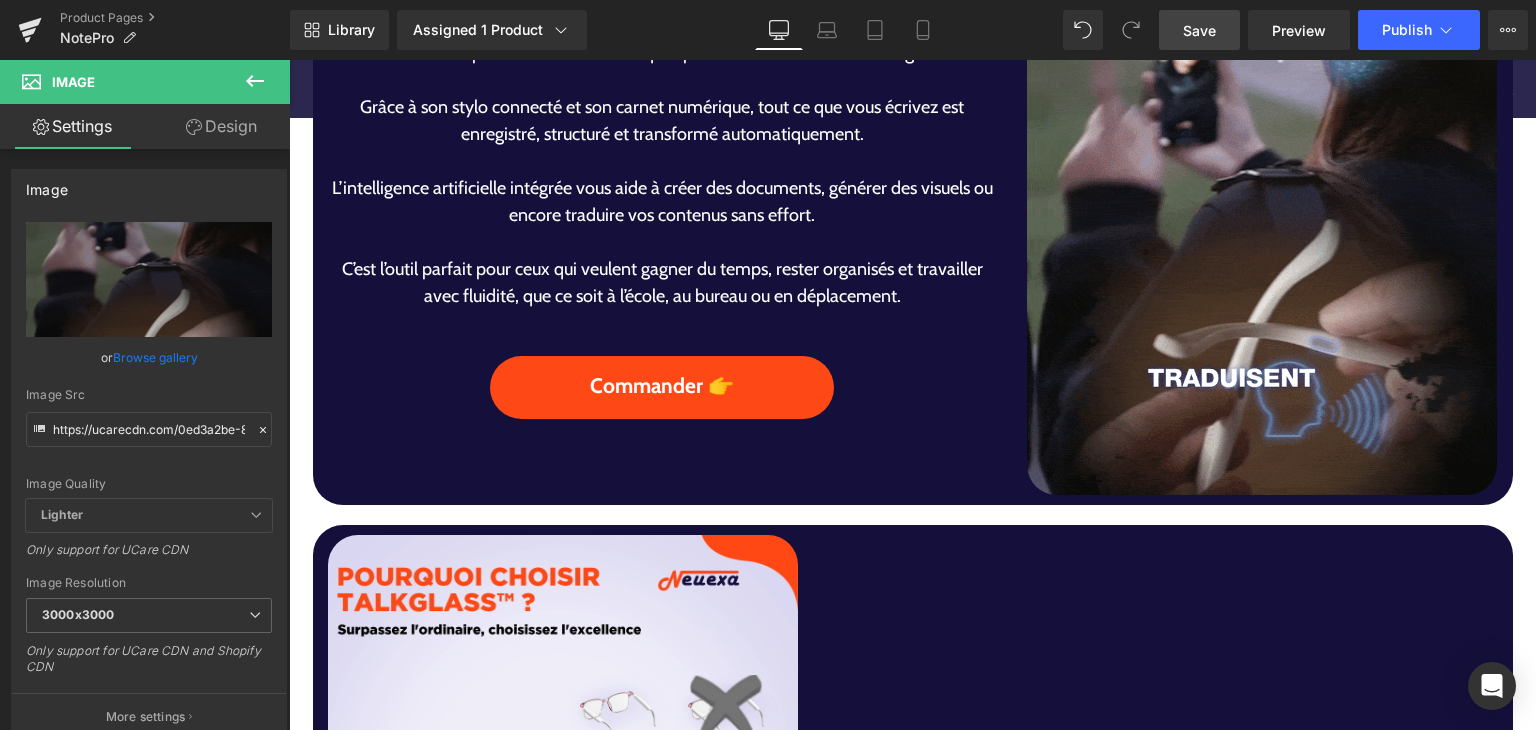 click on "Save" at bounding box center (1199, 30) 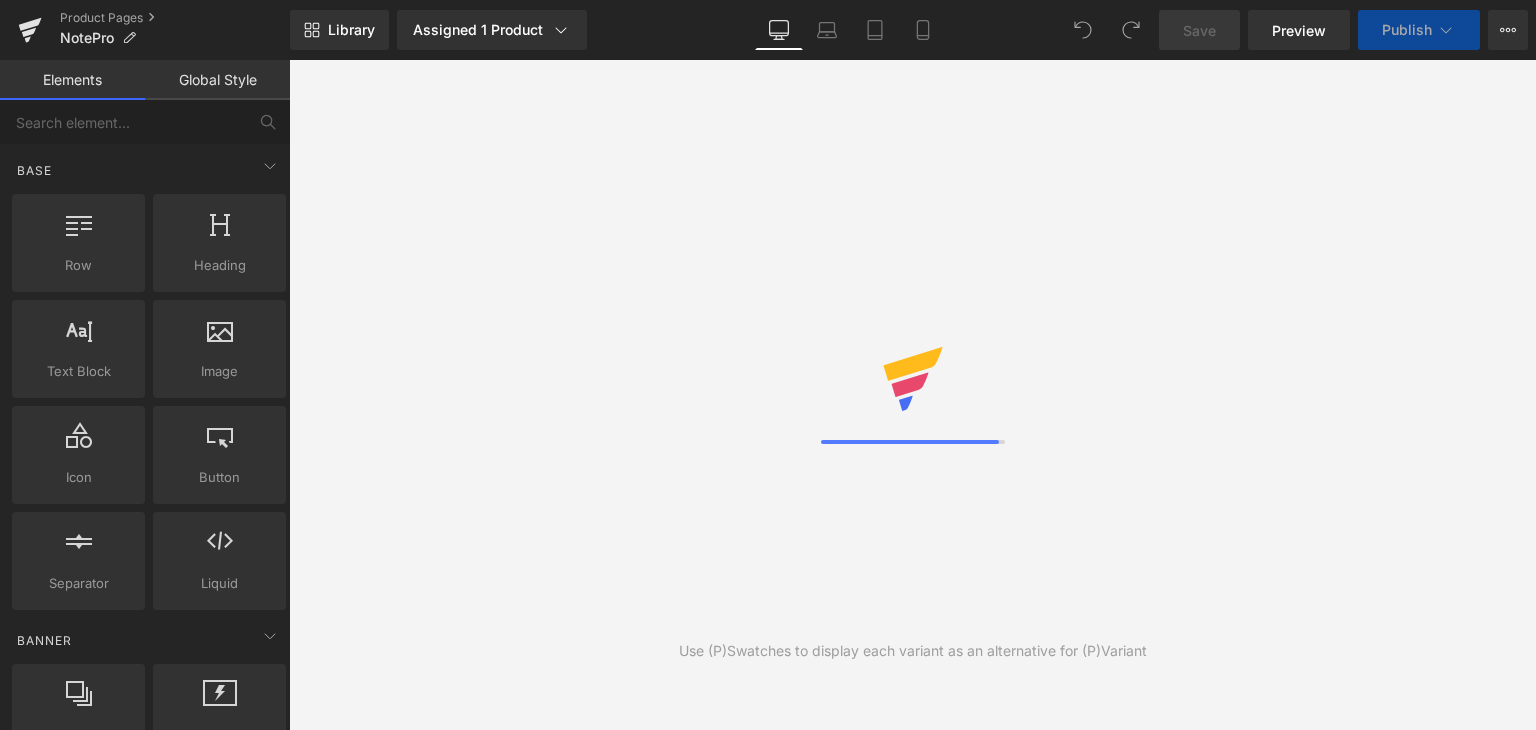 scroll, scrollTop: 0, scrollLeft: 0, axis: both 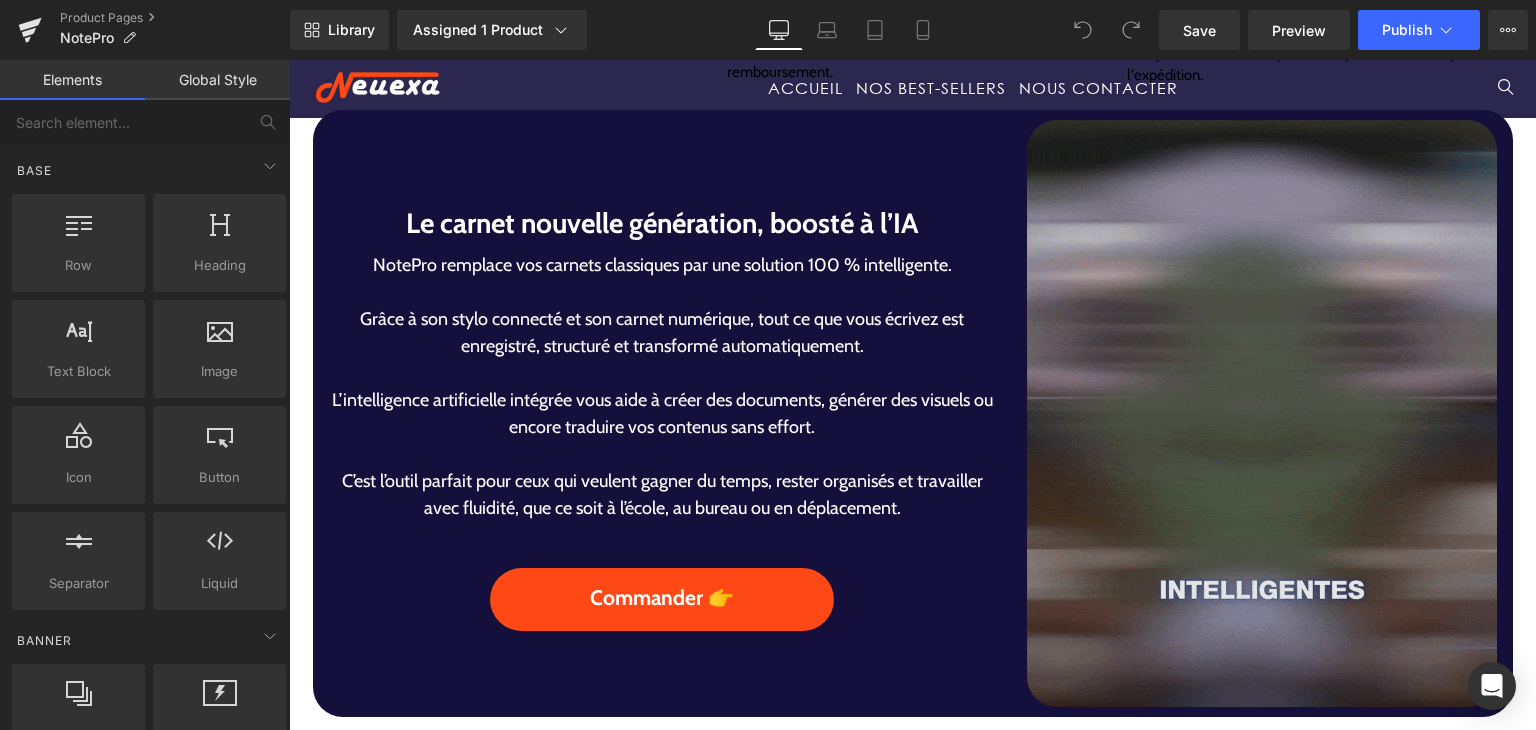 click at bounding box center [1262, 414] 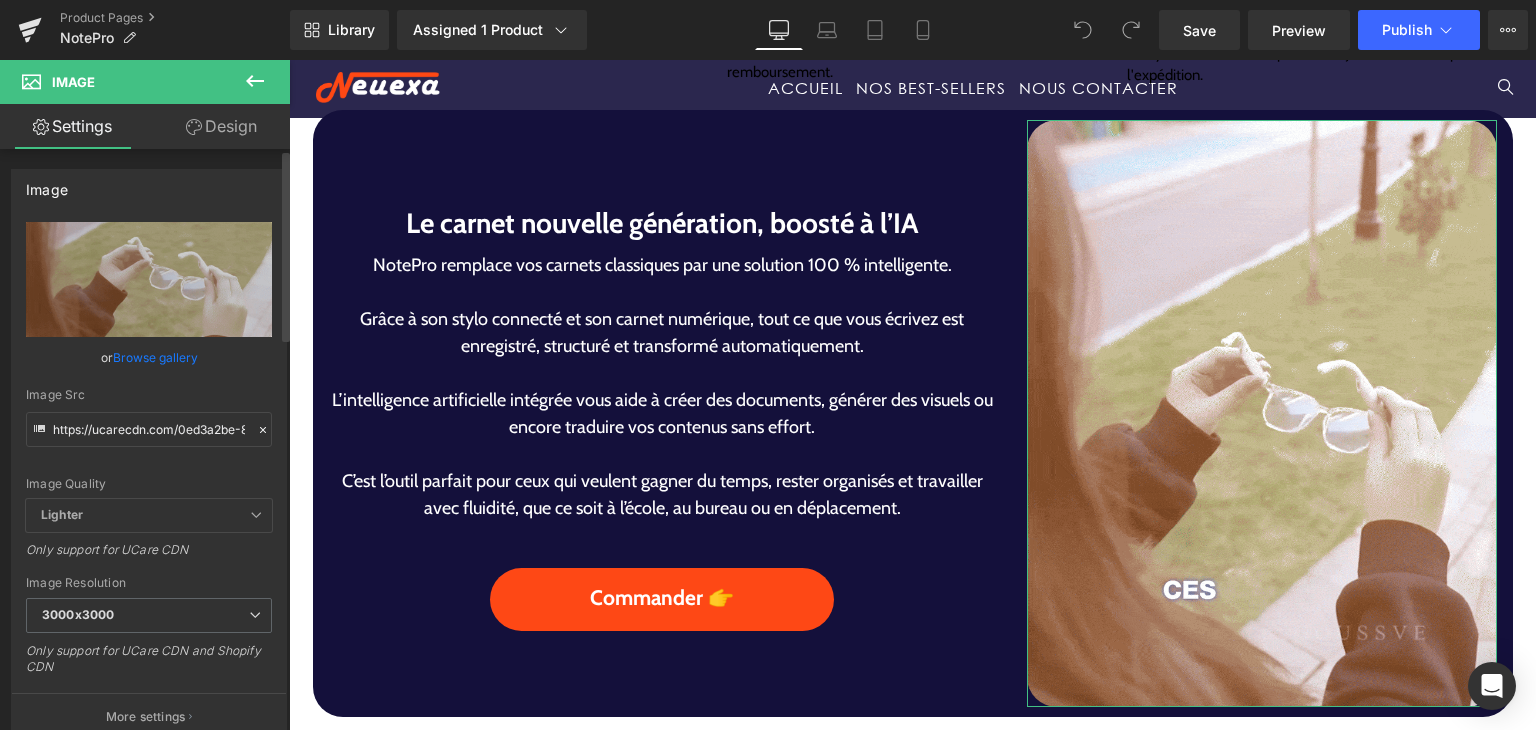 click on "Browse gallery" at bounding box center [155, 357] 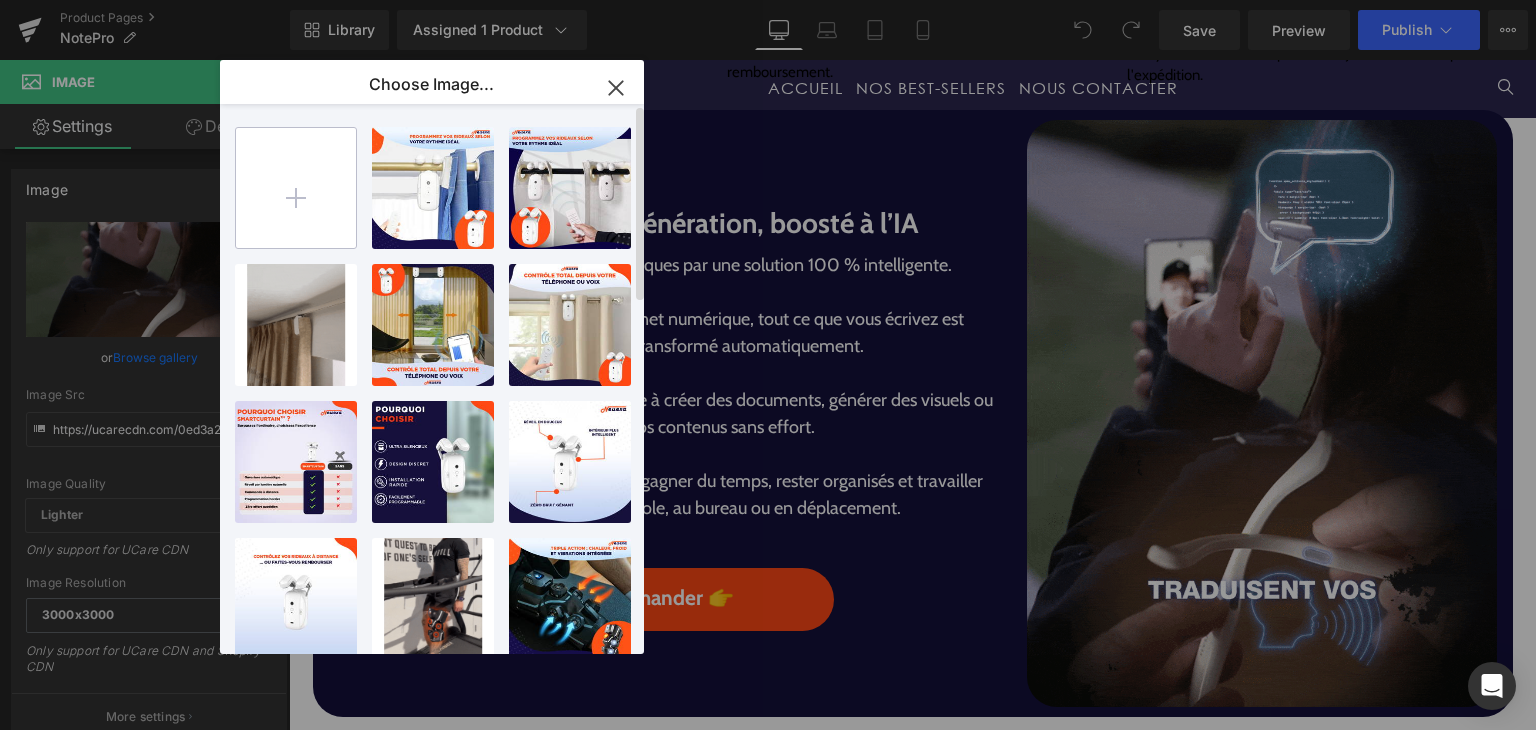 click at bounding box center (296, 188) 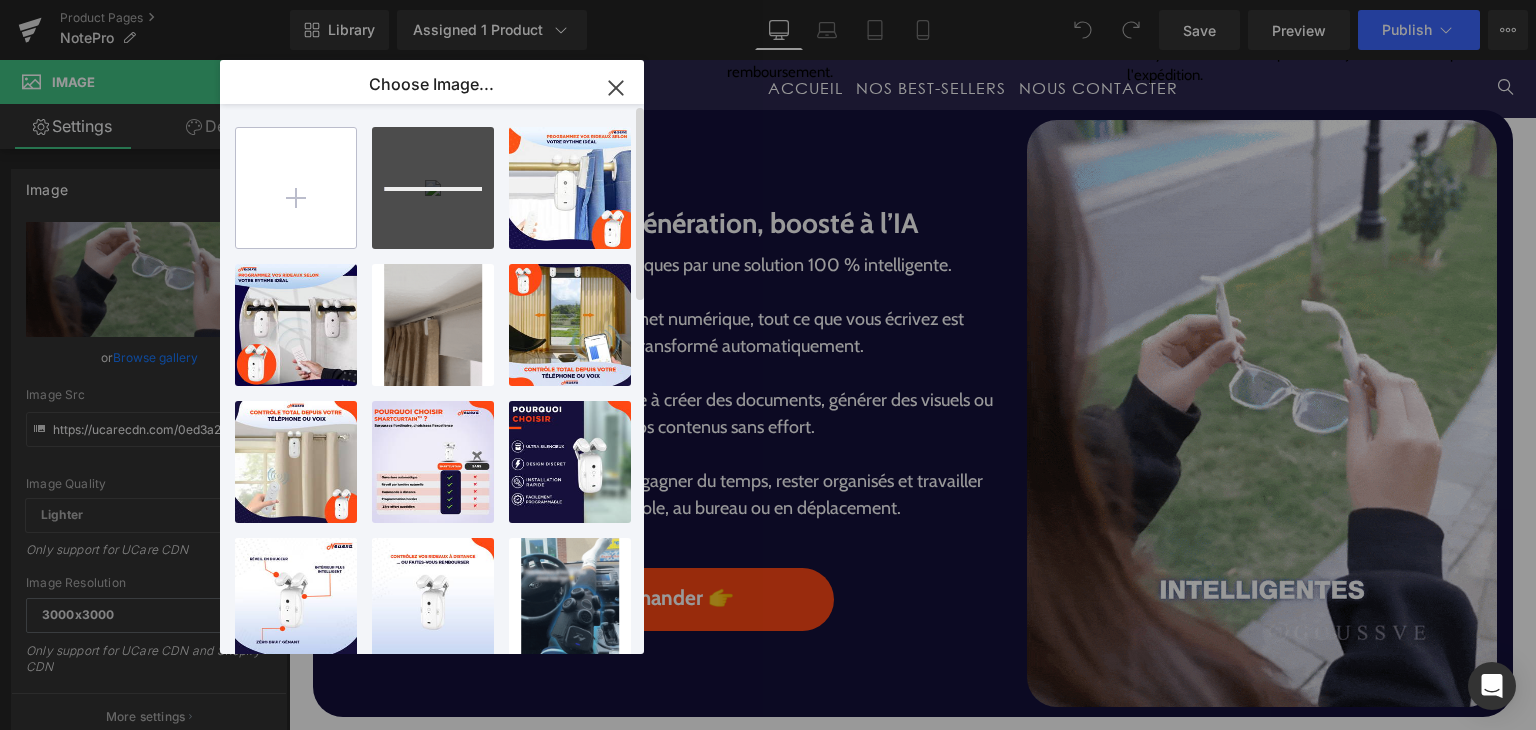 click at bounding box center [296, 188] 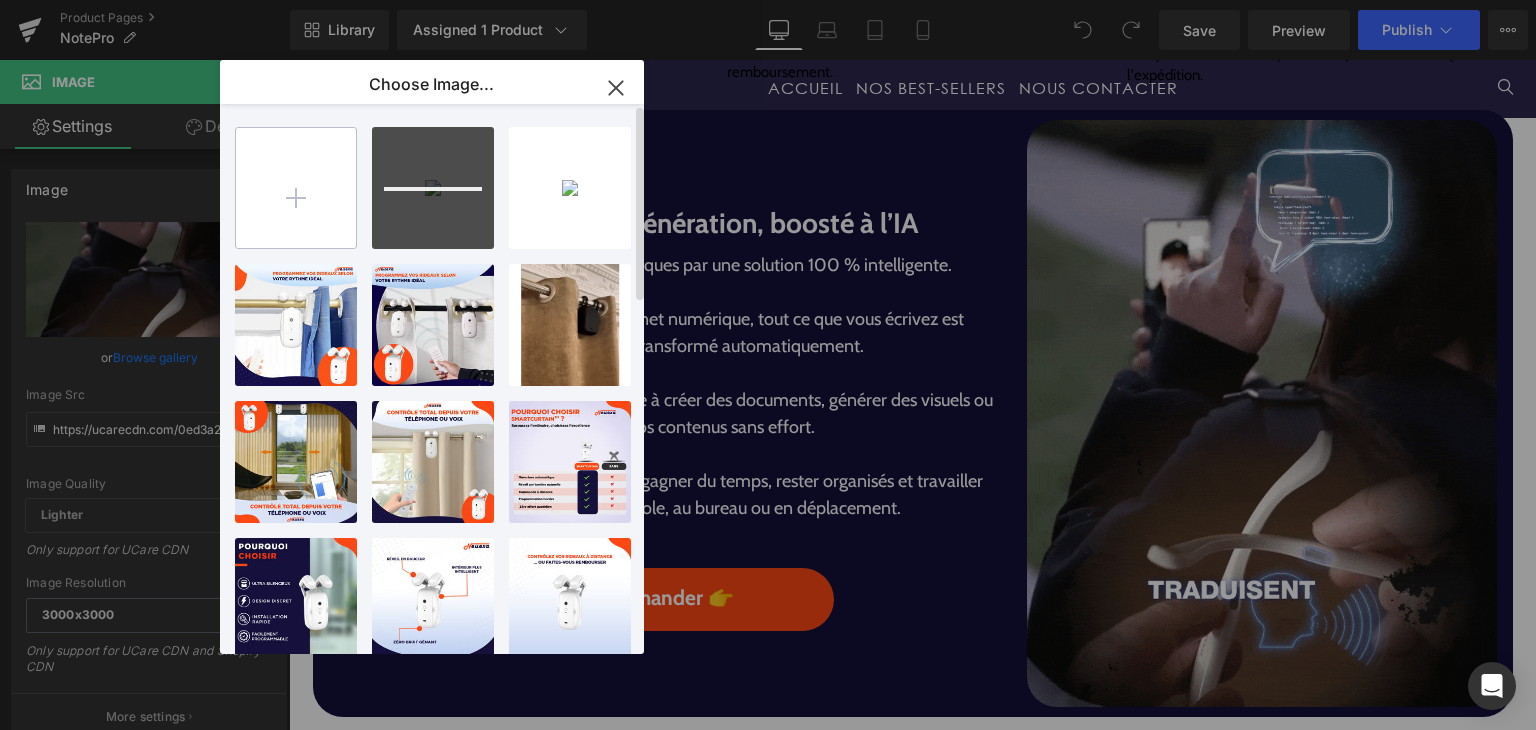 click at bounding box center (296, 188) 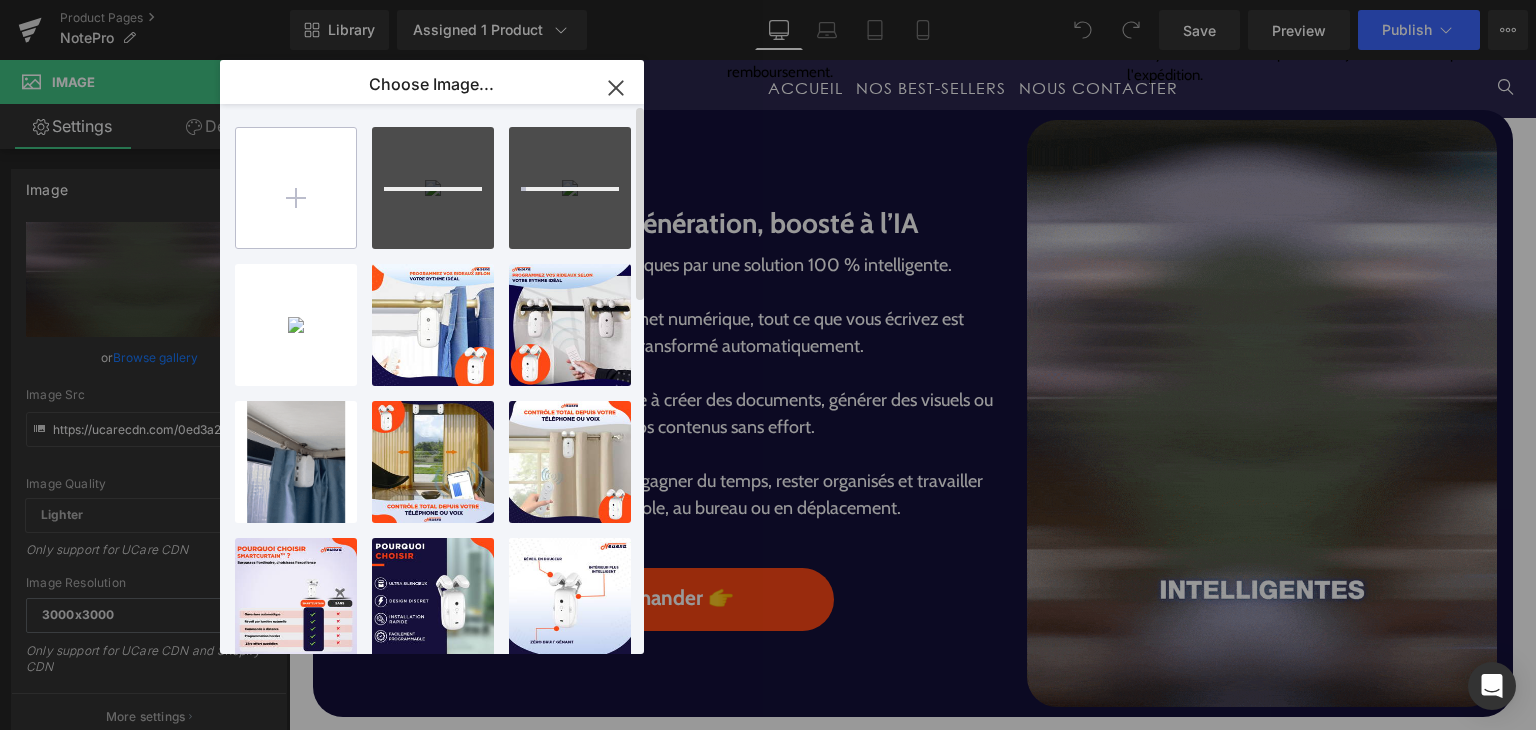 click at bounding box center (296, 188) 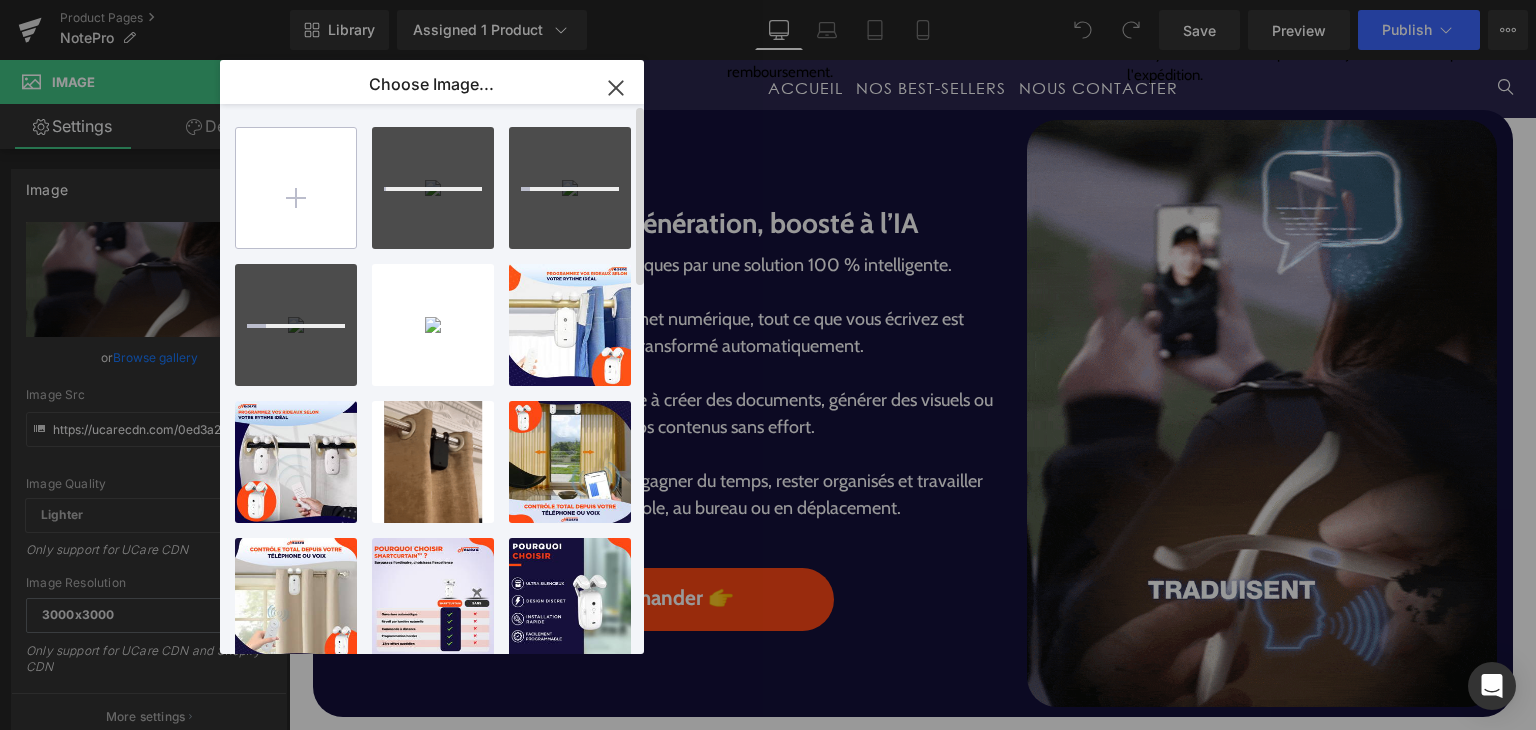 click at bounding box center (296, 188) 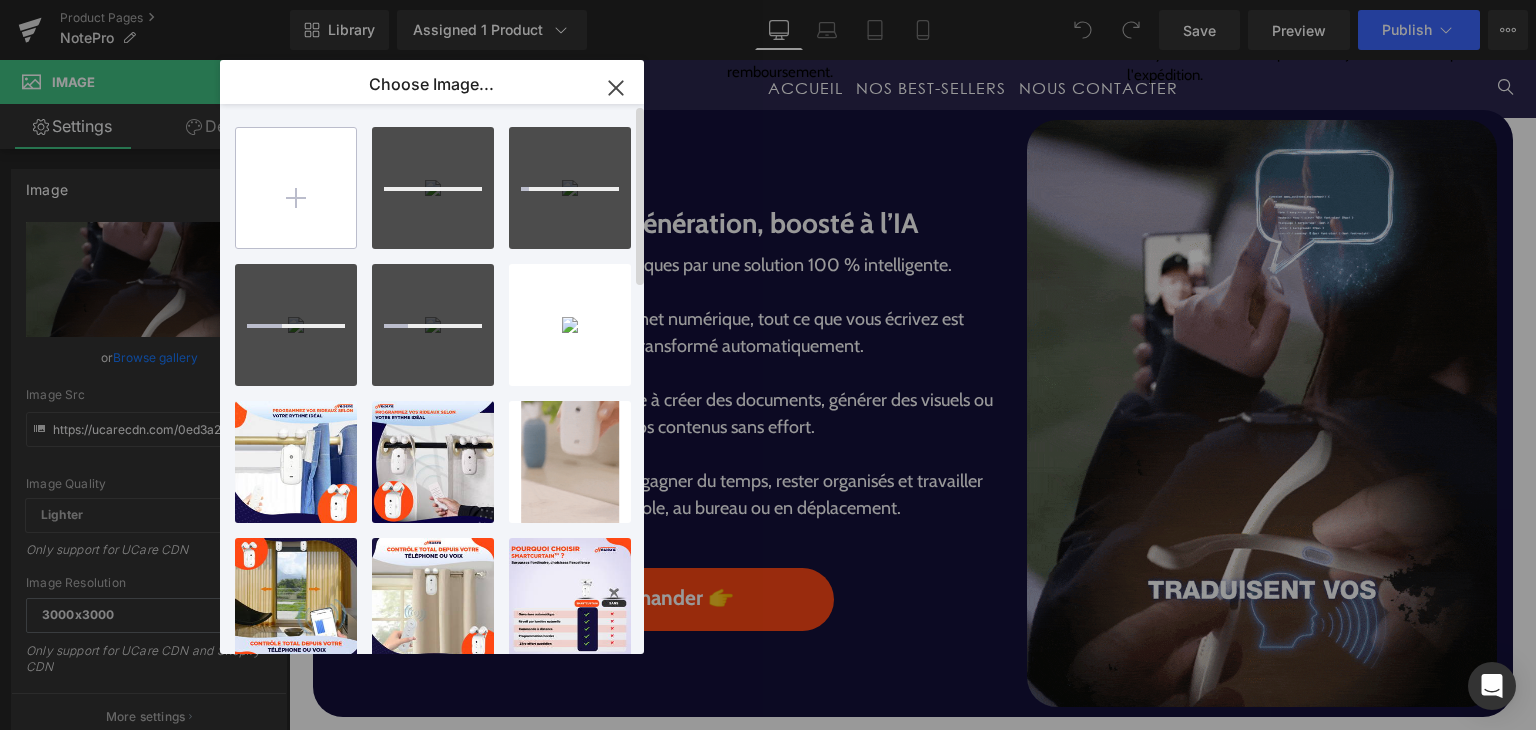 click at bounding box center [296, 188] 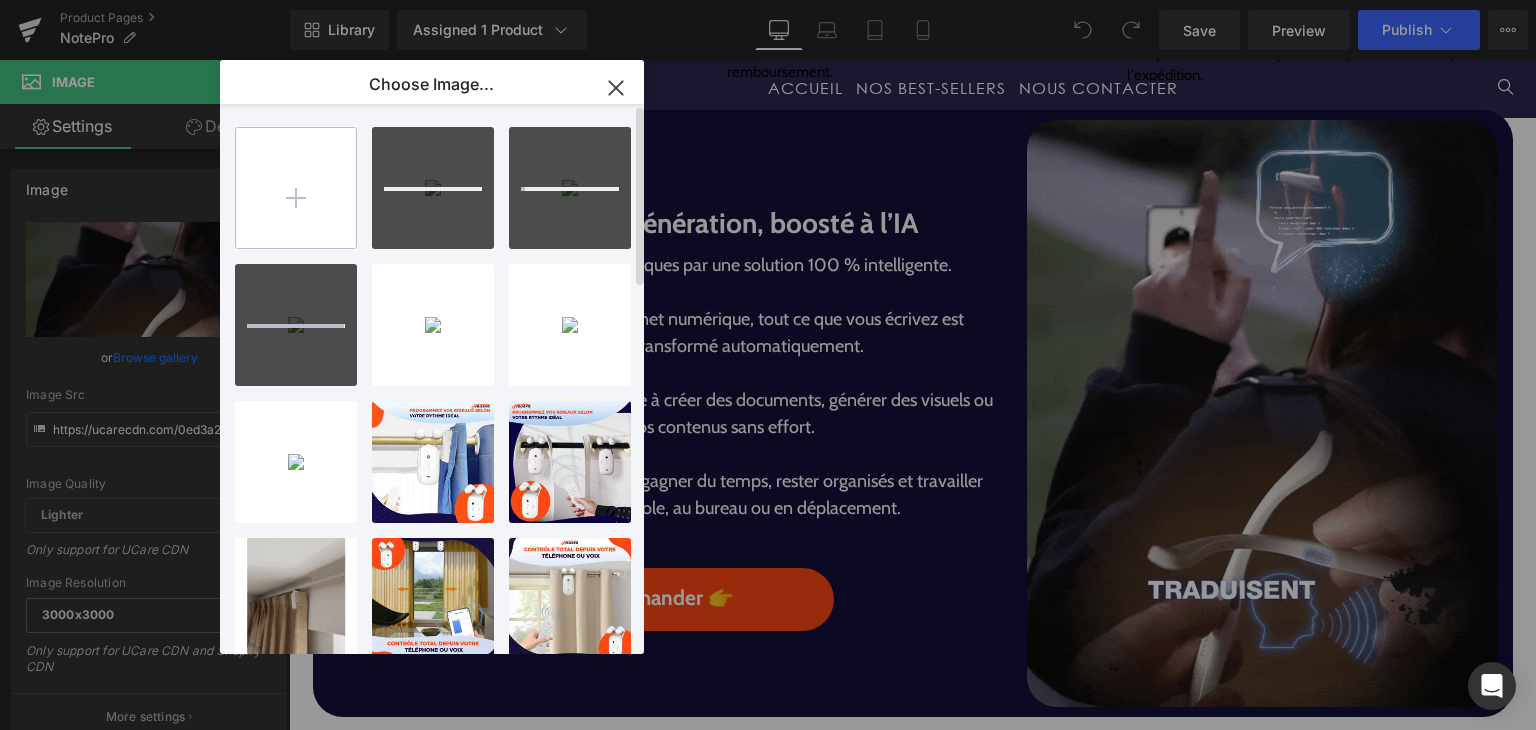 click at bounding box center [296, 188] 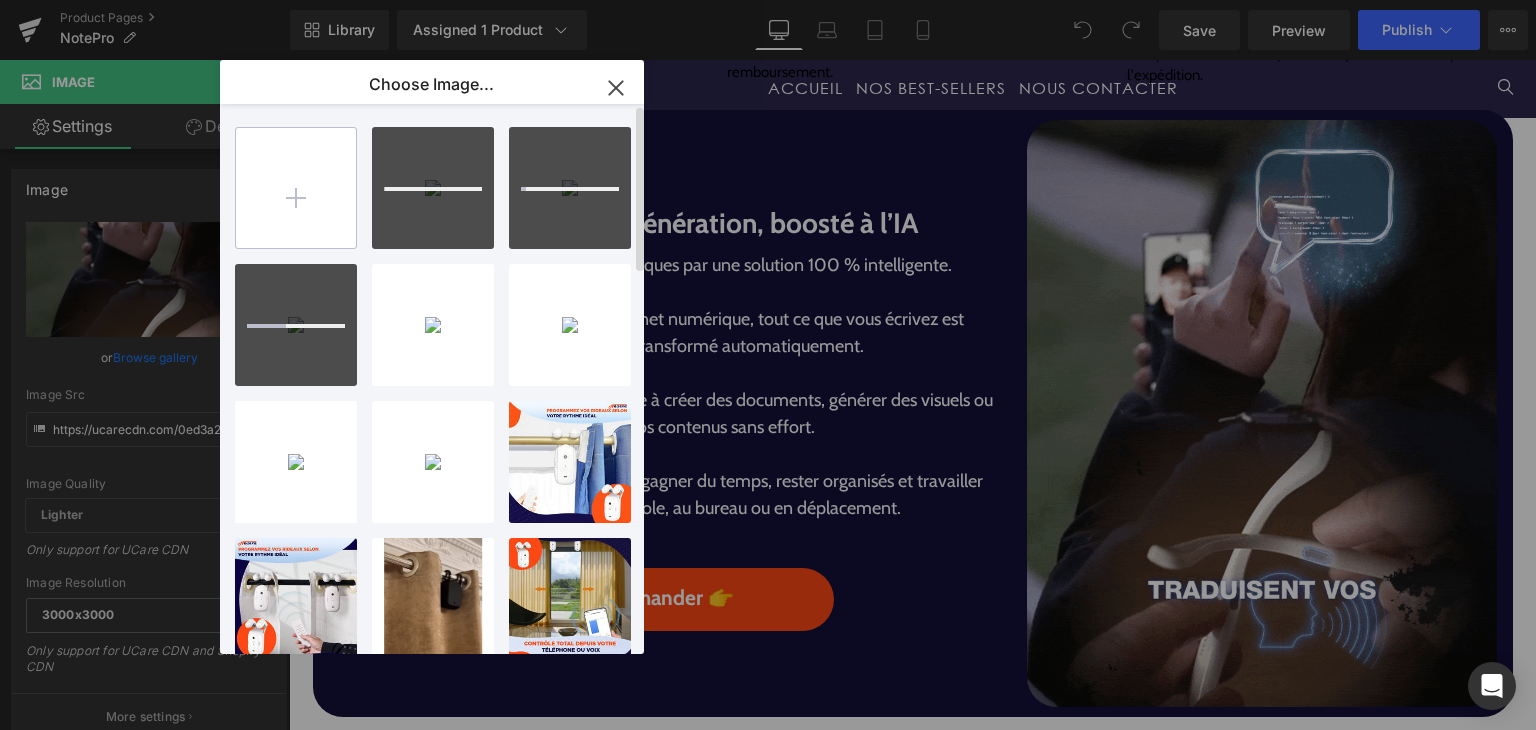 click at bounding box center [296, 188] 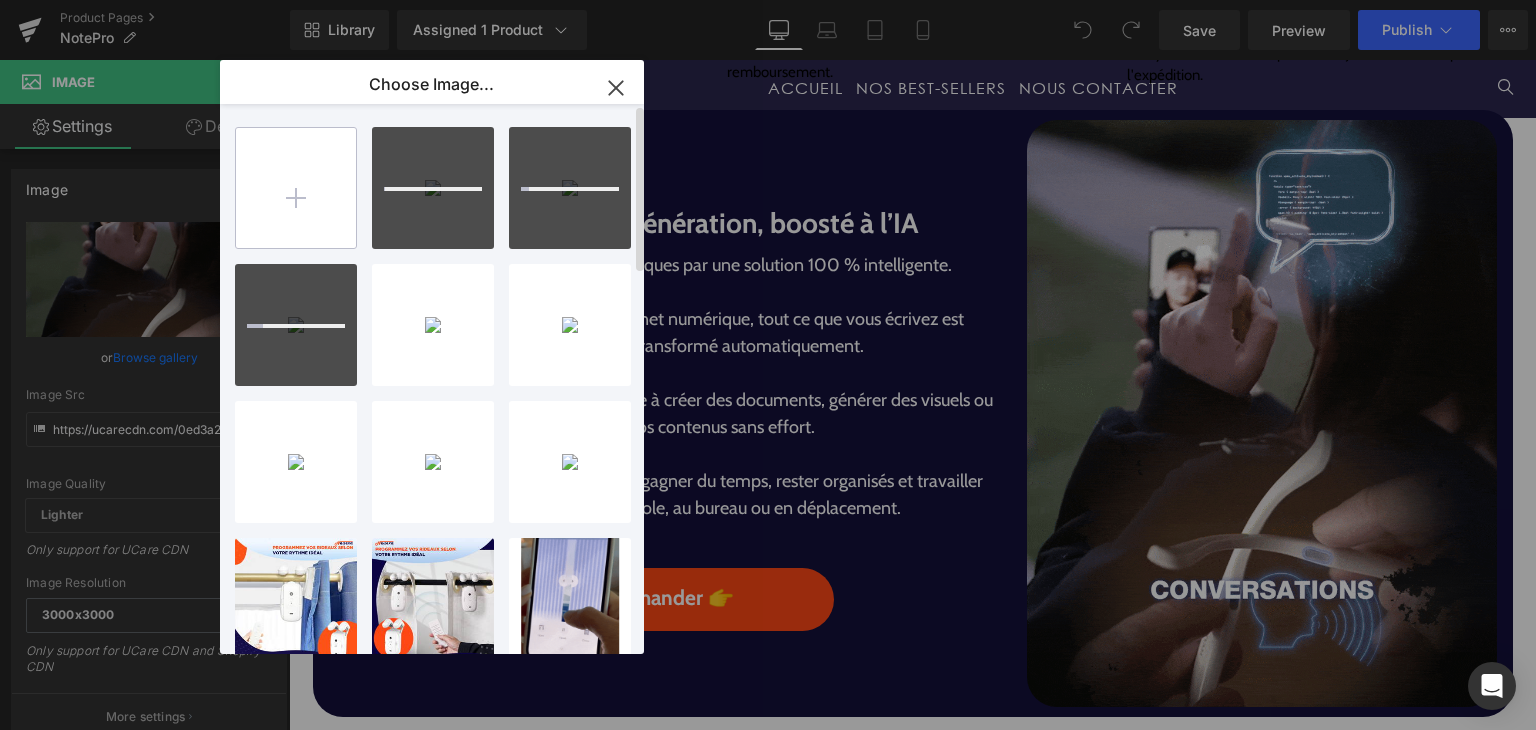click at bounding box center [296, 188] 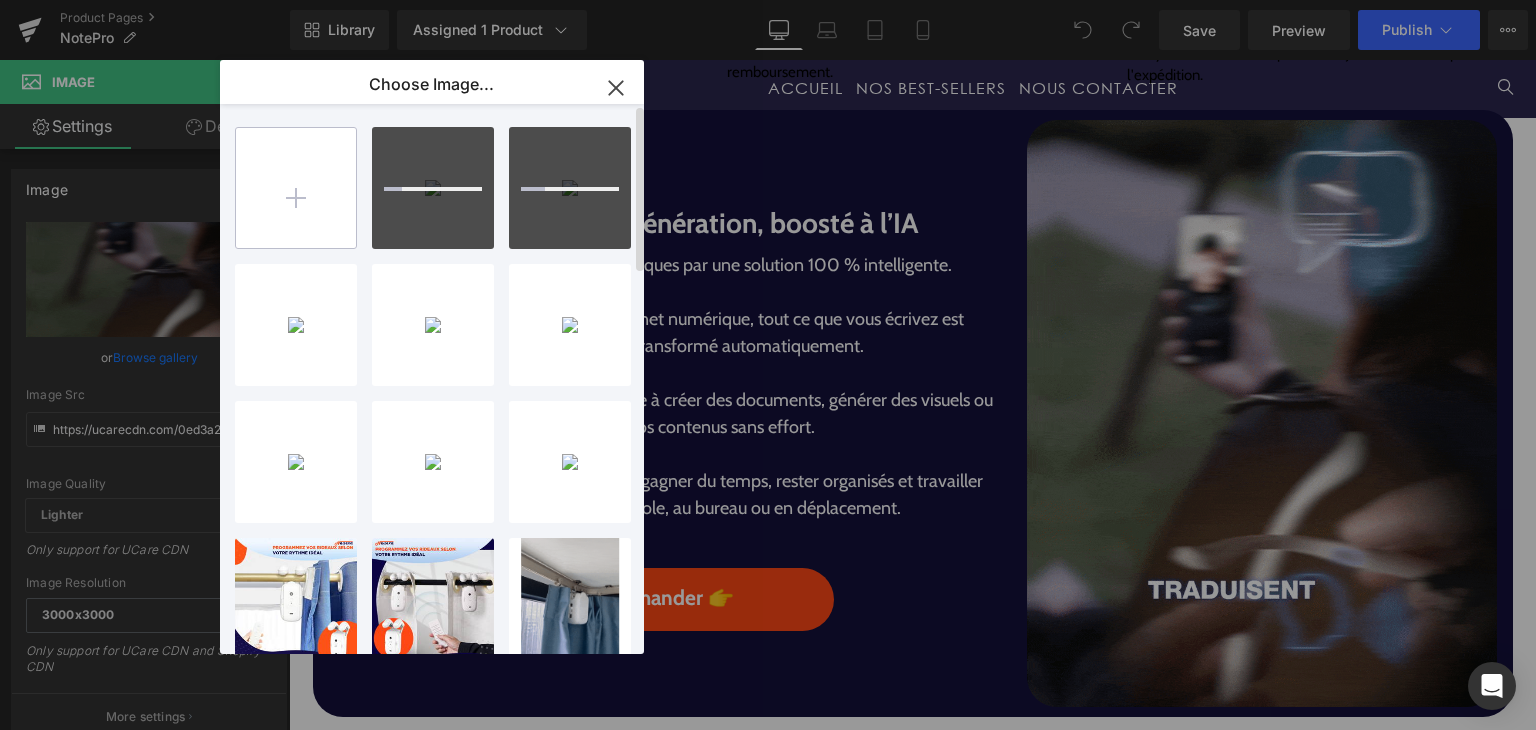type on "C:\fakepath\notePro.gif" 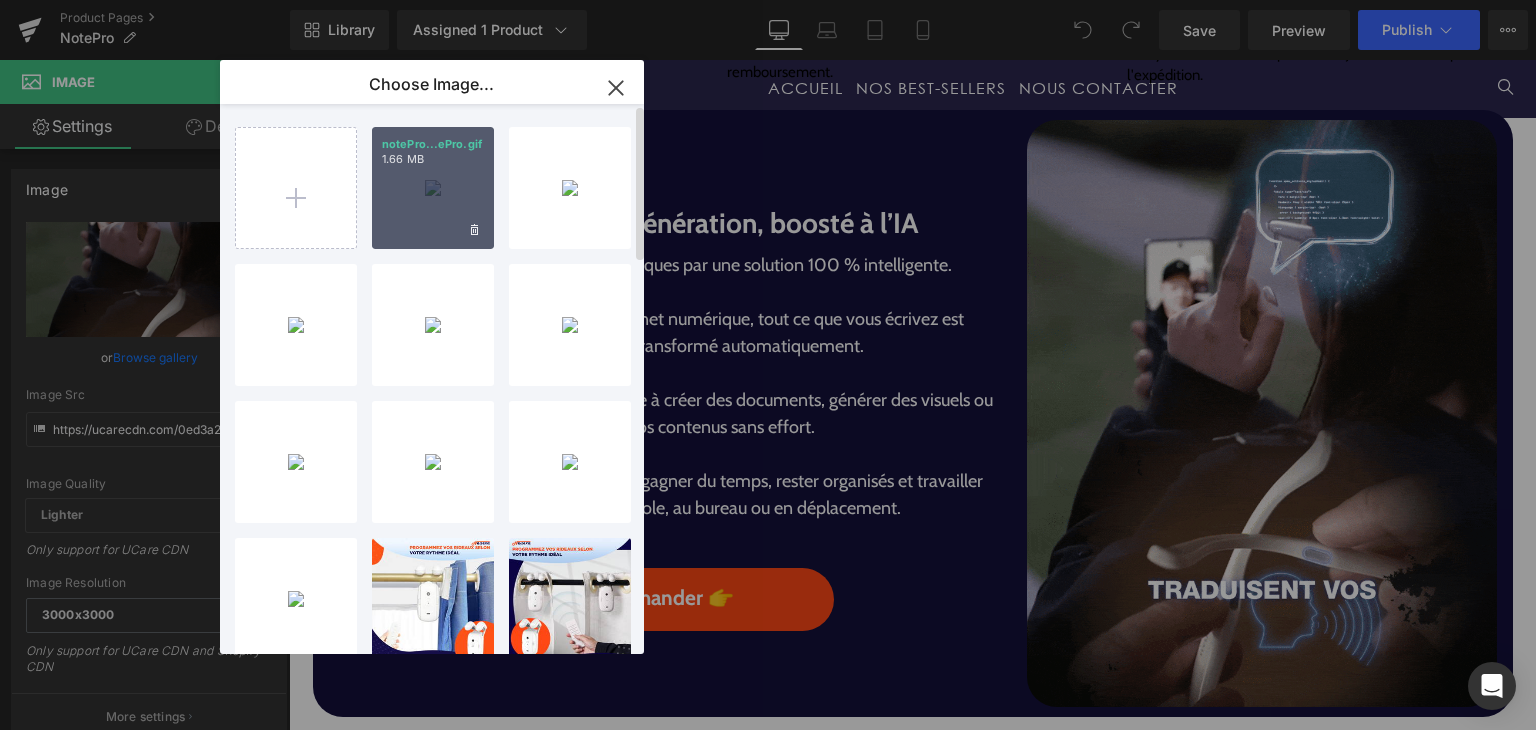 drag, startPoint x: 111, startPoint y: 132, endPoint x: 409, endPoint y: 188, distance: 303.2161 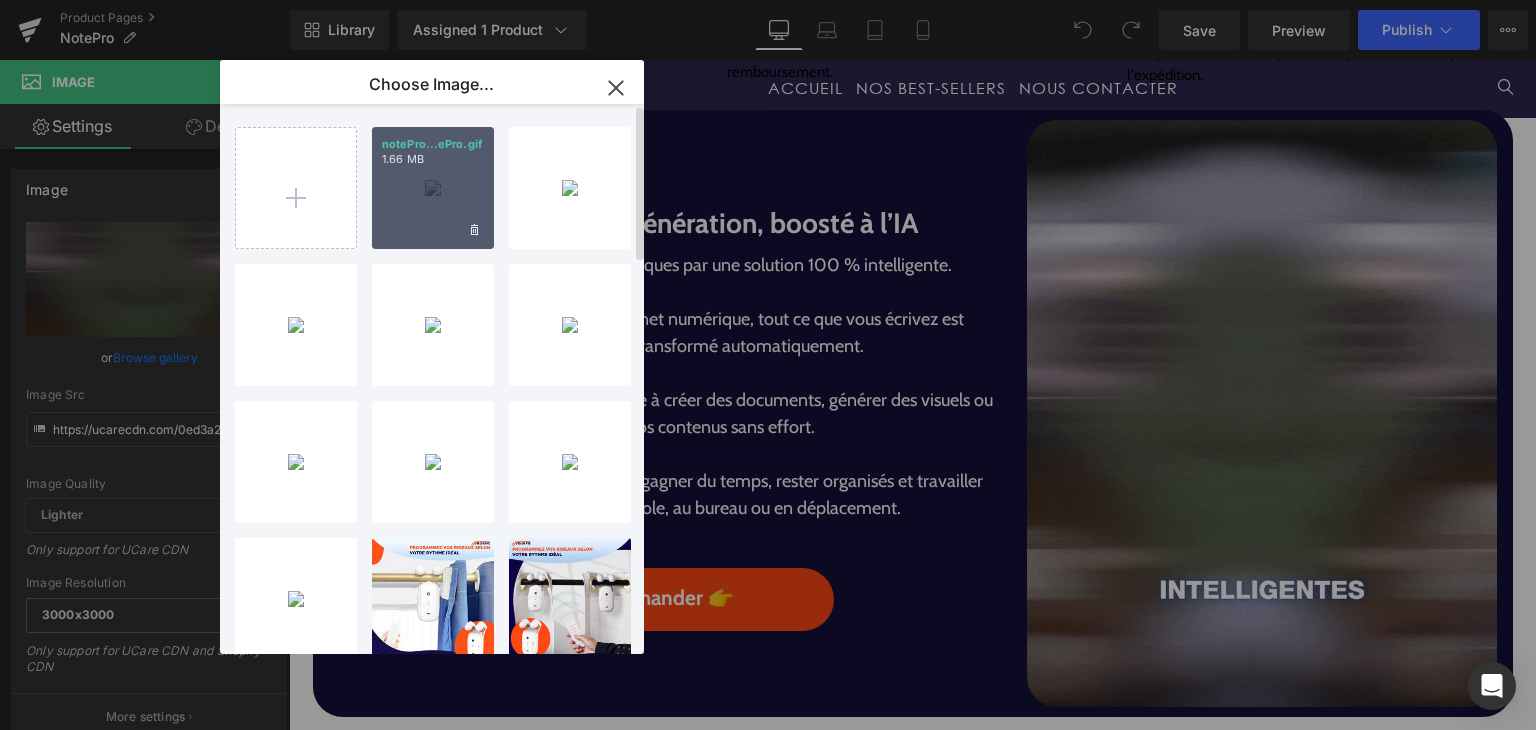 click on "notePro...ePro.gif 1.66 MB" at bounding box center [433, 188] 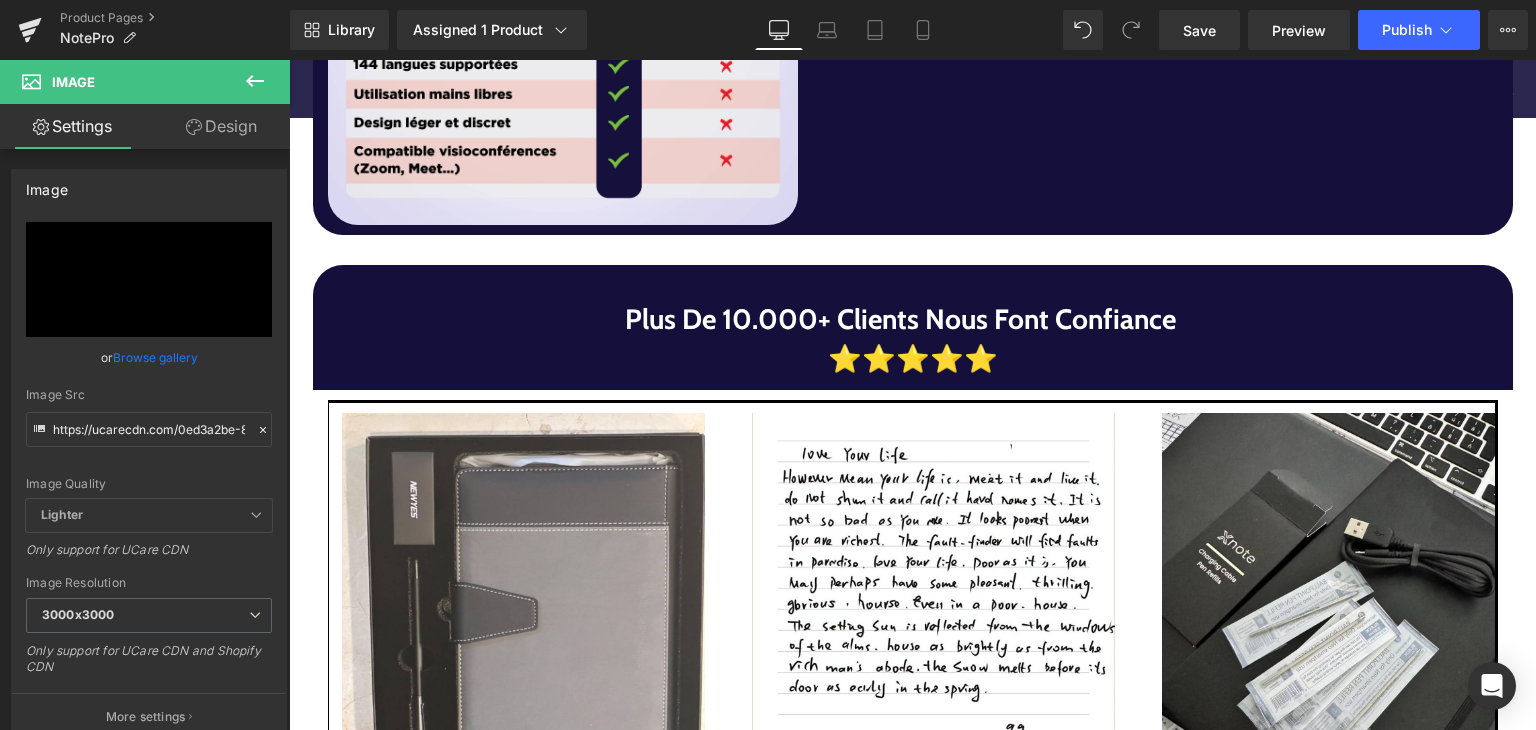 scroll, scrollTop: 1959, scrollLeft: 0, axis: vertical 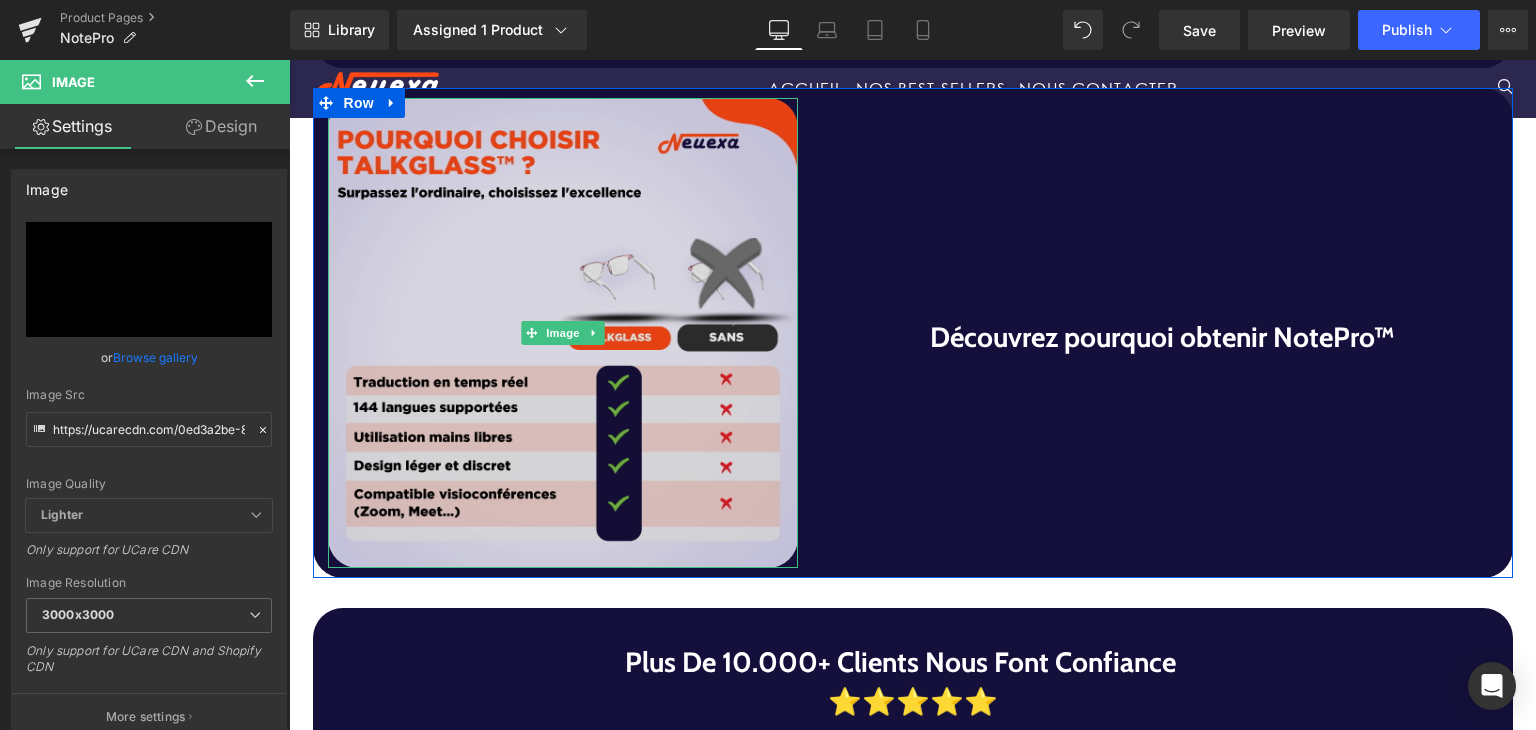 click at bounding box center (563, 333) 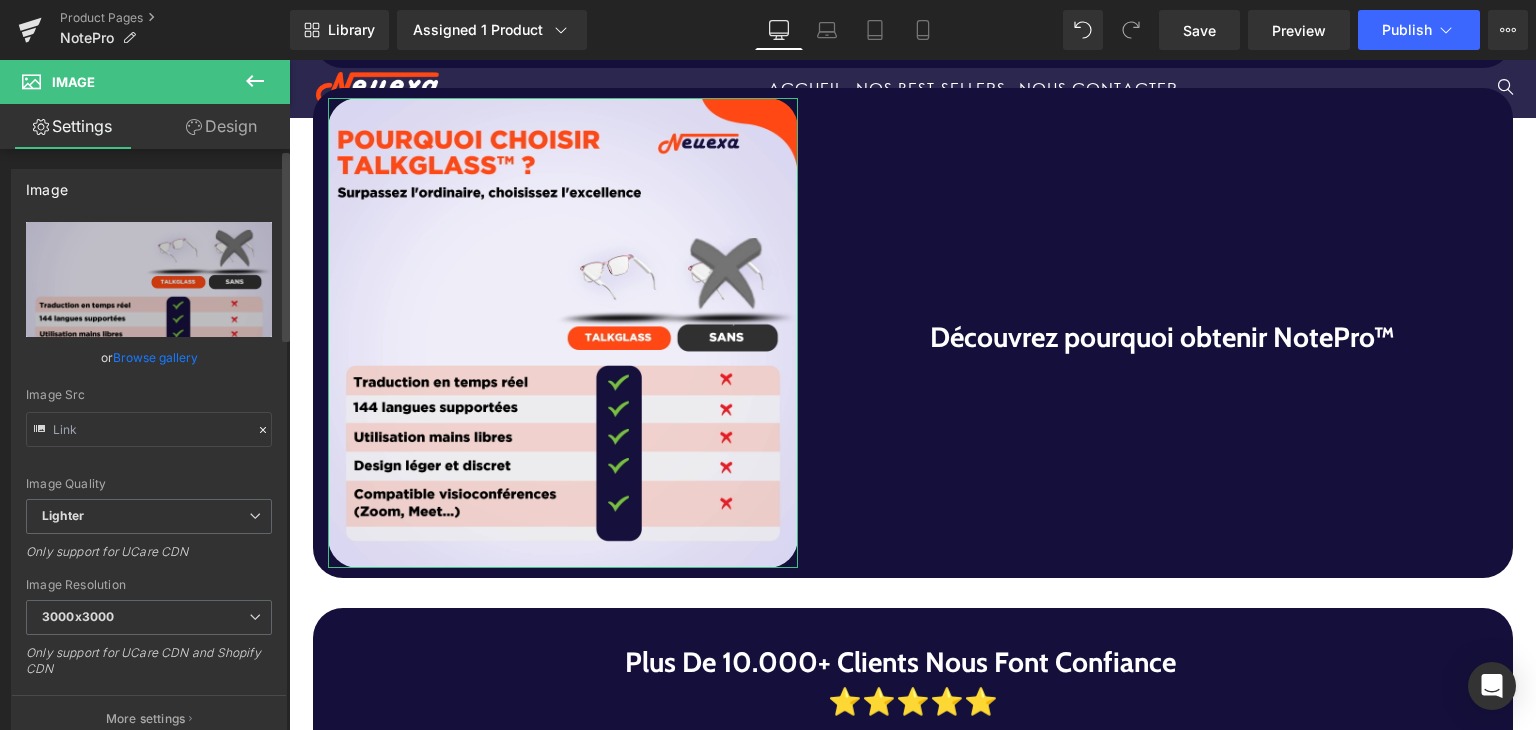 click on "Browse gallery" at bounding box center [155, 357] 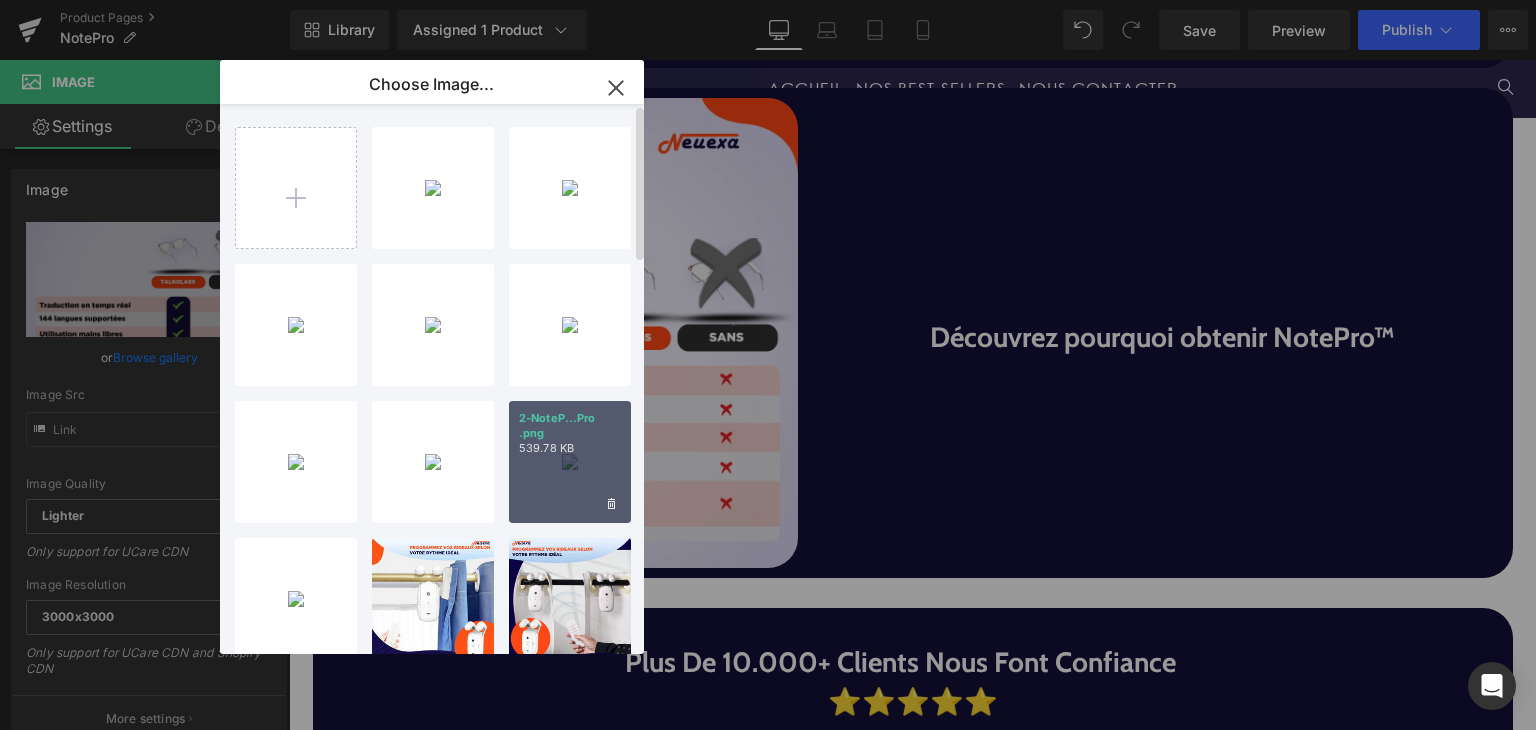 click on "2-NoteP...Pro .png 539.78 KB" at bounding box center [570, 462] 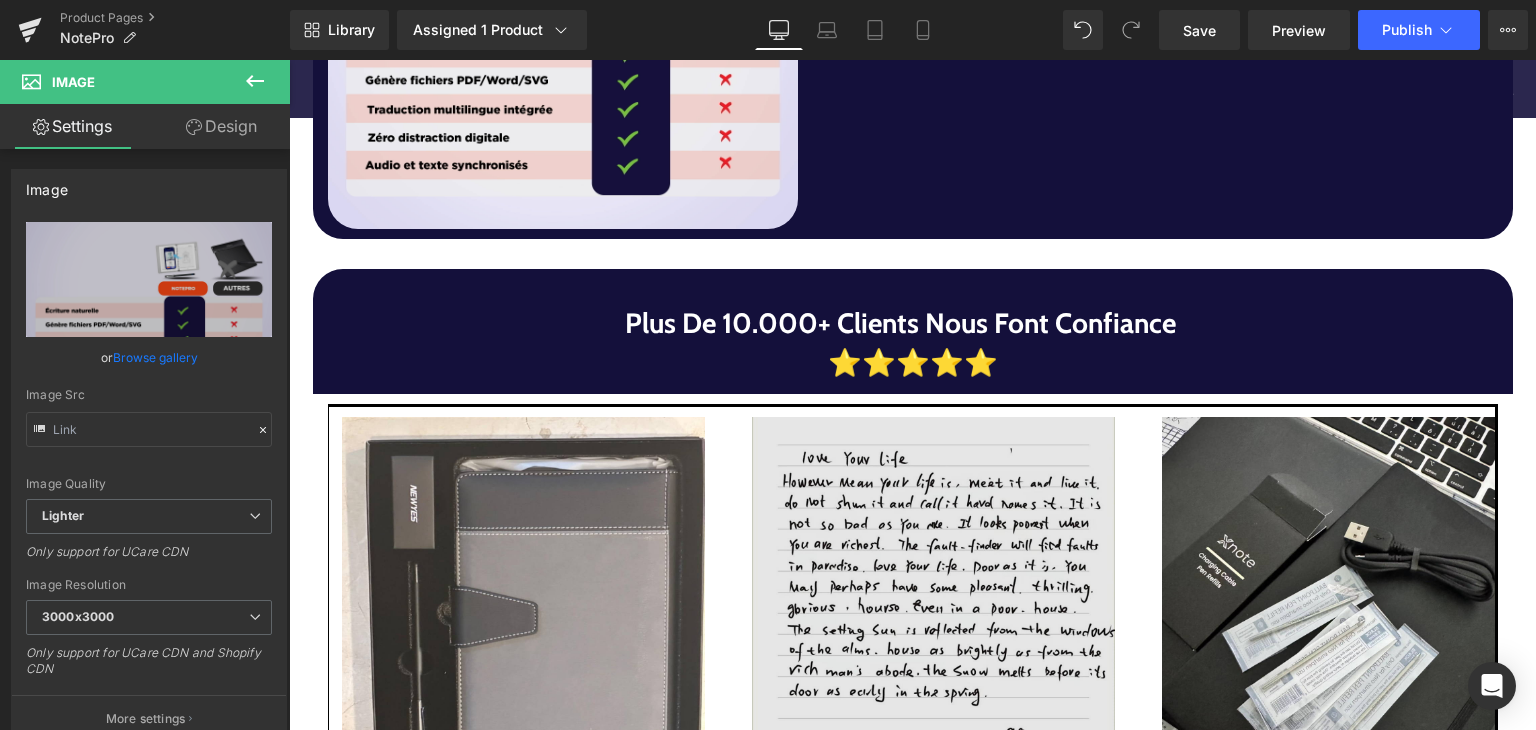 scroll, scrollTop: 2237, scrollLeft: 0, axis: vertical 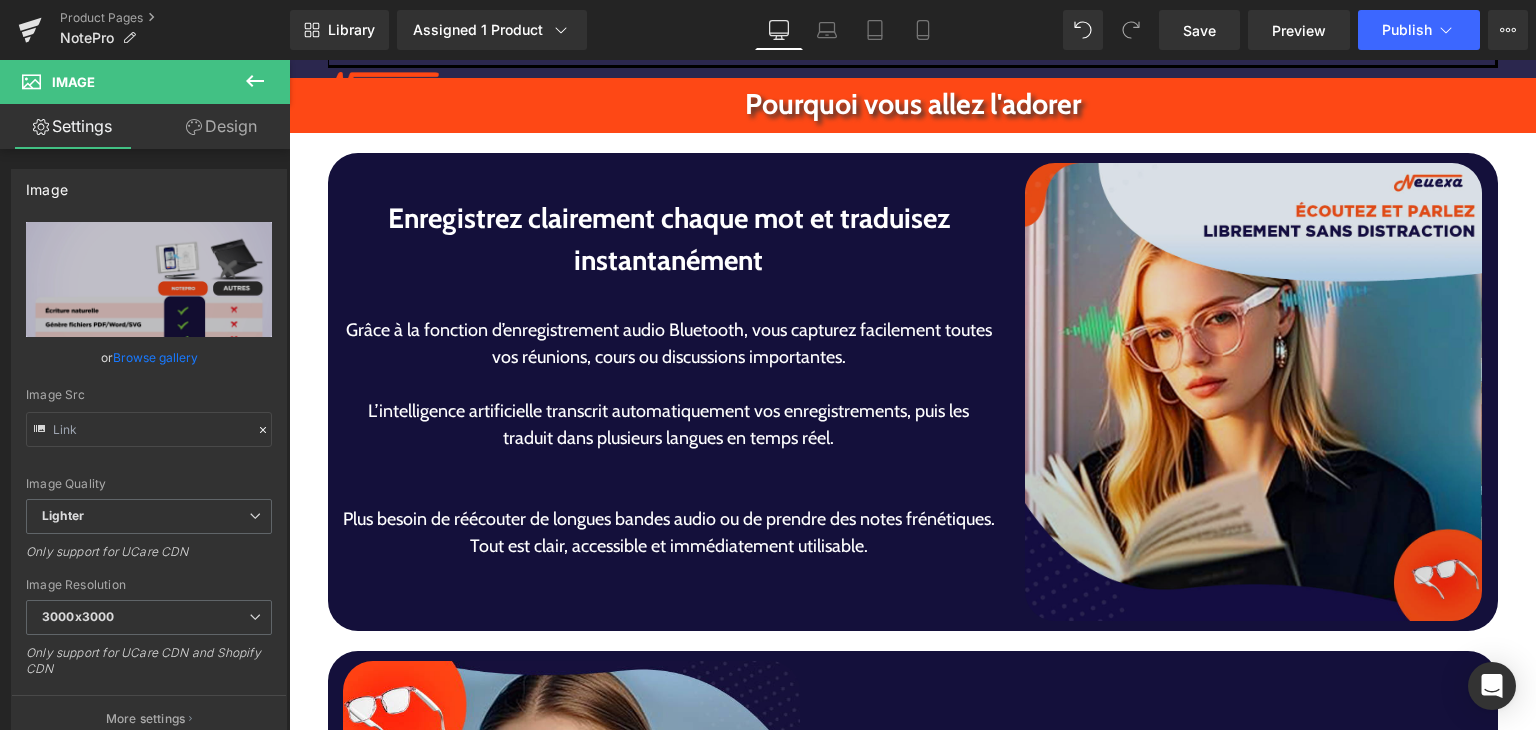 click at bounding box center [1254, 392] 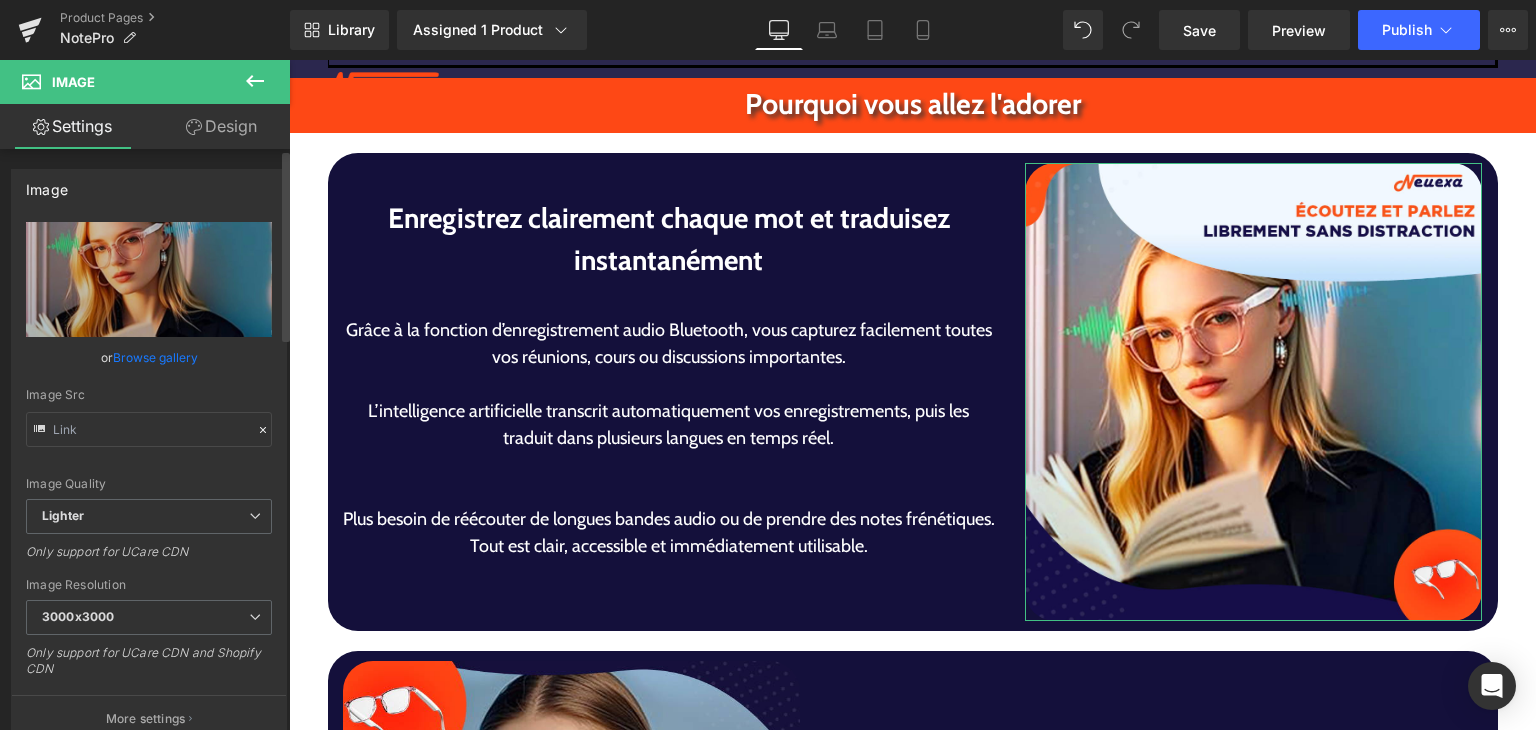 click on "Browse gallery" at bounding box center [155, 357] 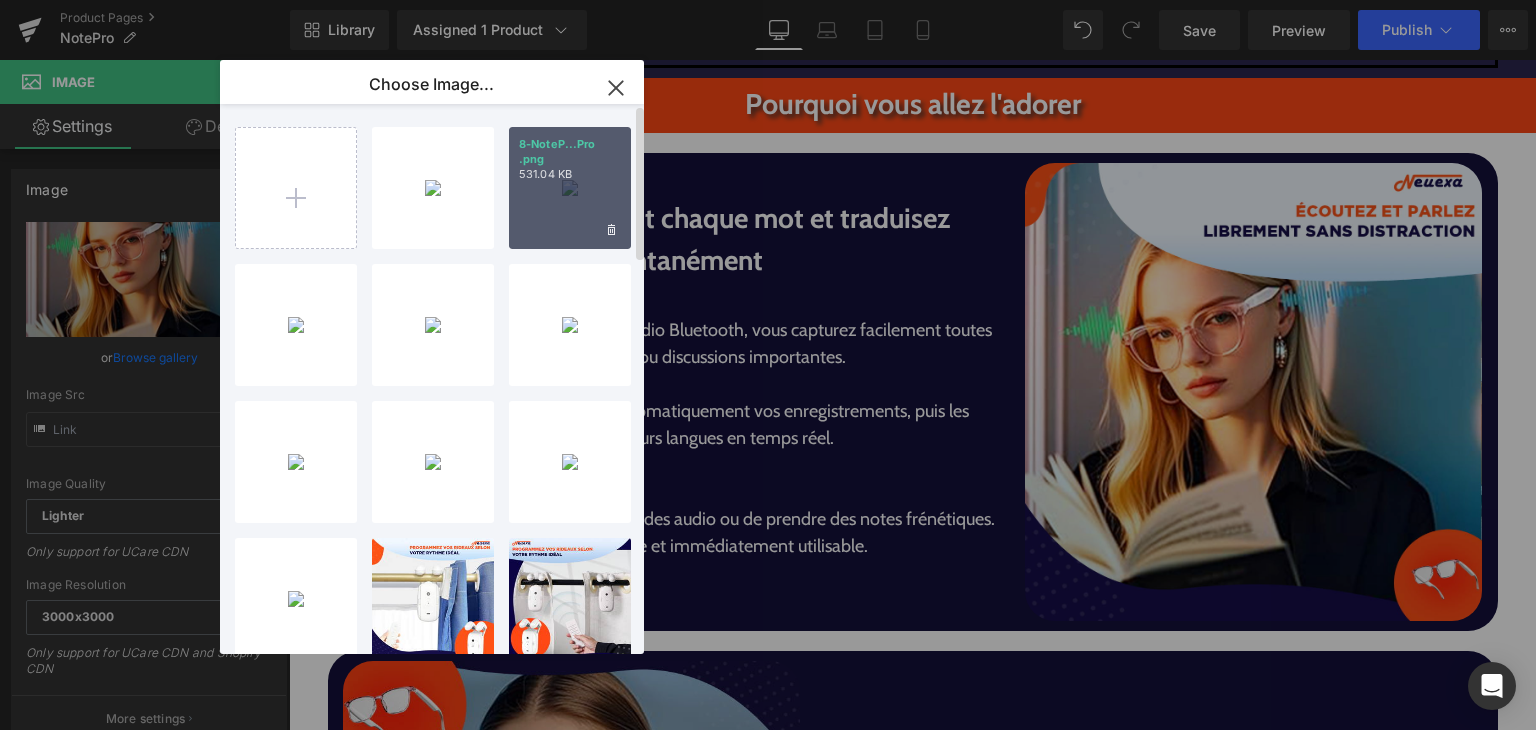 click on "8-NoteP...Pro .png" at bounding box center (570, 152) 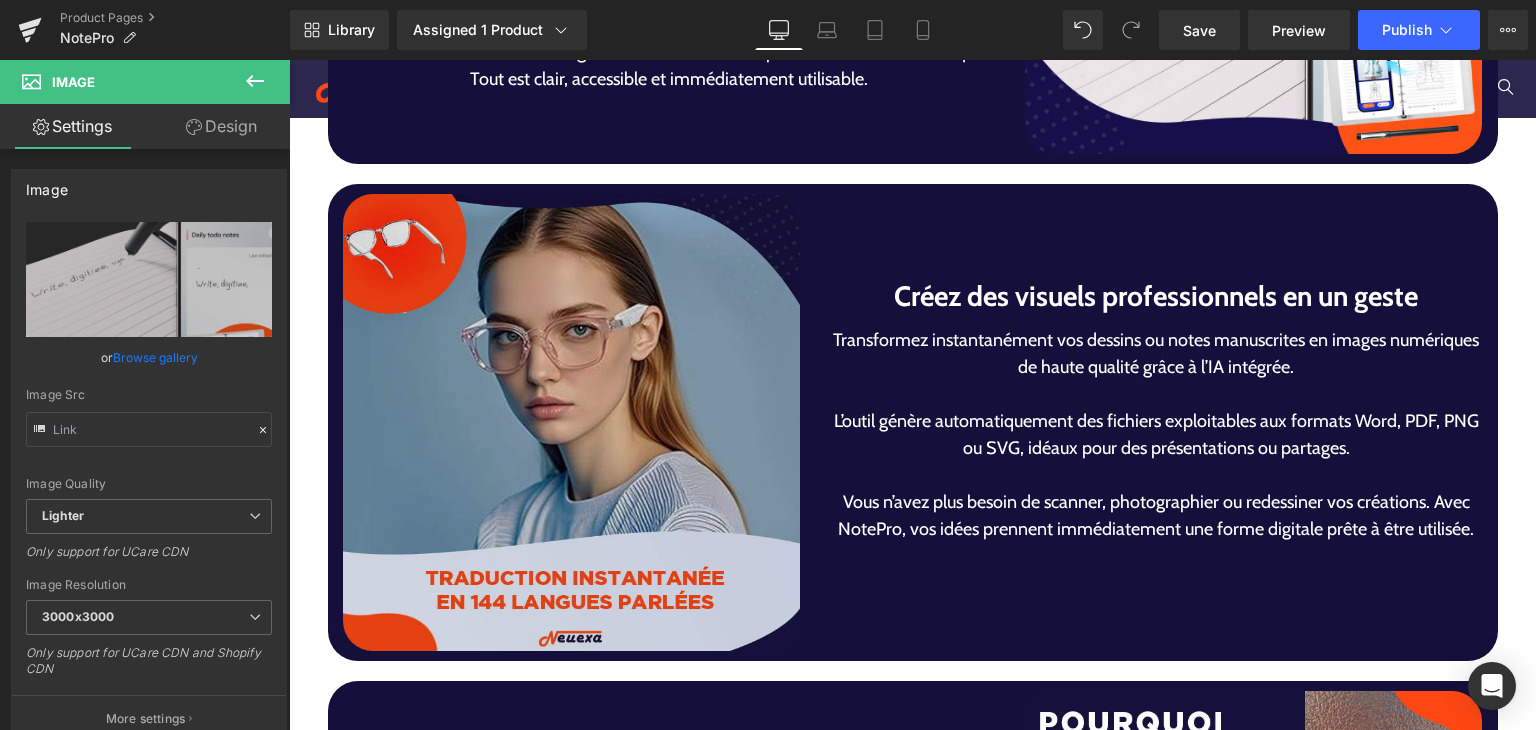 scroll, scrollTop: 3989, scrollLeft: 0, axis: vertical 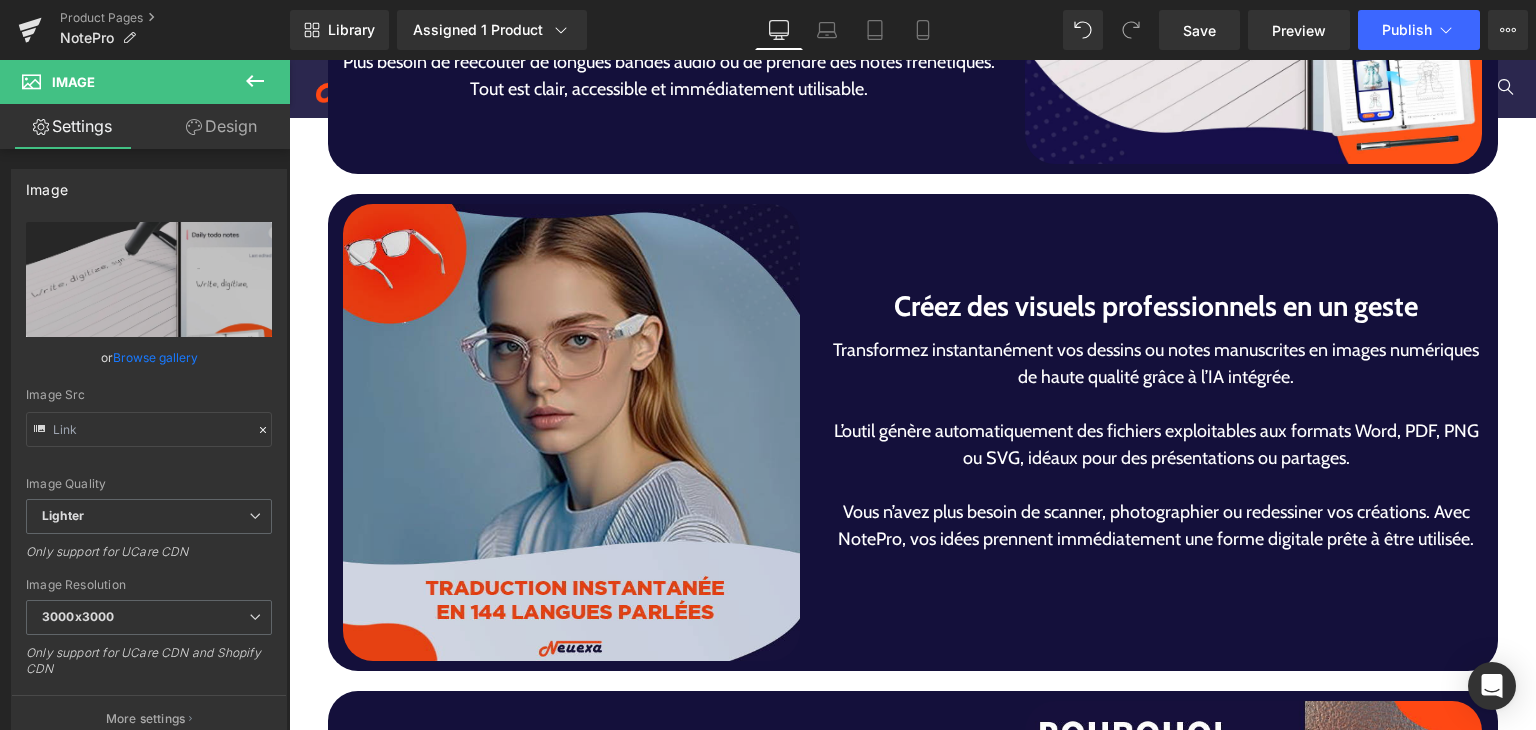 click at bounding box center [572, 433] 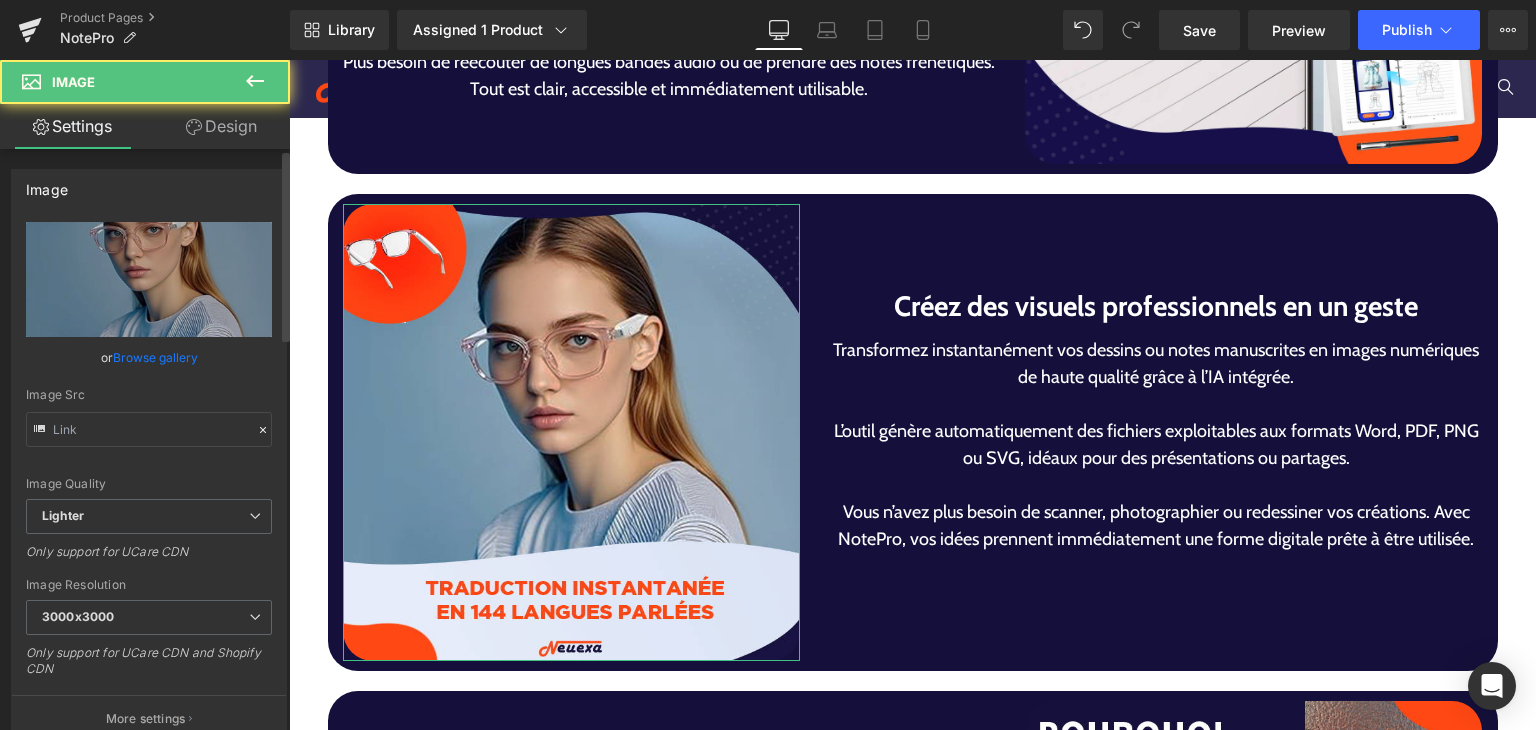click on "Browse gallery" at bounding box center [155, 357] 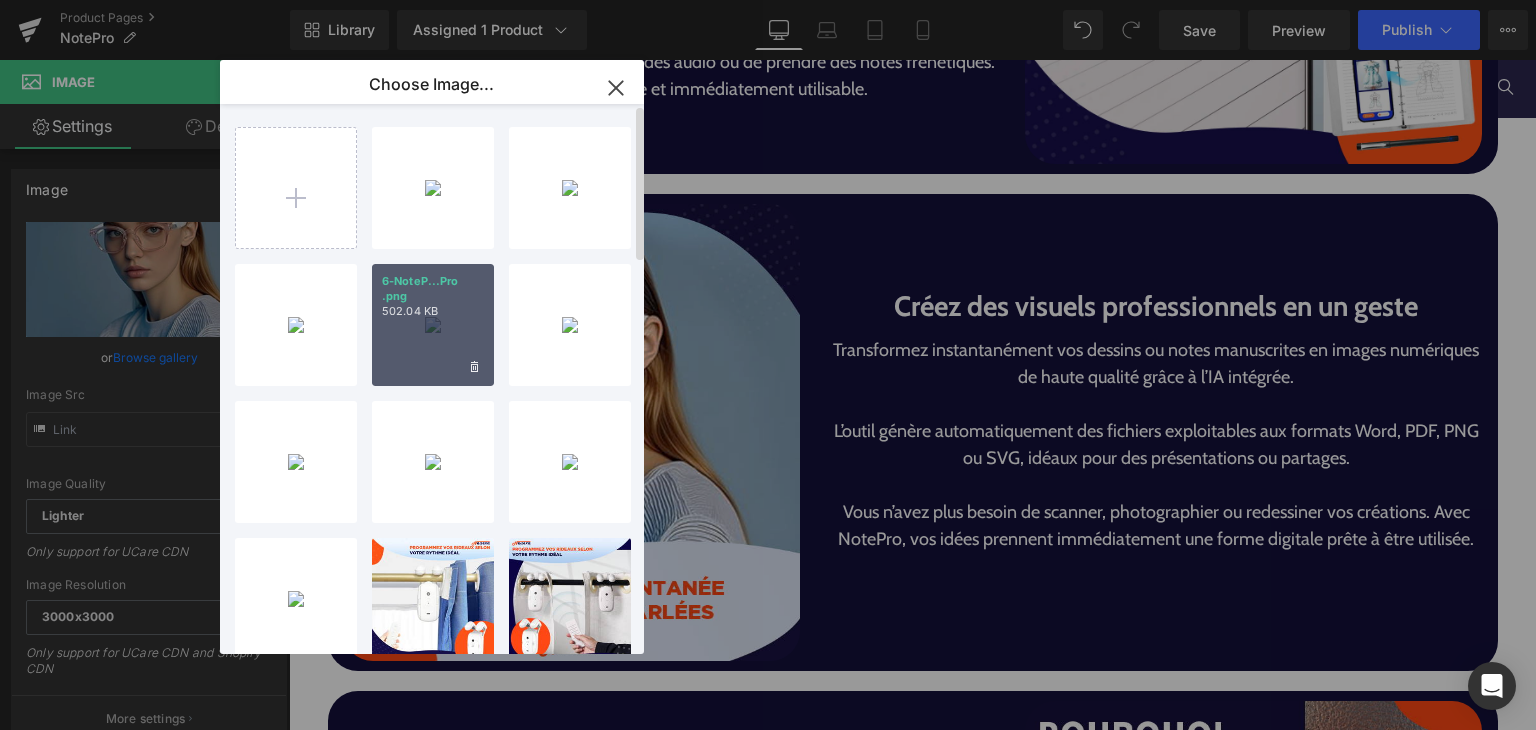 click on "6-NoteP...Pro .png 502.04 KB" at bounding box center (433, 325) 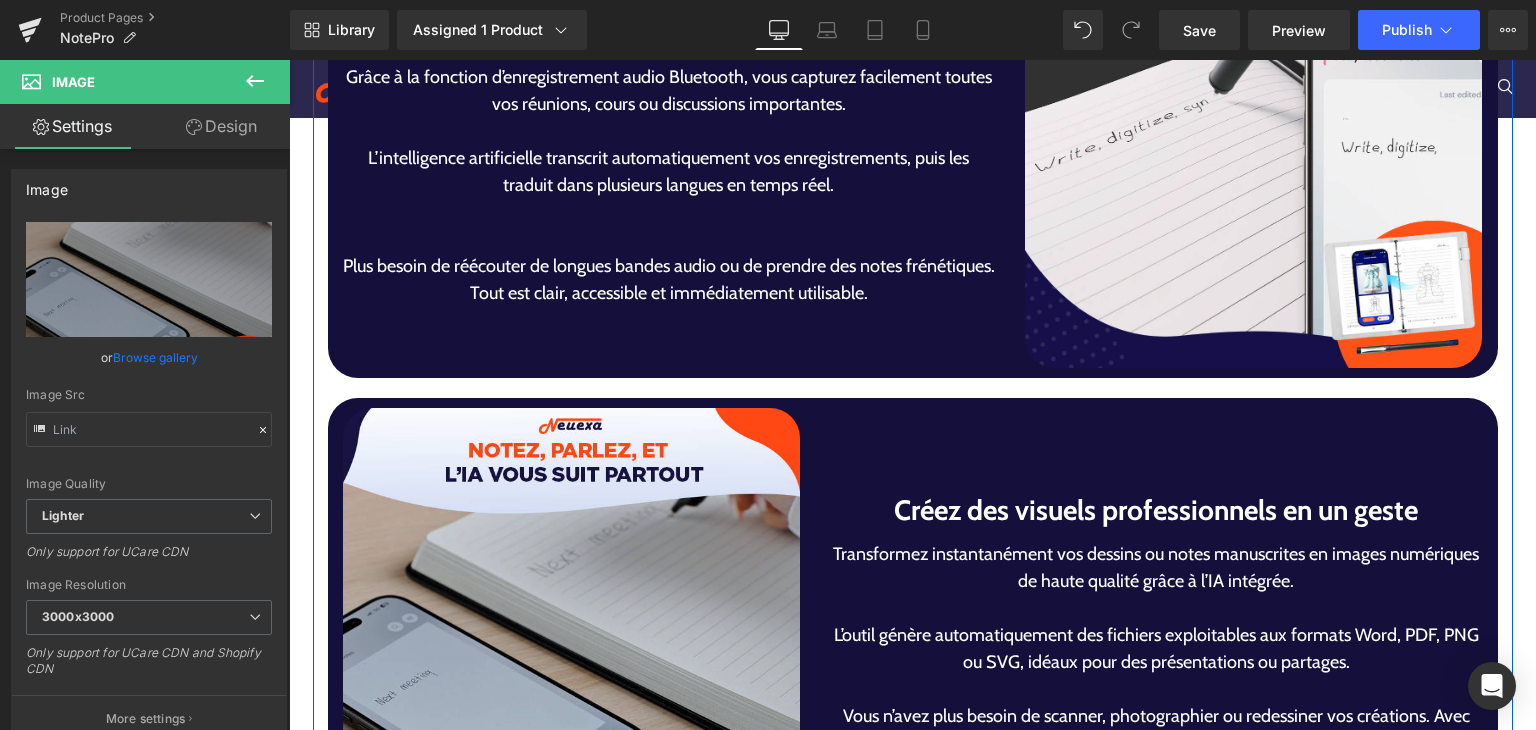 scroll, scrollTop: 3789, scrollLeft: 0, axis: vertical 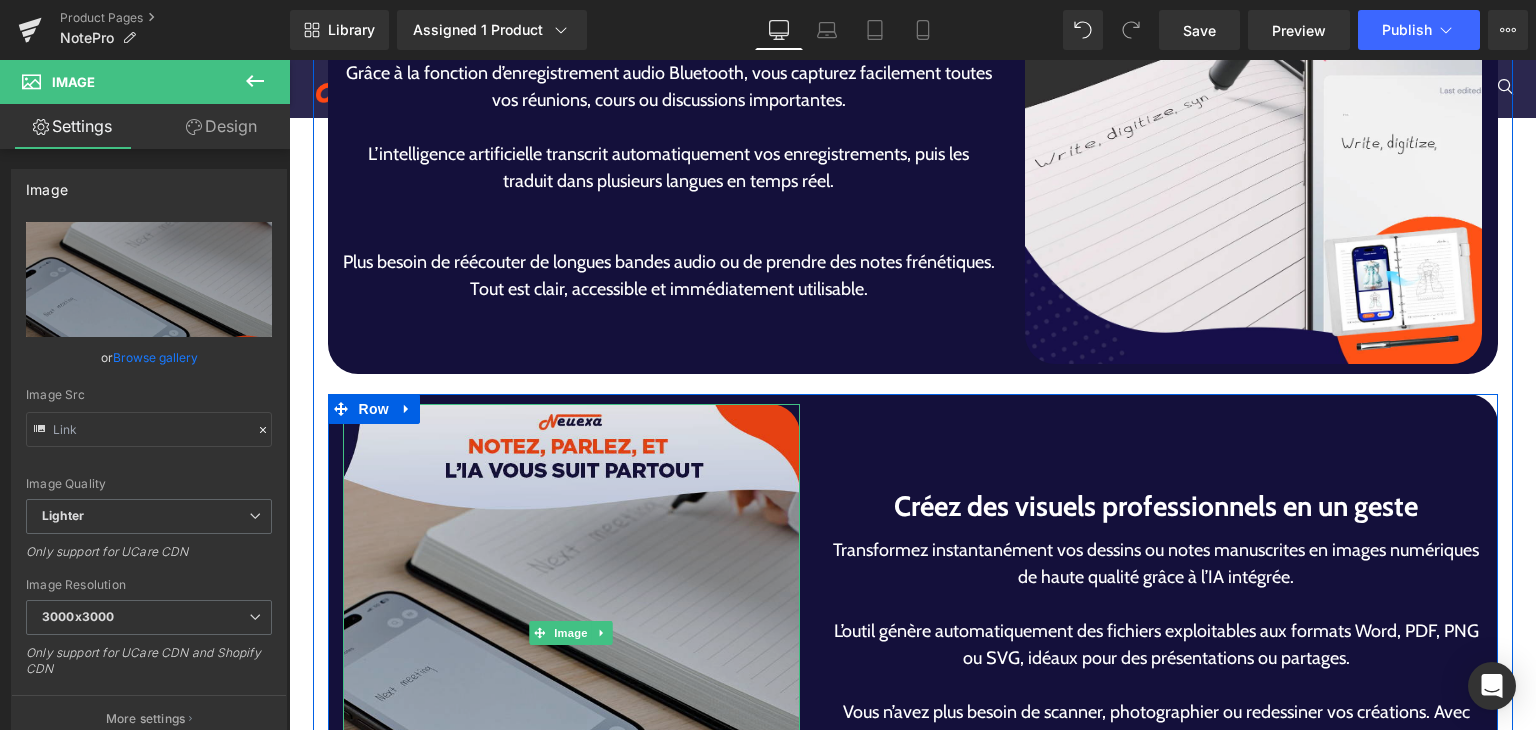 click at bounding box center (572, 633) 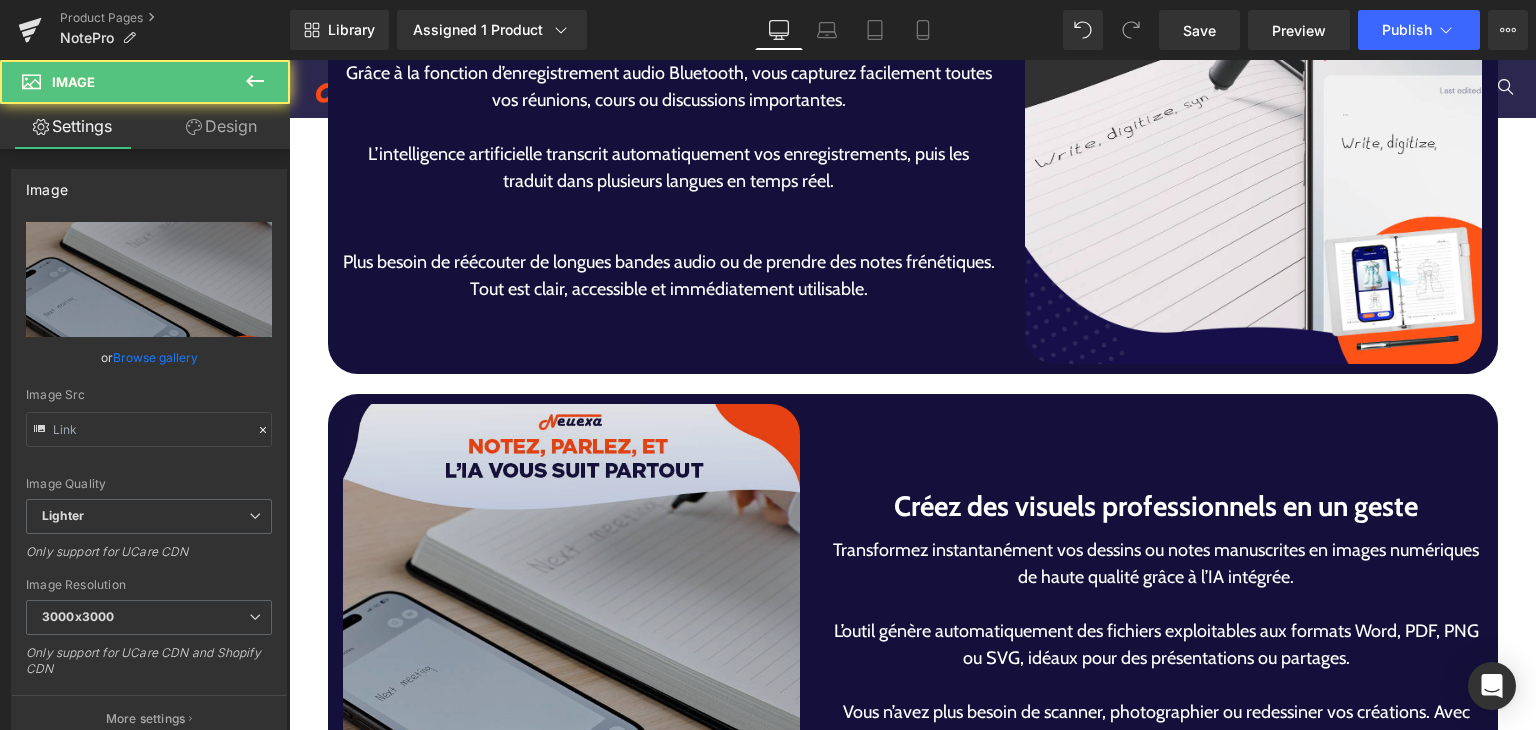 click at bounding box center (572, 633) 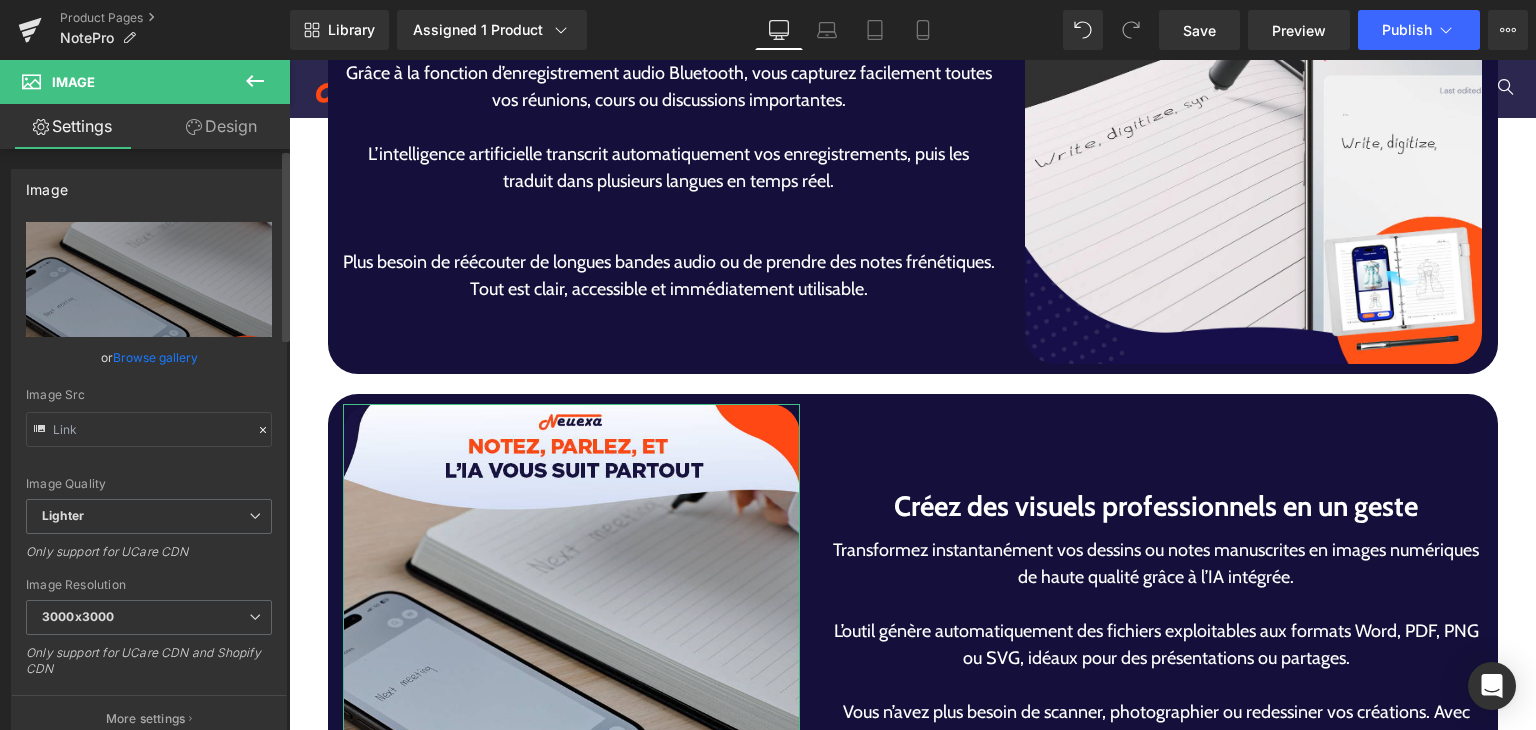 click on "Browse gallery" at bounding box center [155, 357] 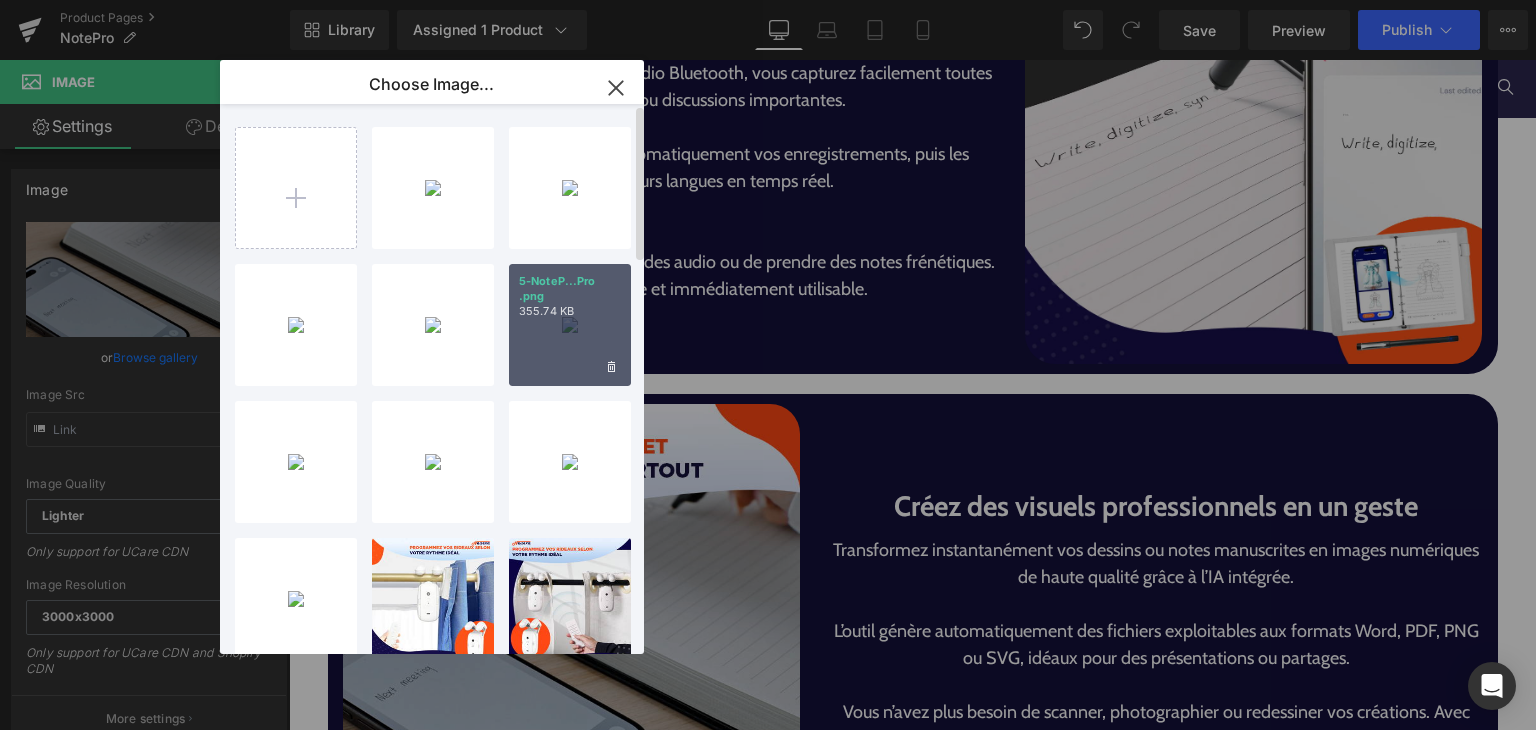 click on "5-NoteP...Pro .png" at bounding box center [570, 289] 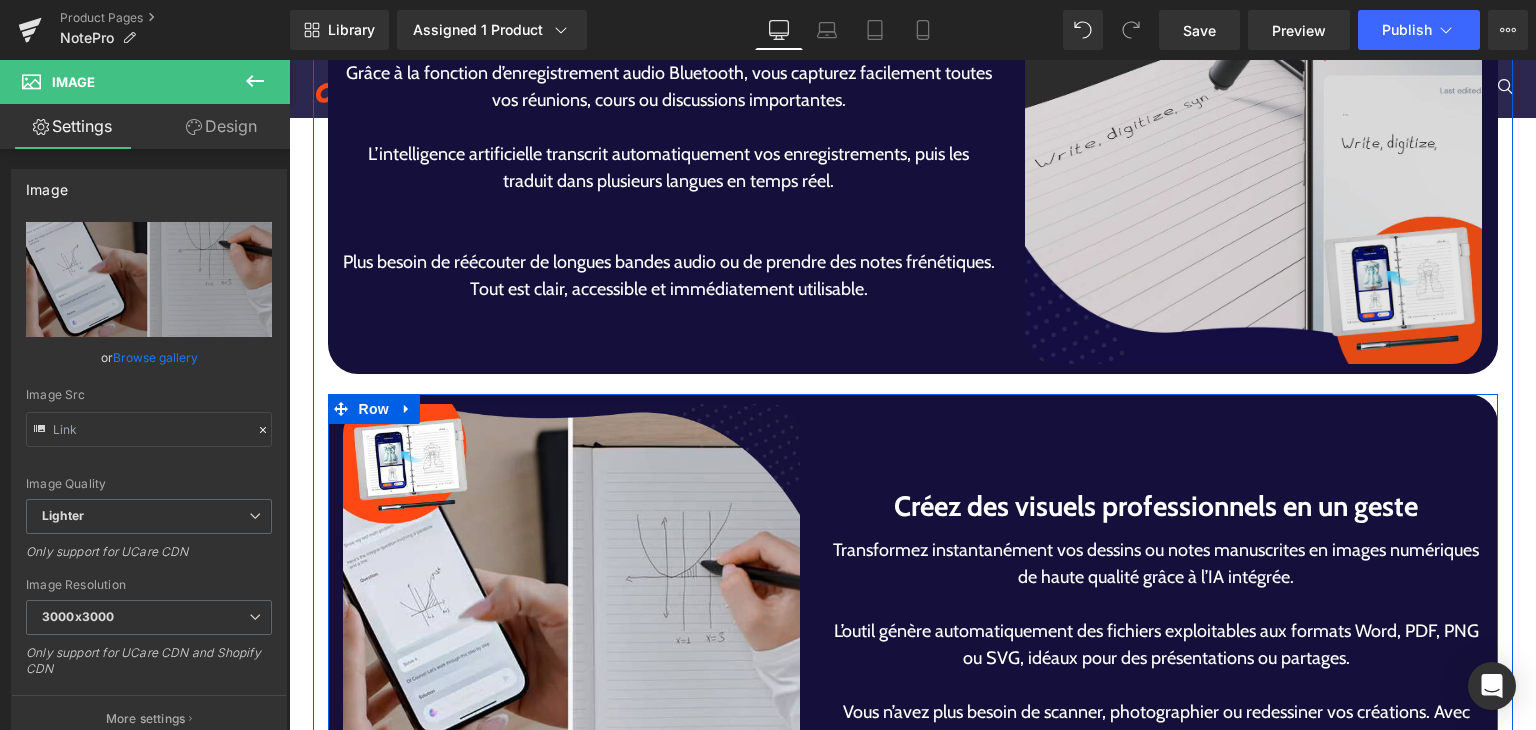 scroll, scrollTop: 3689, scrollLeft: 0, axis: vertical 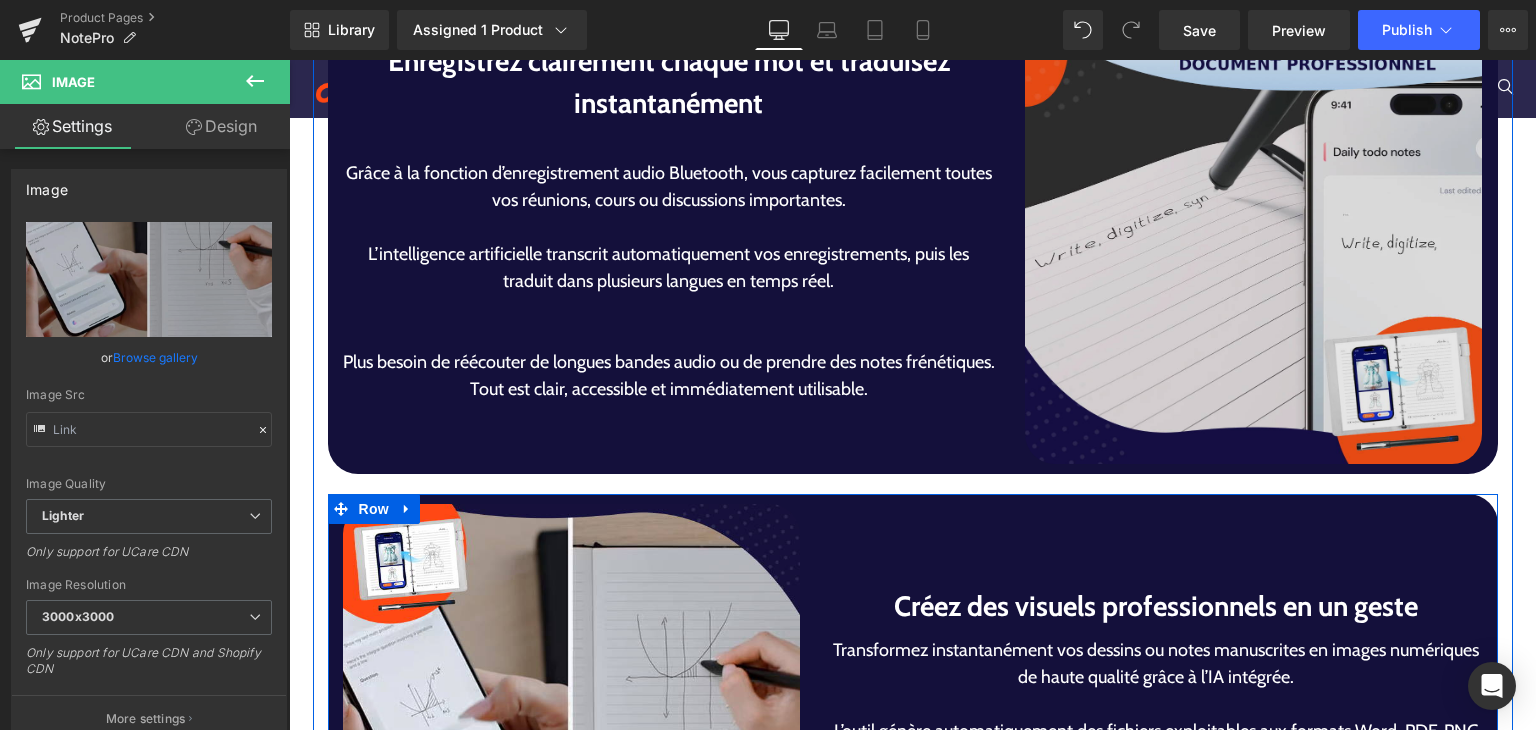 click at bounding box center [1254, 235] 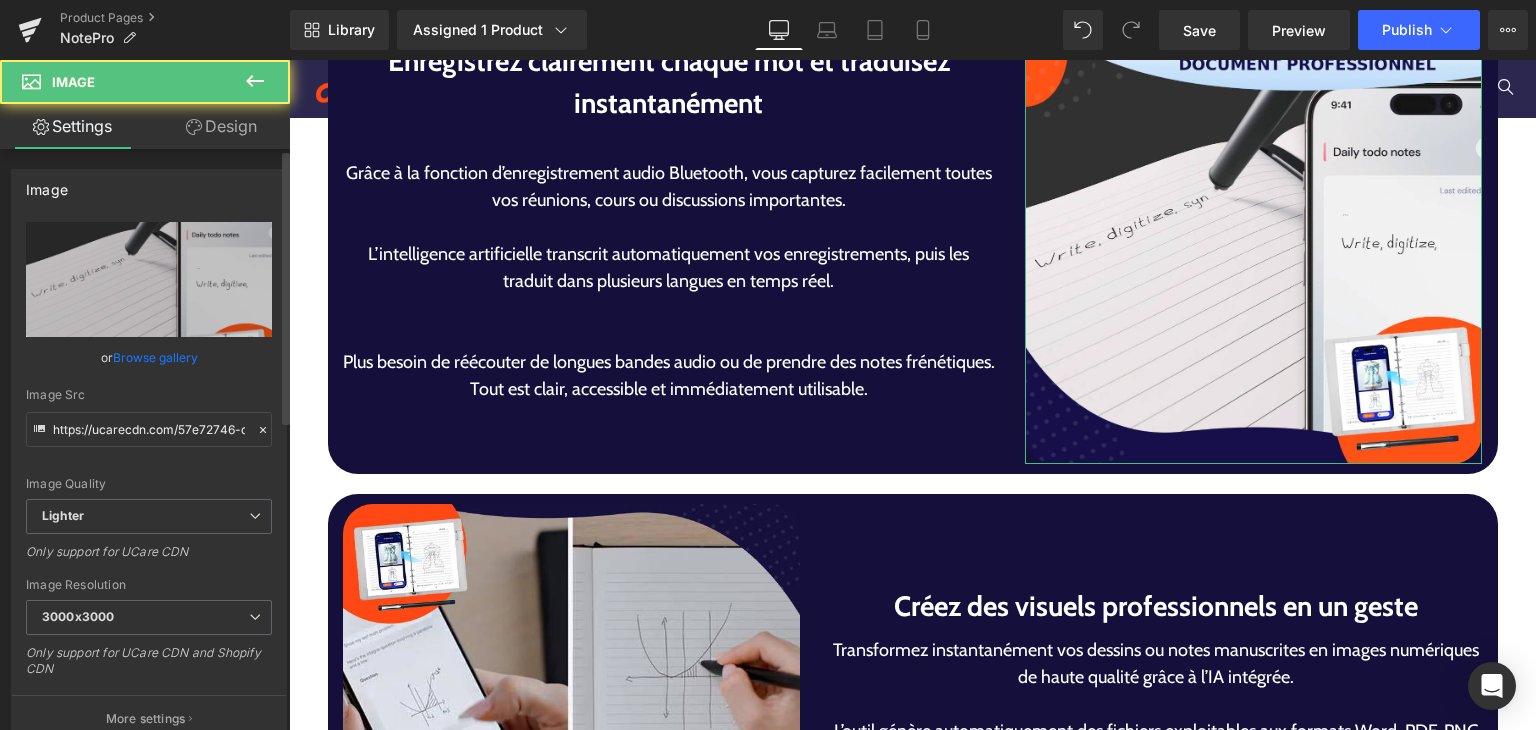 click on "Browse gallery" at bounding box center [155, 357] 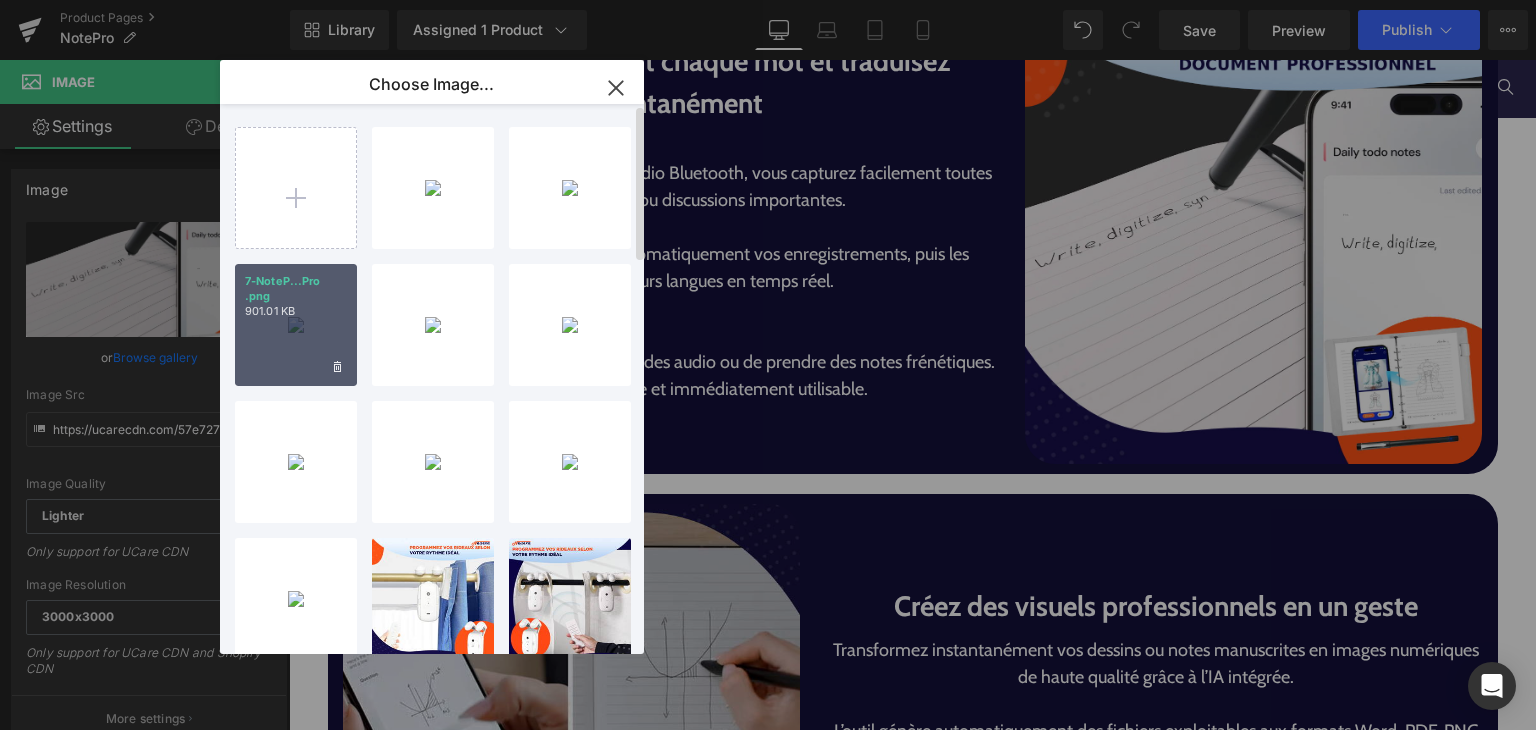 click on "7-NoteP...Pro .png 901.01 KB" at bounding box center [296, 325] 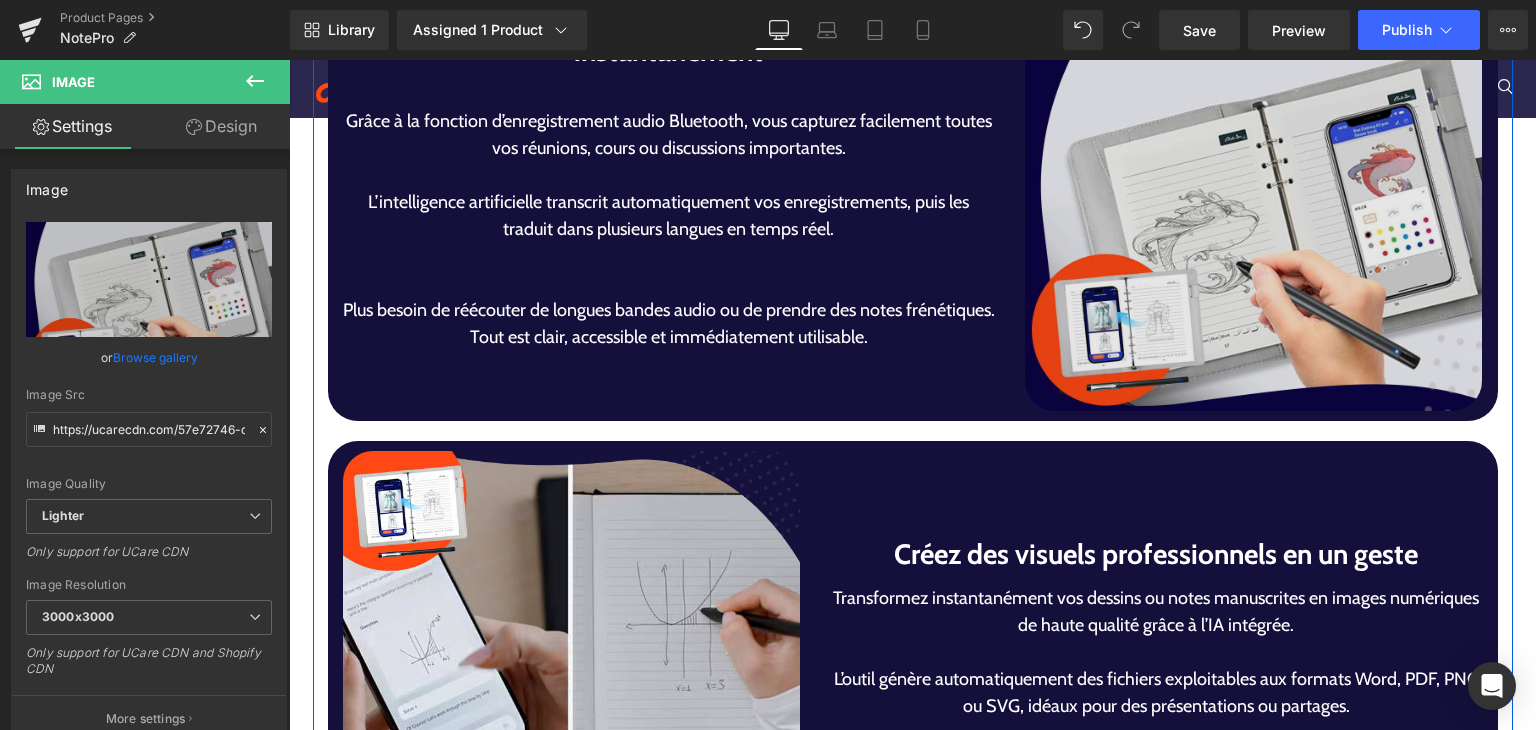scroll, scrollTop: 3689, scrollLeft: 0, axis: vertical 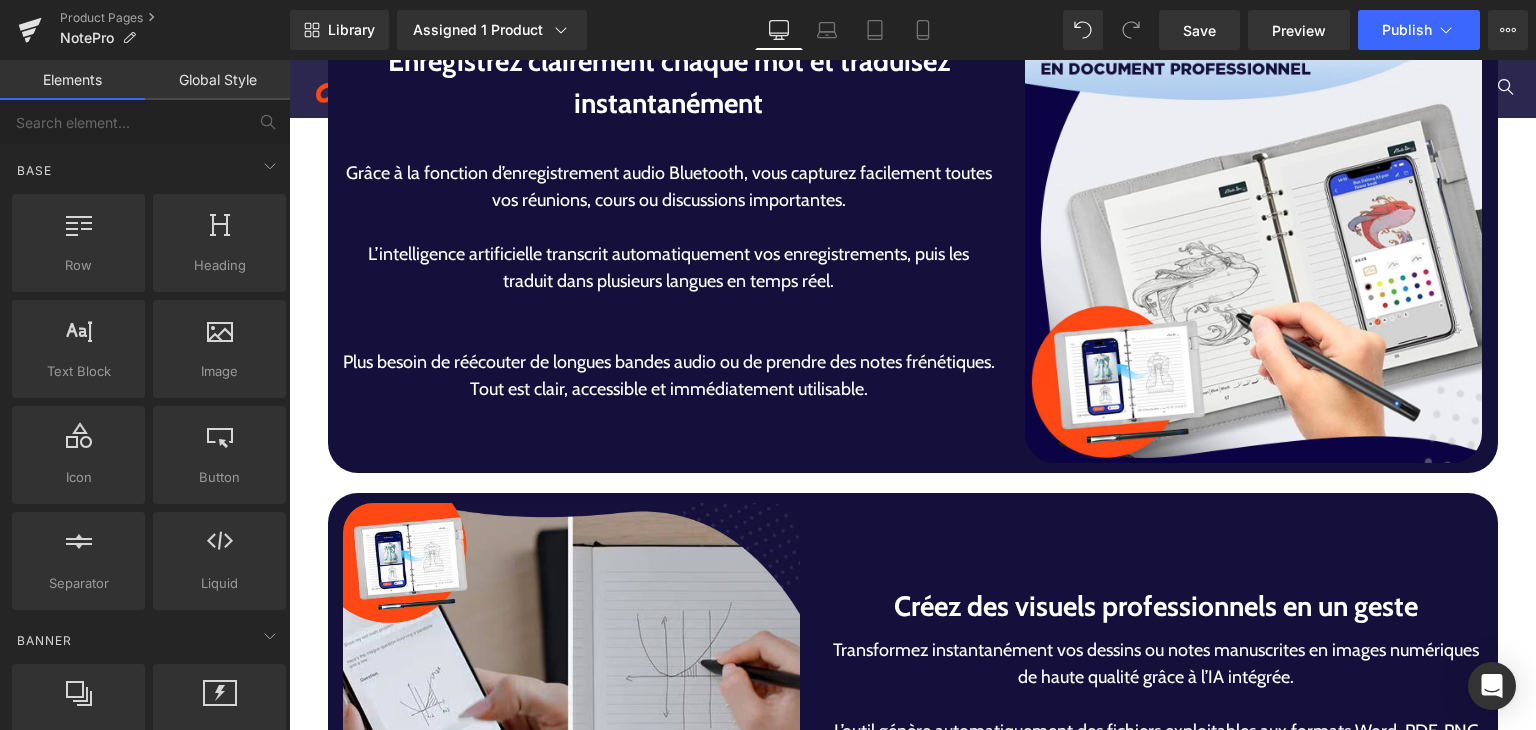 drag, startPoint x: 1518, startPoint y: 420, endPoint x: 1518, endPoint y: 435, distance: 15 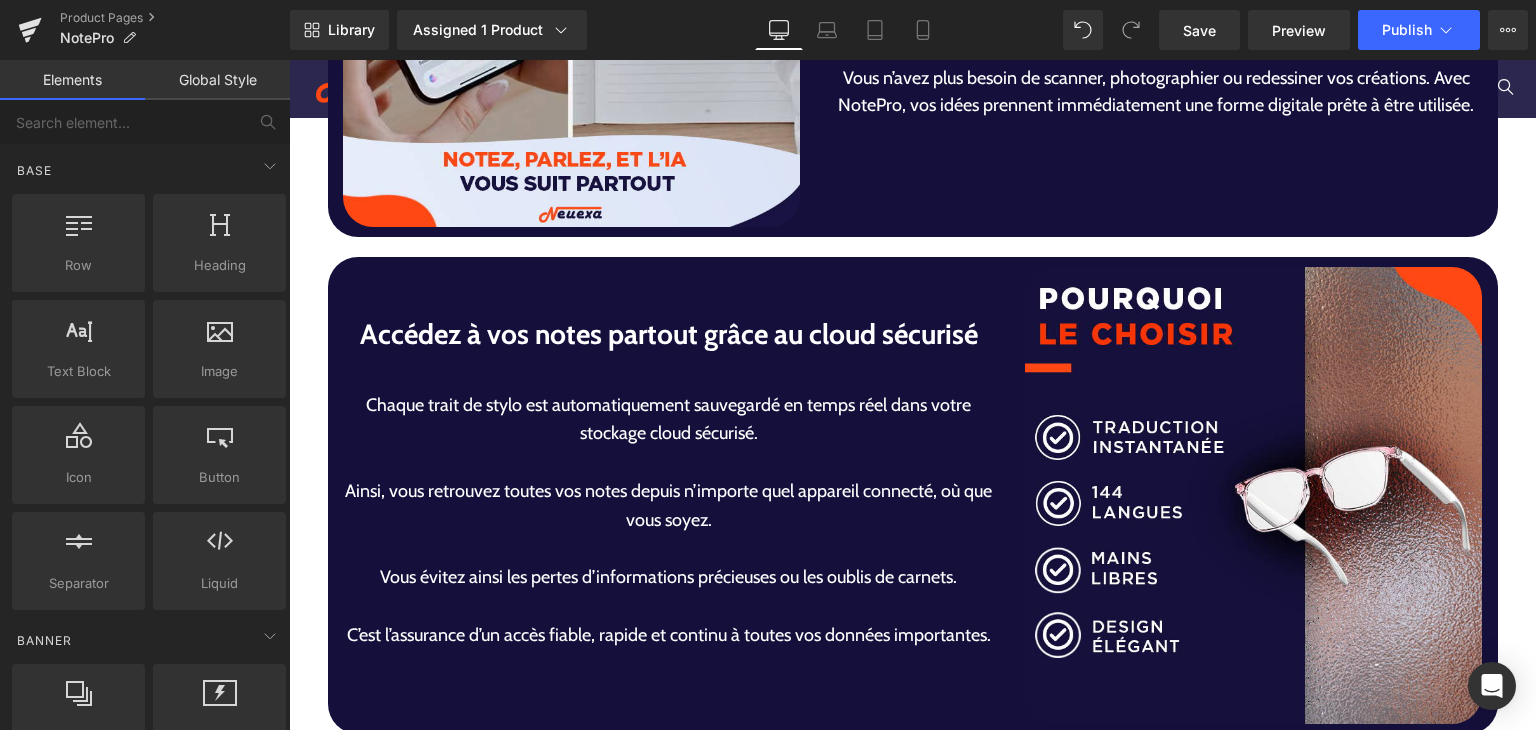 scroll, scrollTop: 4552, scrollLeft: 0, axis: vertical 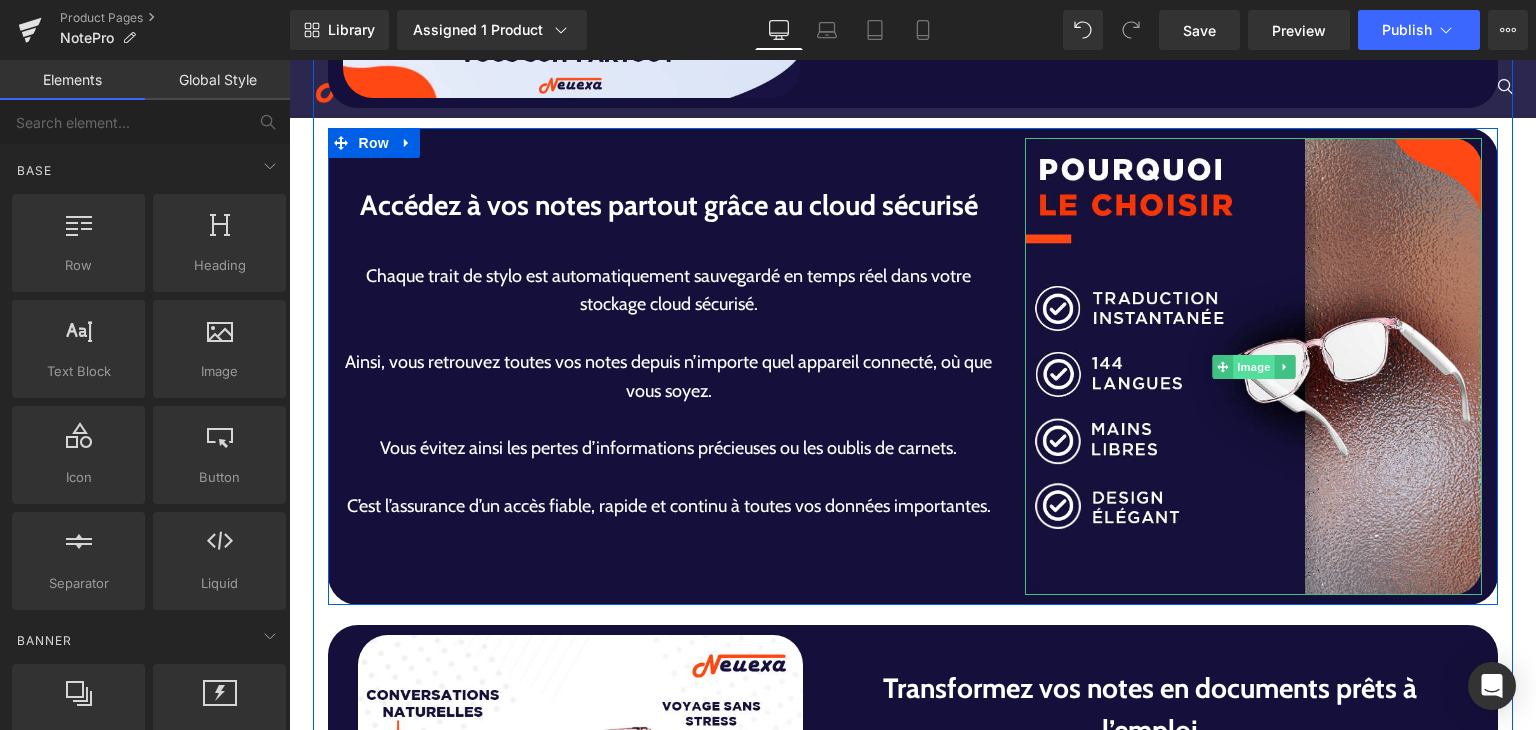click on "Image" at bounding box center [1254, 367] 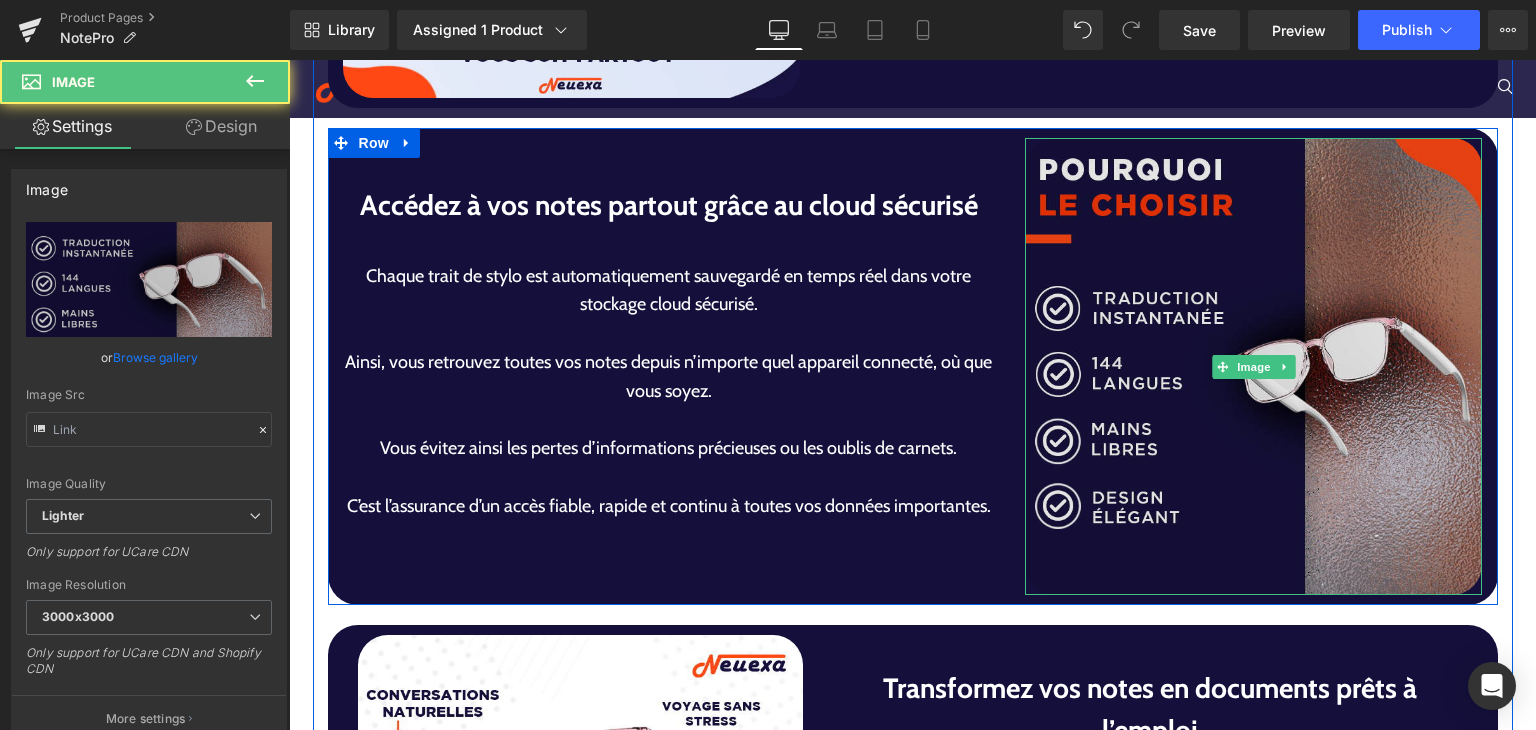 click at bounding box center (1254, 367) 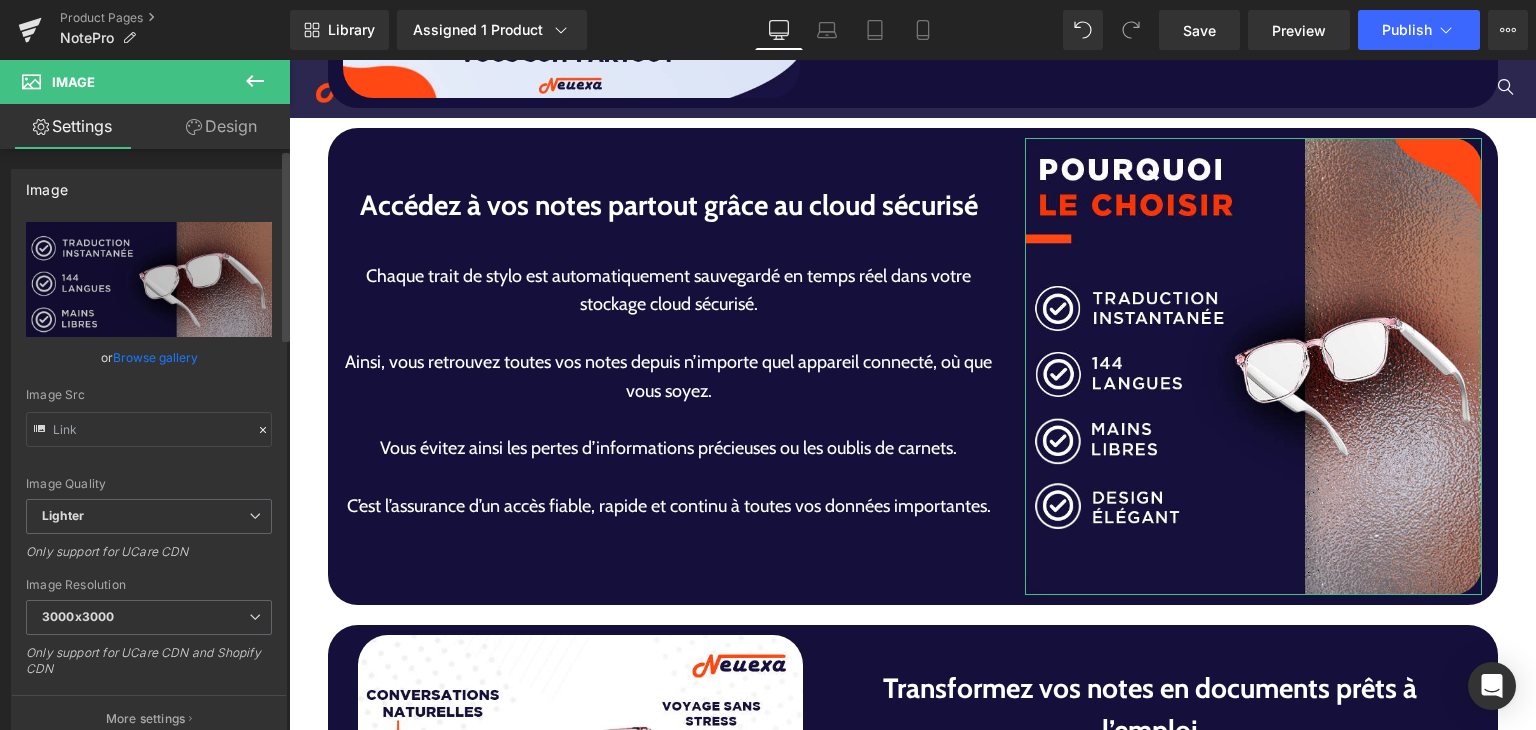 click on "Browse gallery" at bounding box center (155, 357) 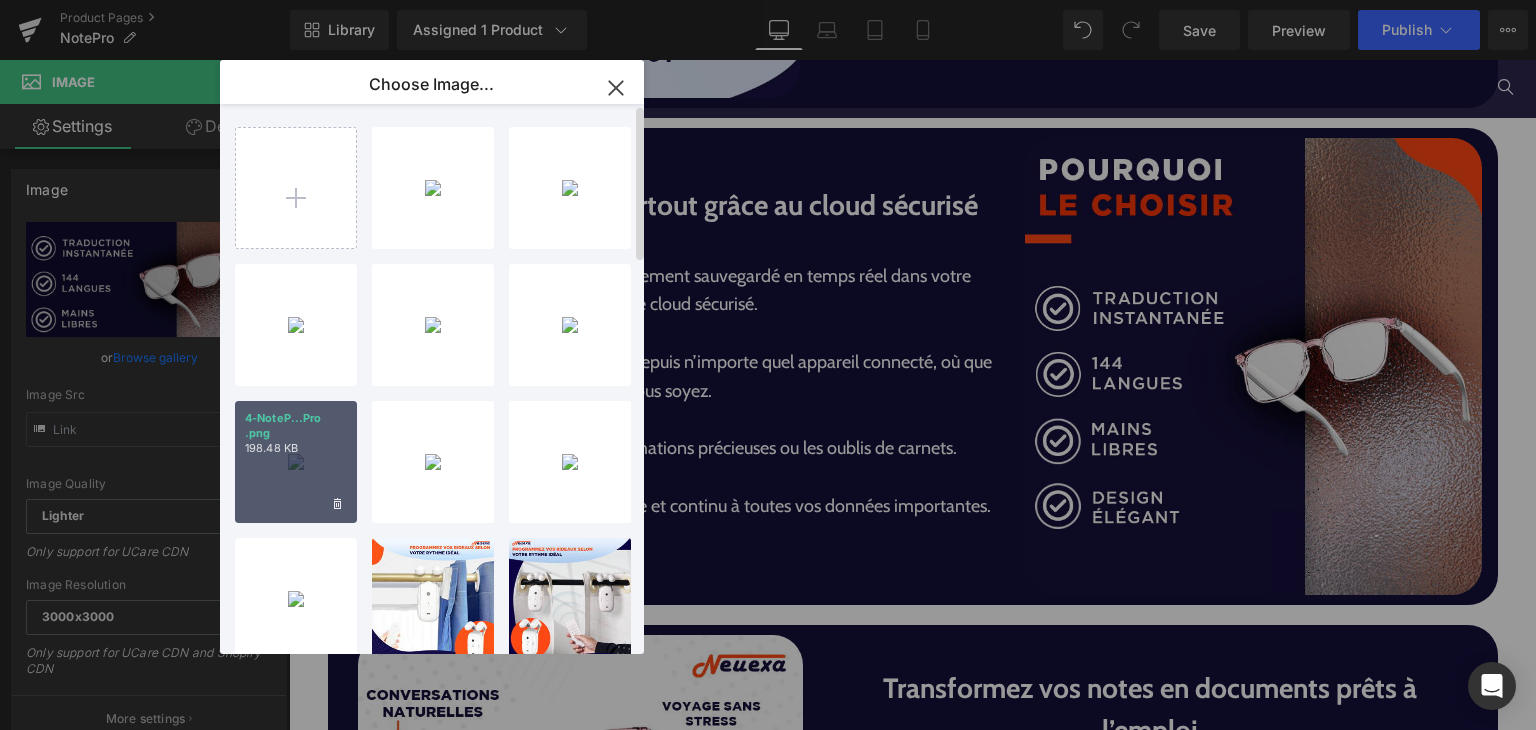 click on "4-NoteP...Pro .png 198.48 KB" at bounding box center (296, 462) 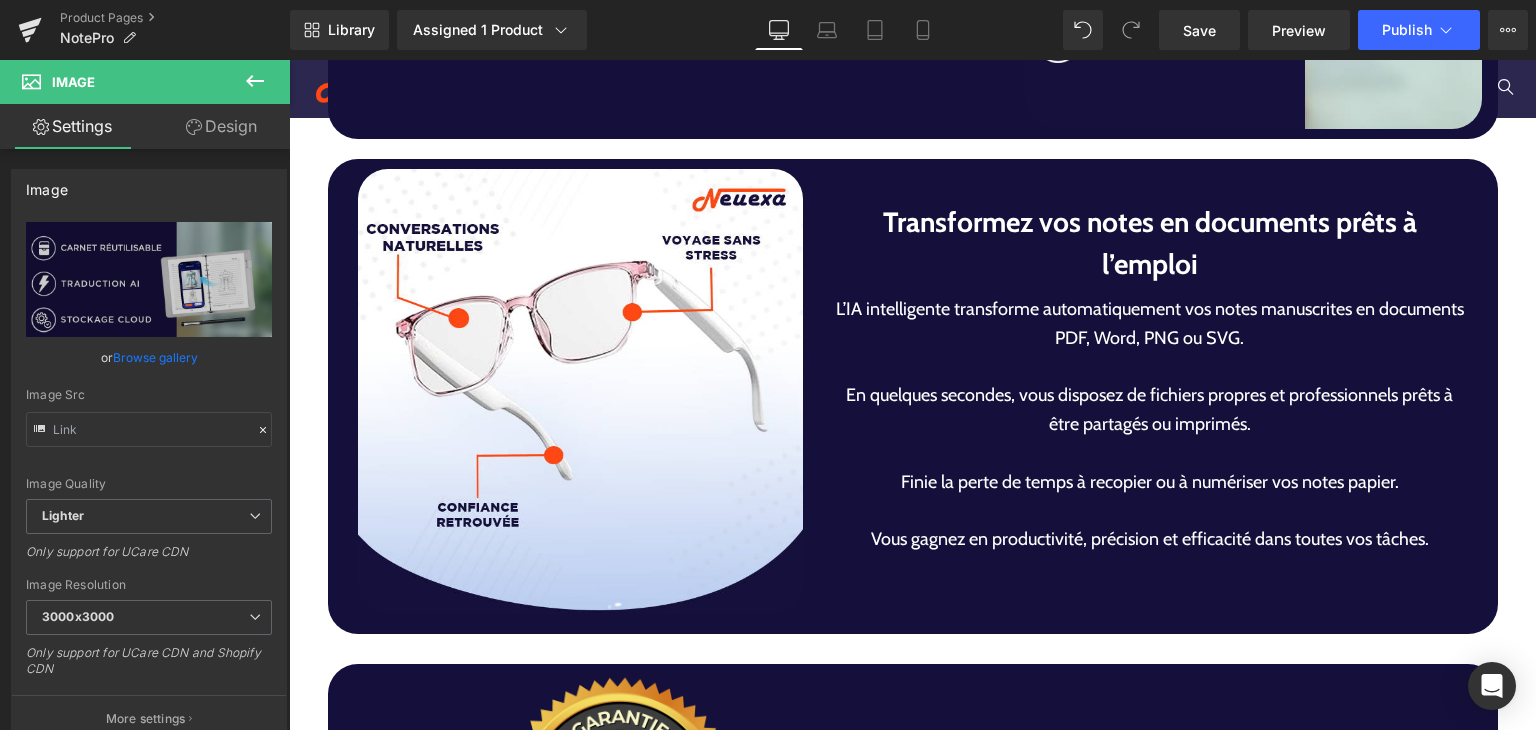 scroll, scrollTop: 5046, scrollLeft: 0, axis: vertical 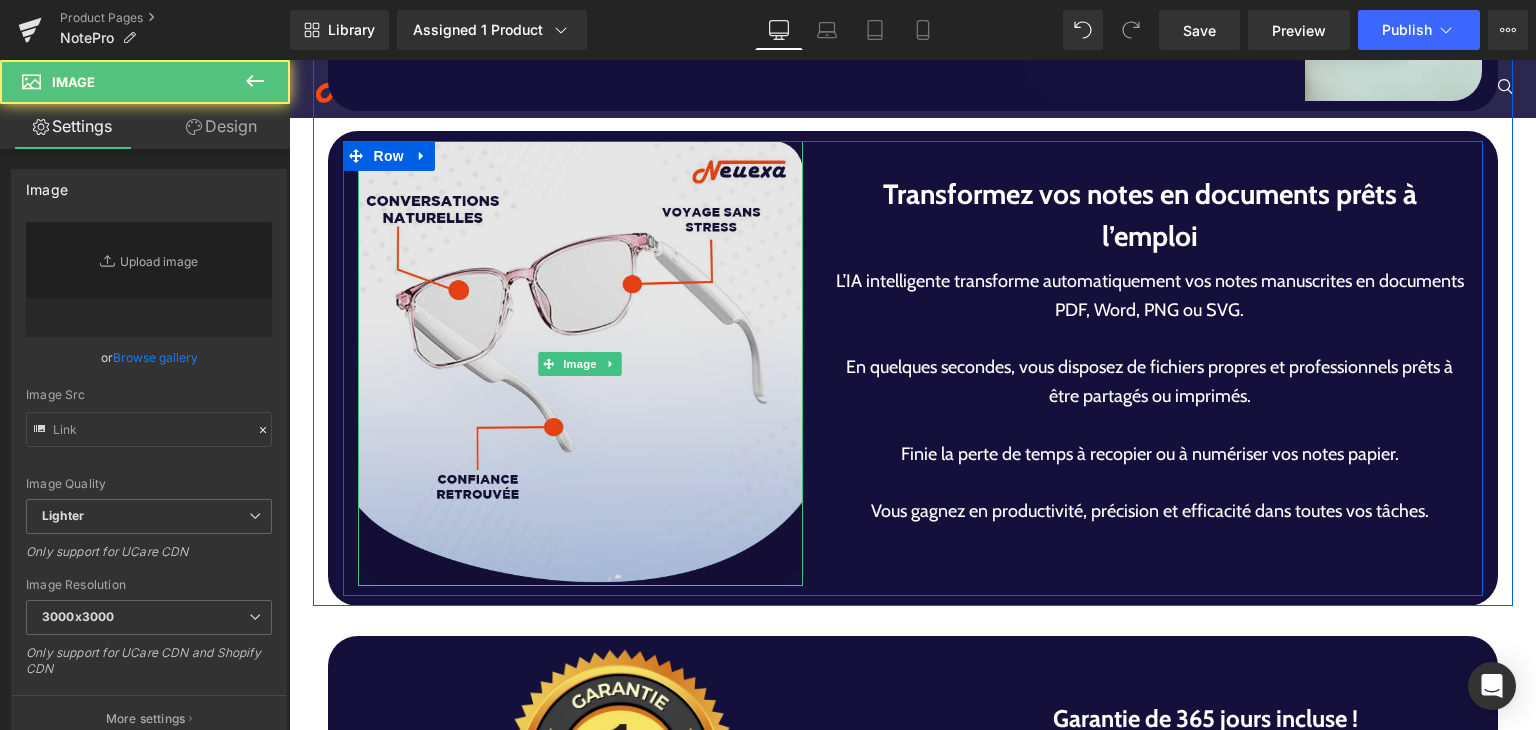 click at bounding box center [580, 363] 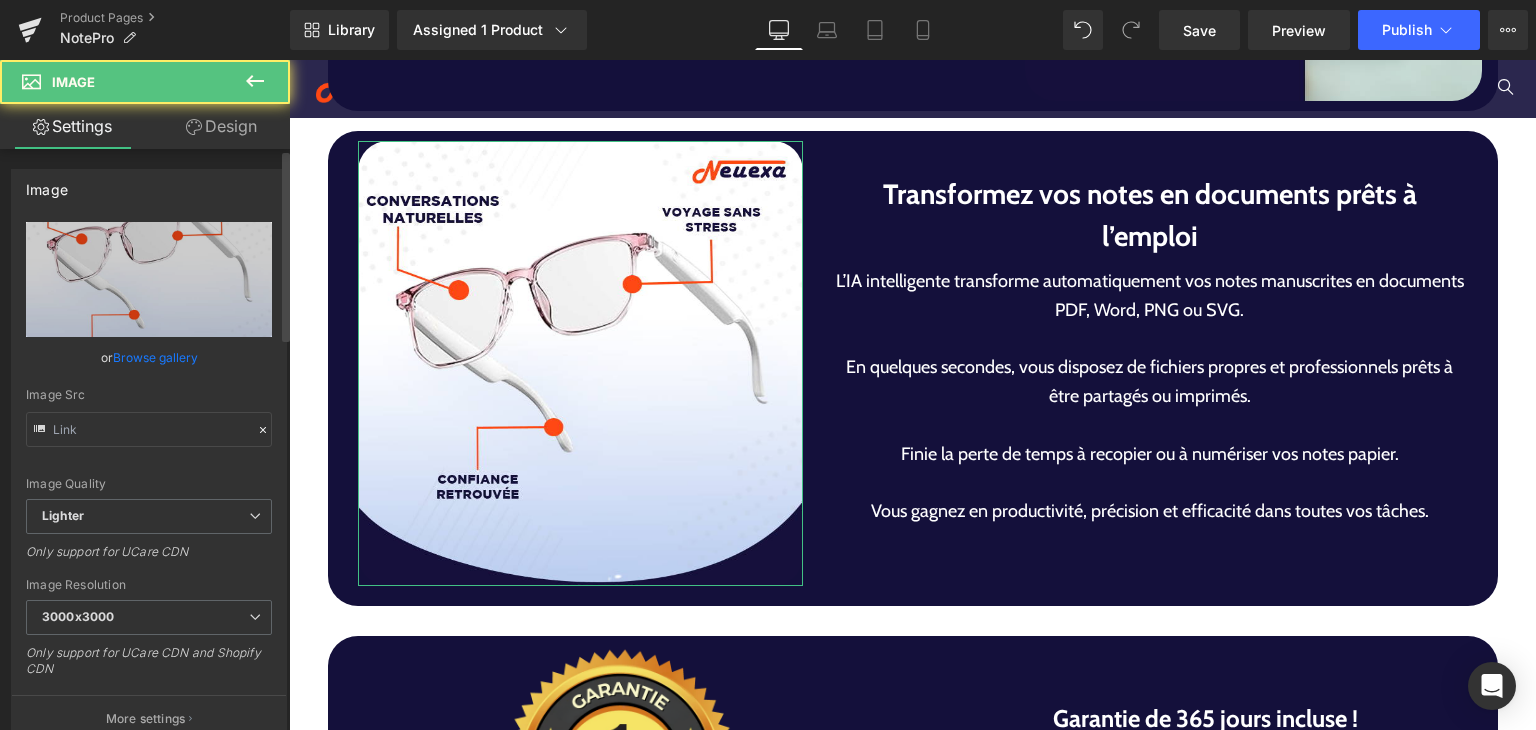 click on "Browse gallery" at bounding box center (155, 357) 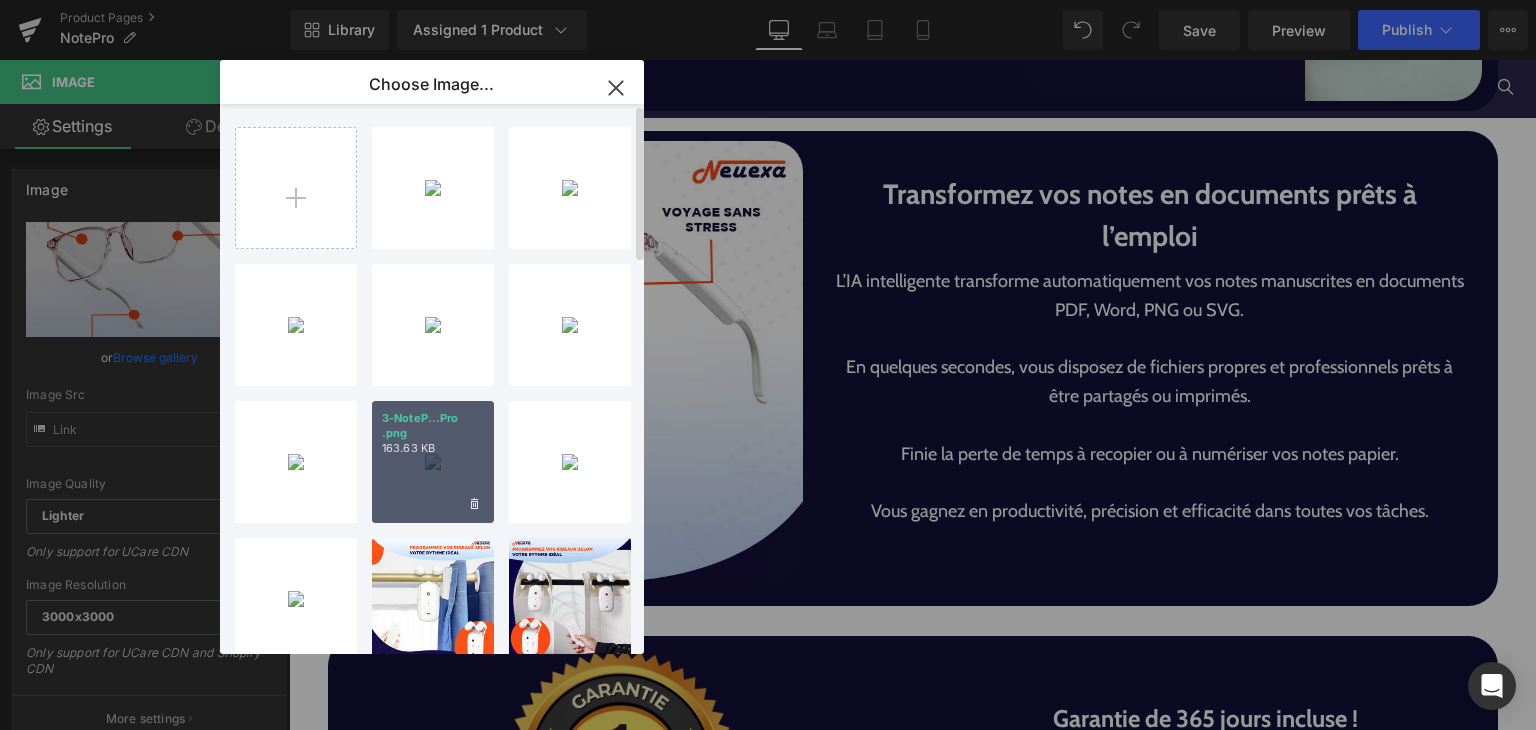 click on "163.63 KB" at bounding box center (433, 448) 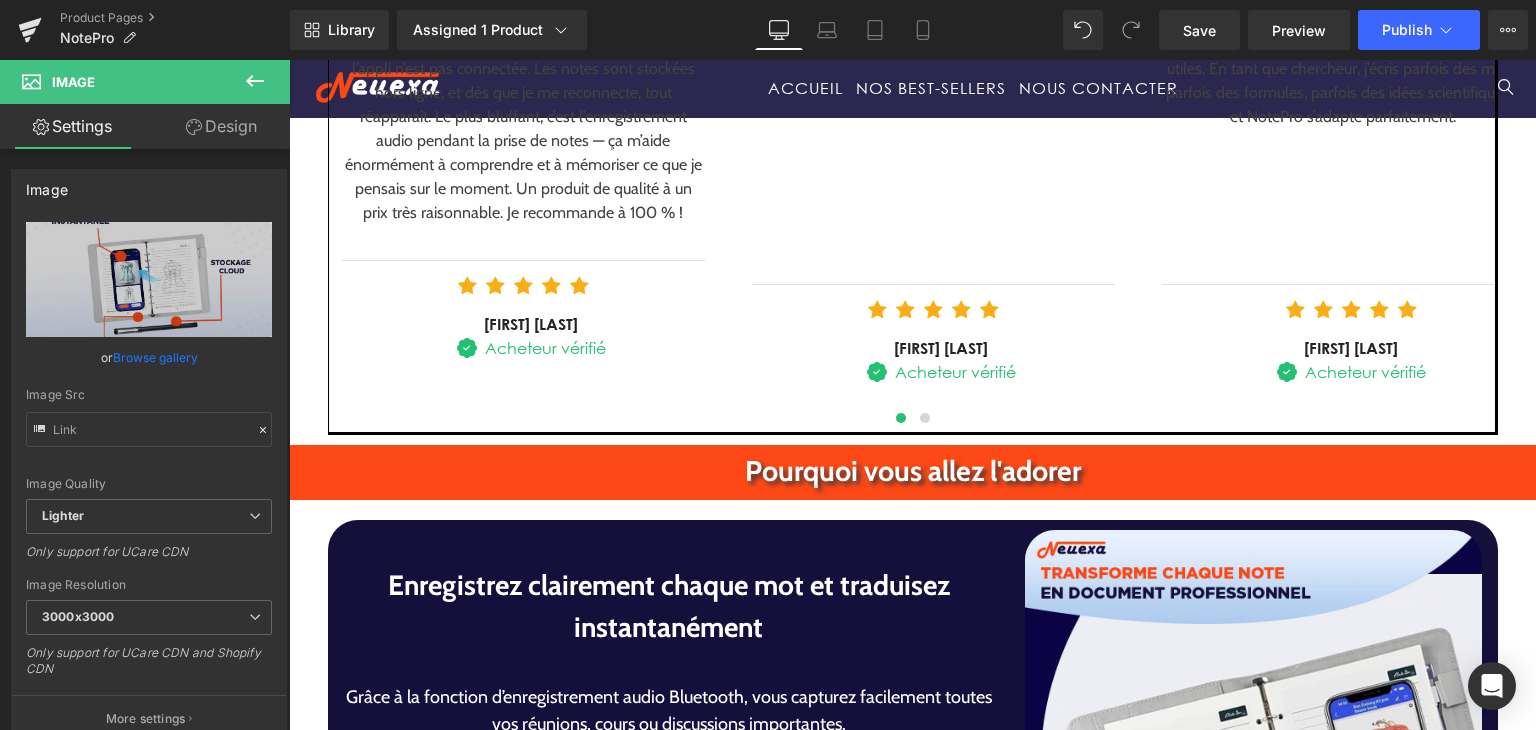 scroll, scrollTop: 3156, scrollLeft: 0, axis: vertical 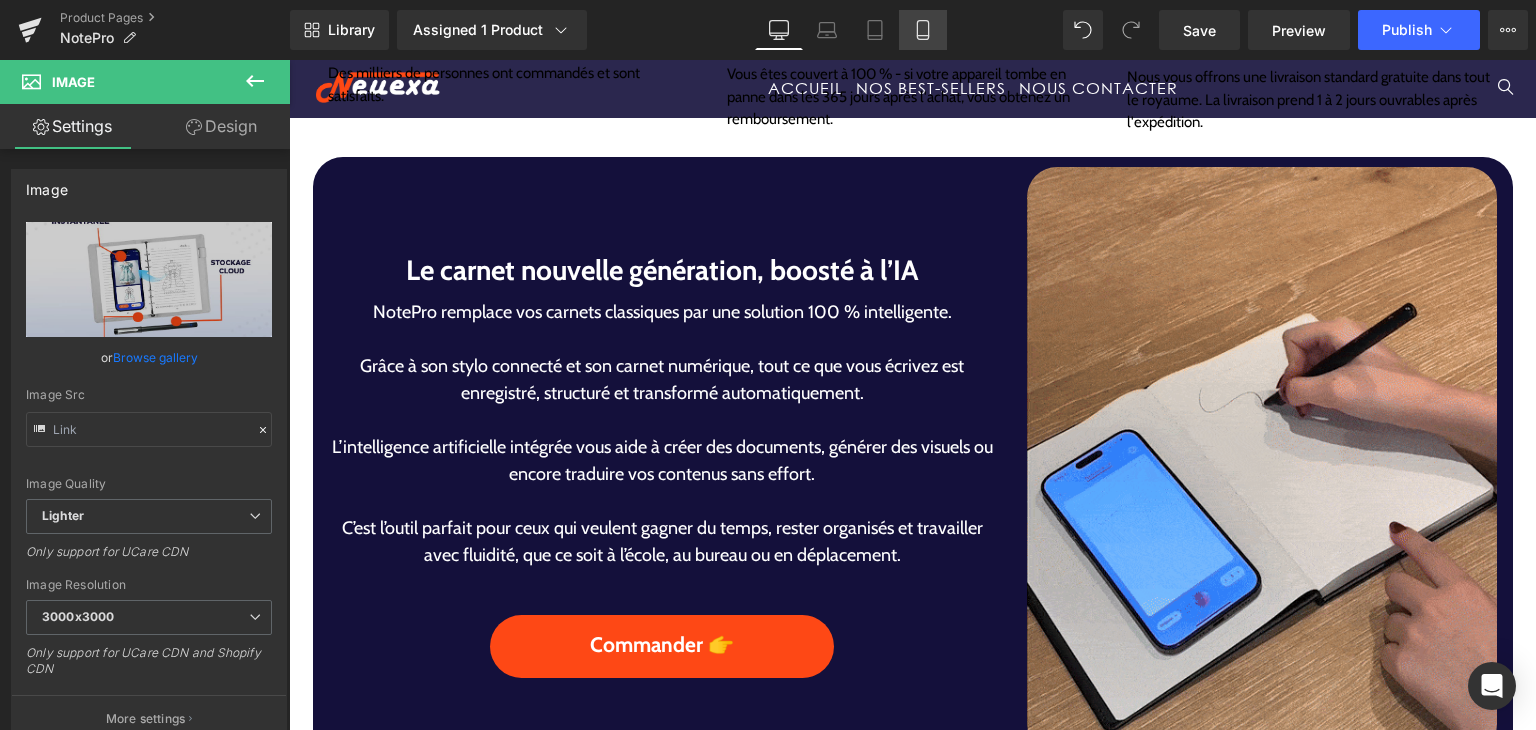 click on "Mobile" at bounding box center (923, 30) 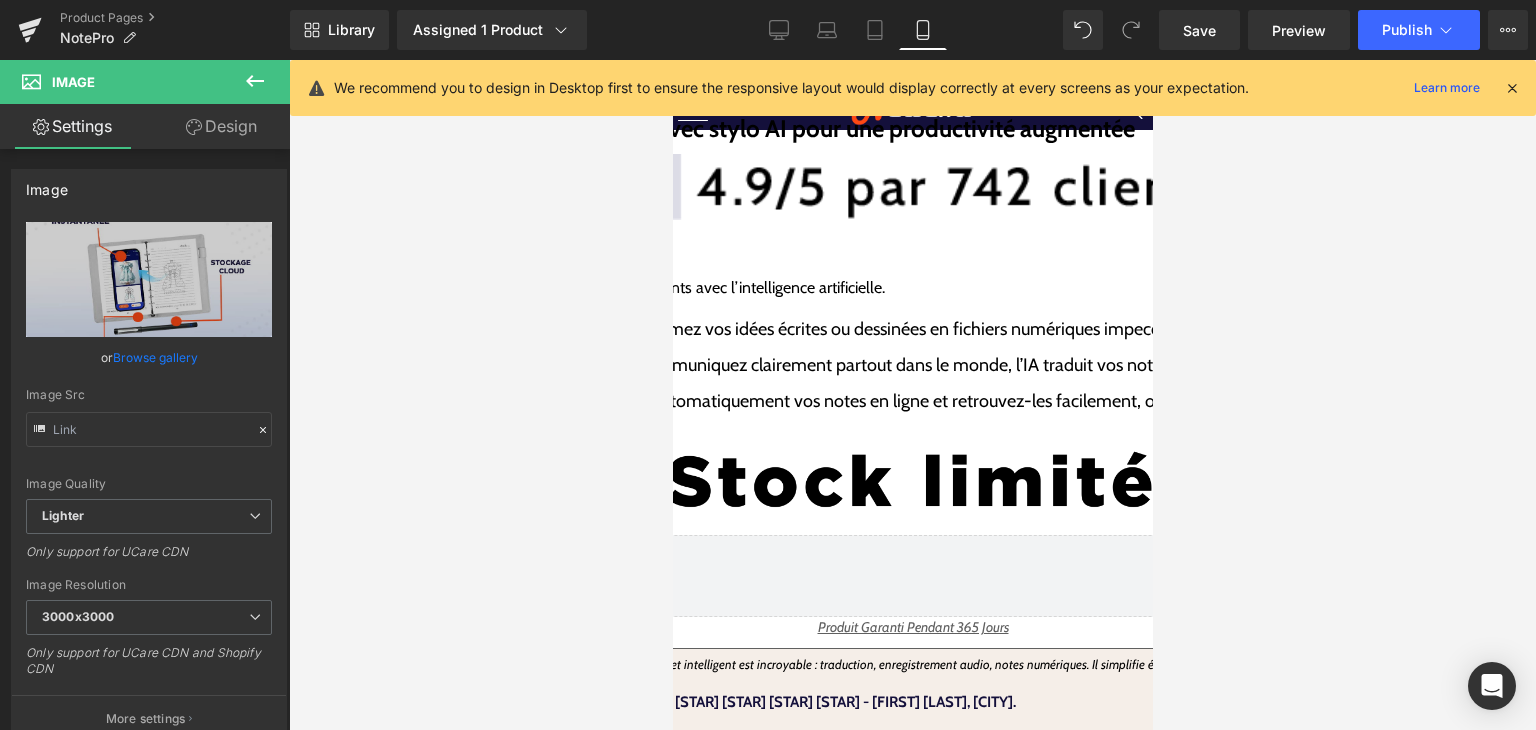 scroll, scrollTop: 0, scrollLeft: 0, axis: both 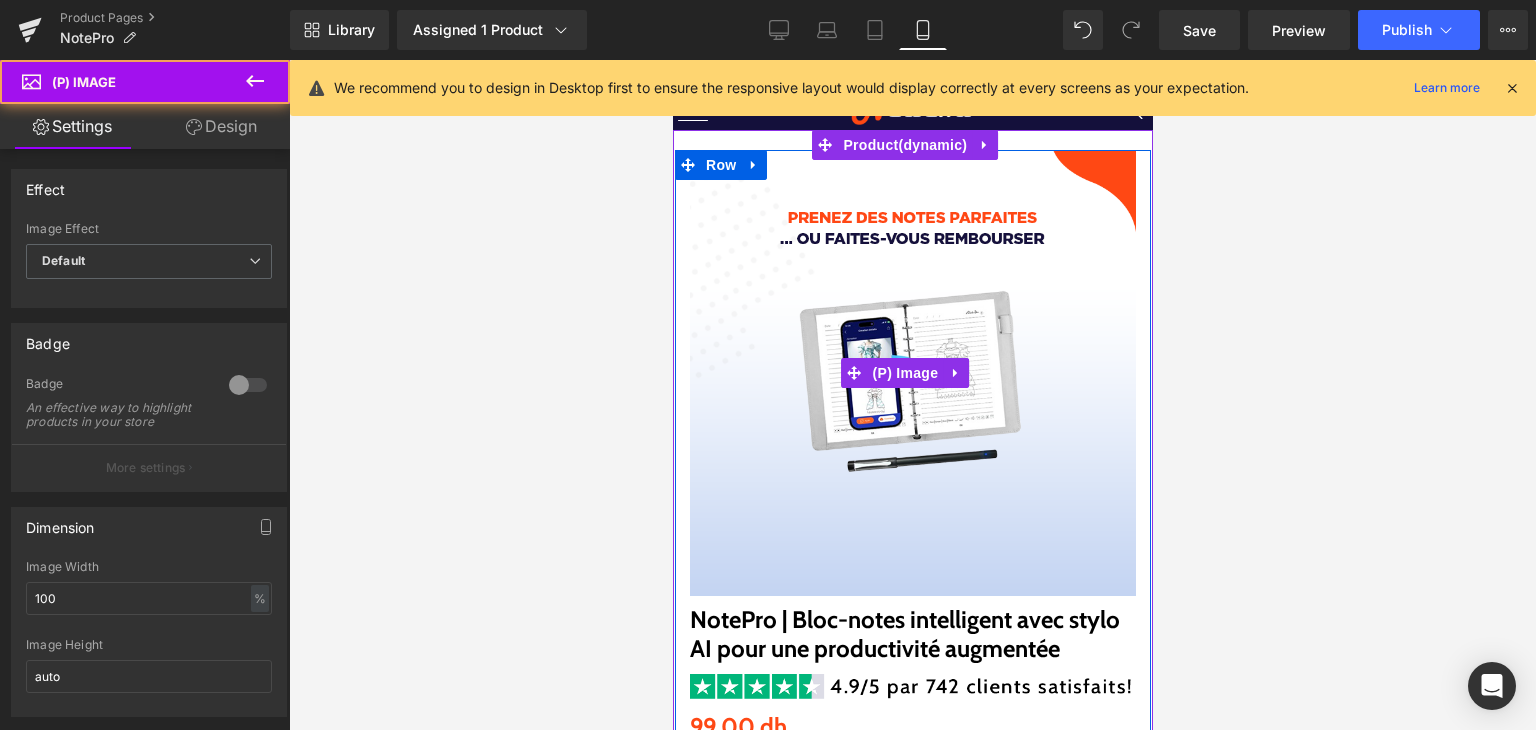 click at bounding box center (912, 373) 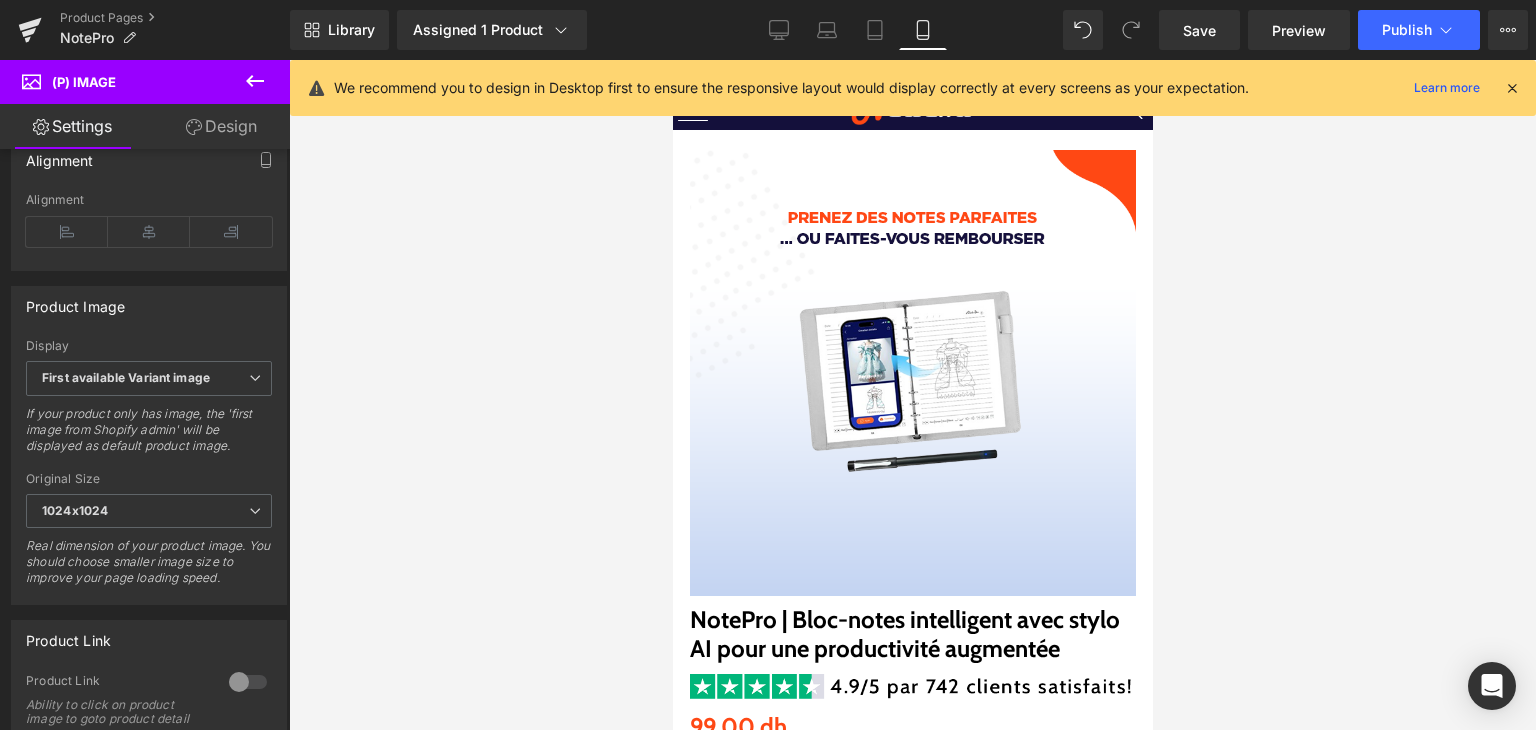 scroll, scrollTop: 662, scrollLeft: 0, axis: vertical 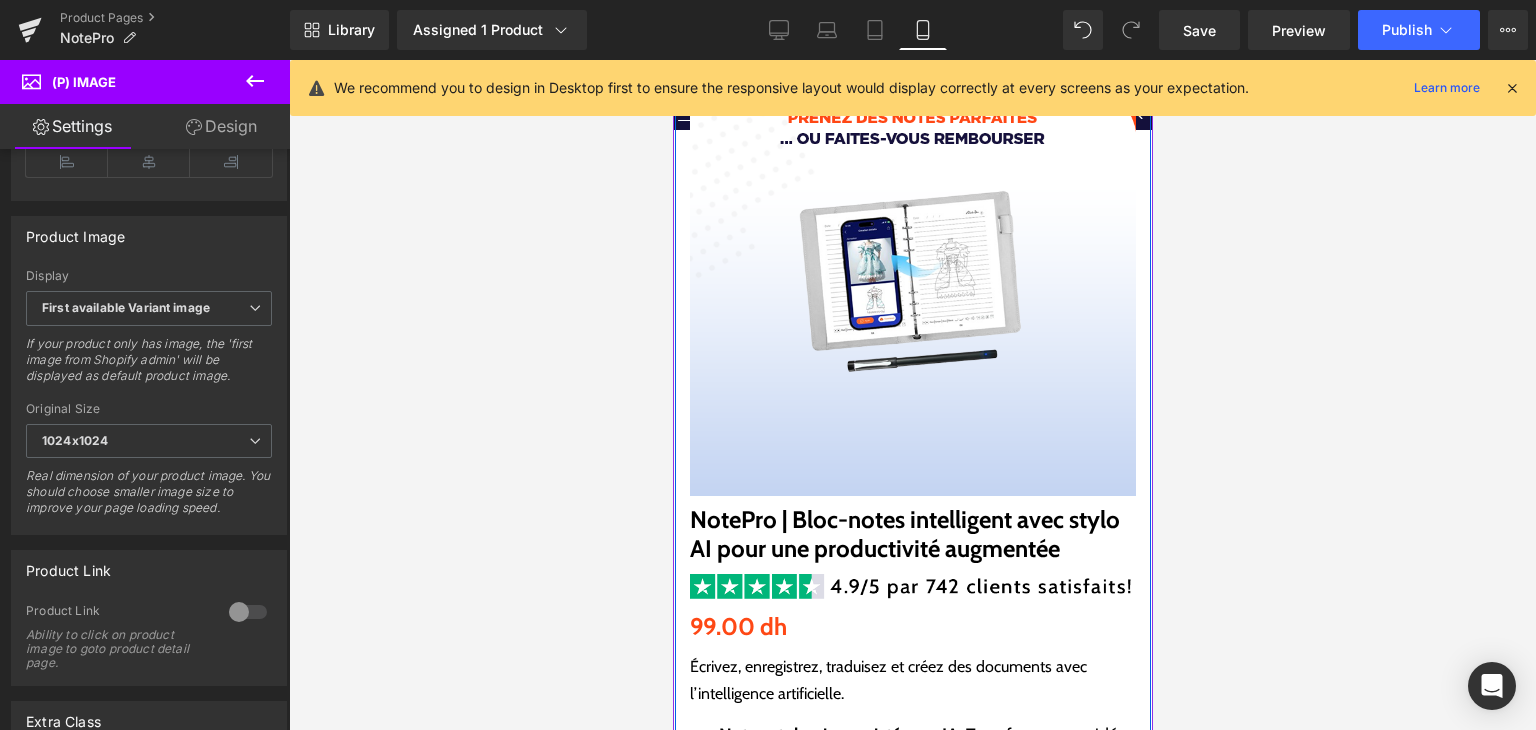 click on "Sale Off
(P) Image
NotePro | Bloc-notes intelligent avec stylo AI pour une productivité augmentée
(P) Title
Image
99.00 dh
99.00 dh
(P) Price
Écrivez, enregistrez, traduisez et créez des documents avec l’intelligence artificielle.
Text Block
Icon
Notes et dessins assistés par IA :  Transformez vos idées écrites ou dessinées en fichiers numériques impeccables grâce à l’intelligence artificielle.
Text Block" at bounding box center [912, 666] 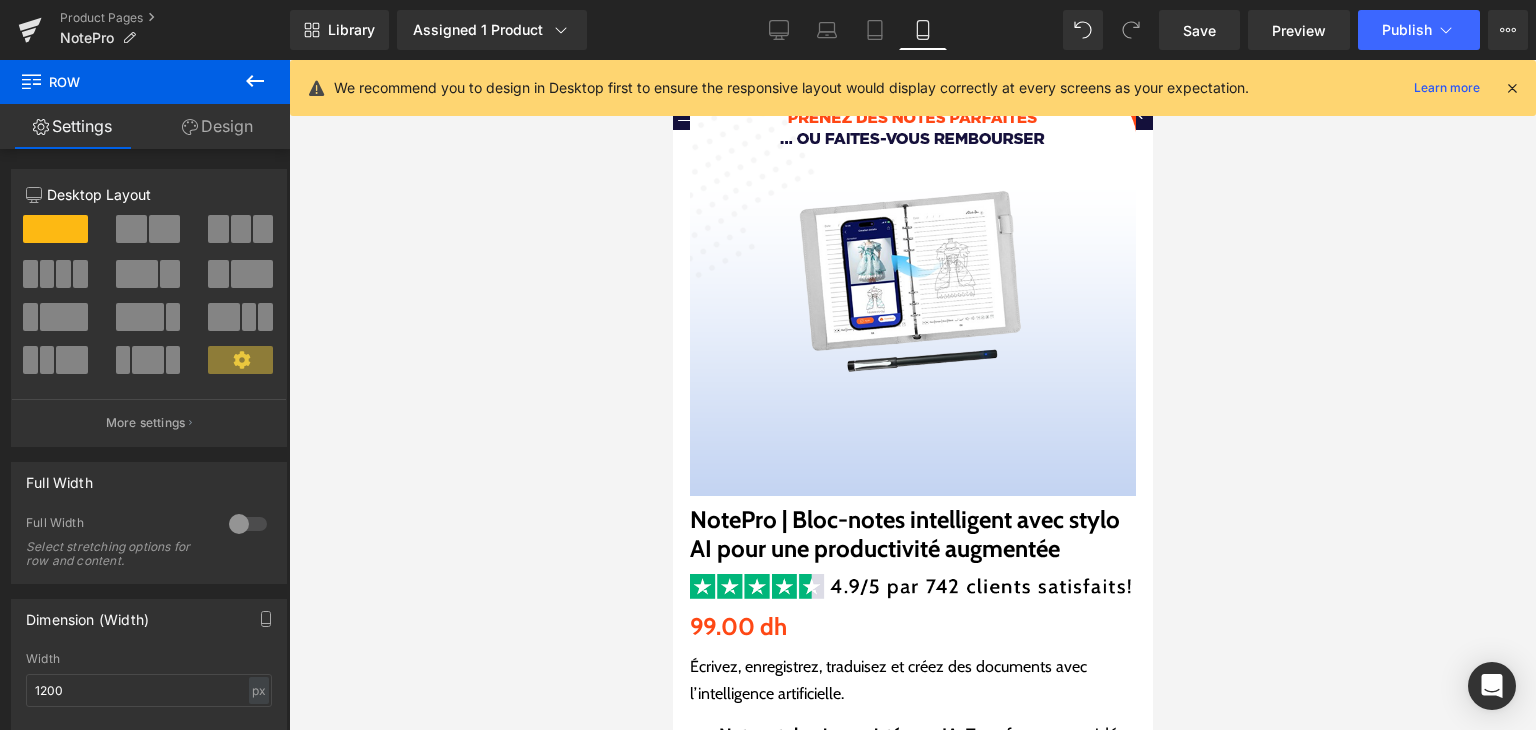 click 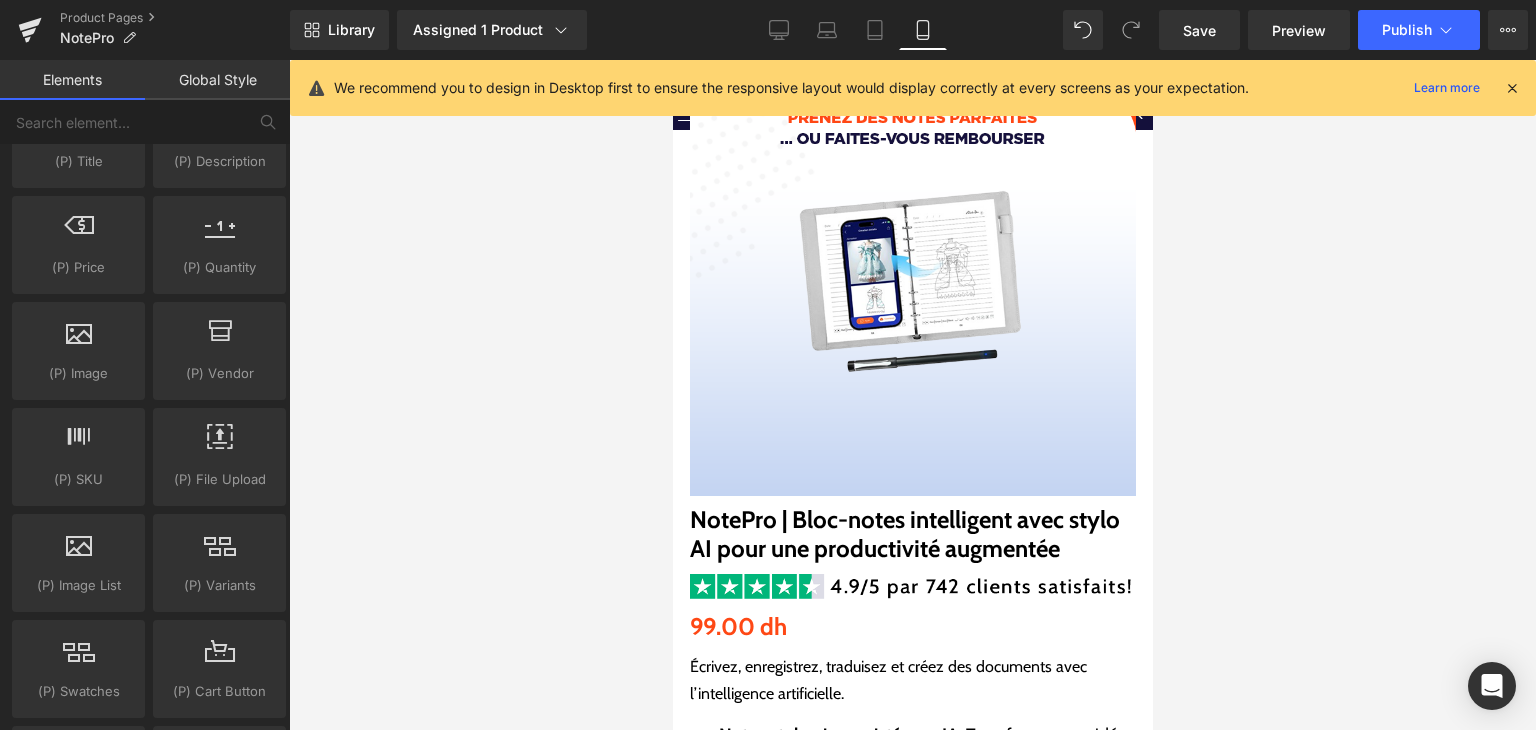 scroll, scrollTop: 2020, scrollLeft: 0, axis: vertical 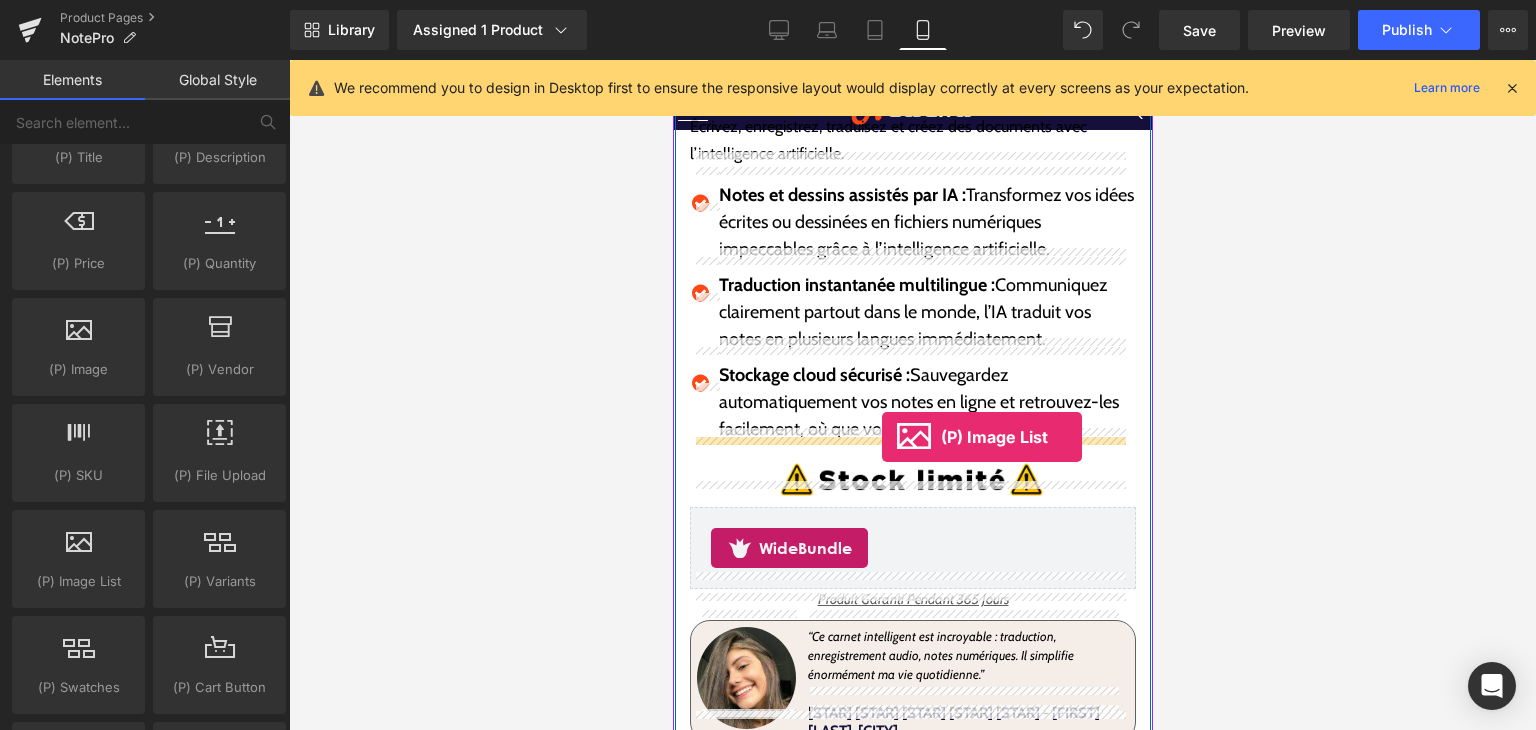 drag, startPoint x: 754, startPoint y: 592, endPoint x: 881, endPoint y: 437, distance: 200.38463 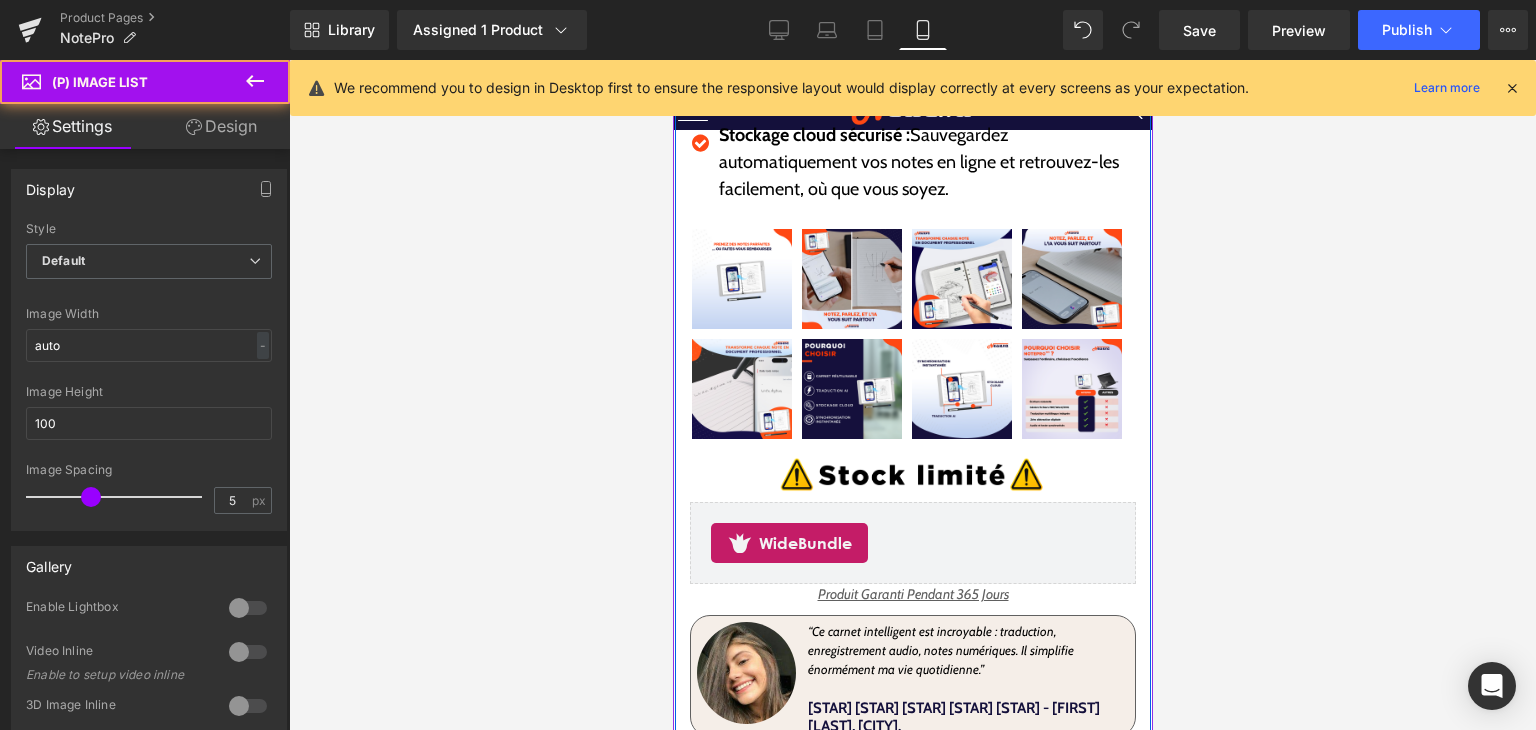 scroll, scrollTop: 940, scrollLeft: 0, axis: vertical 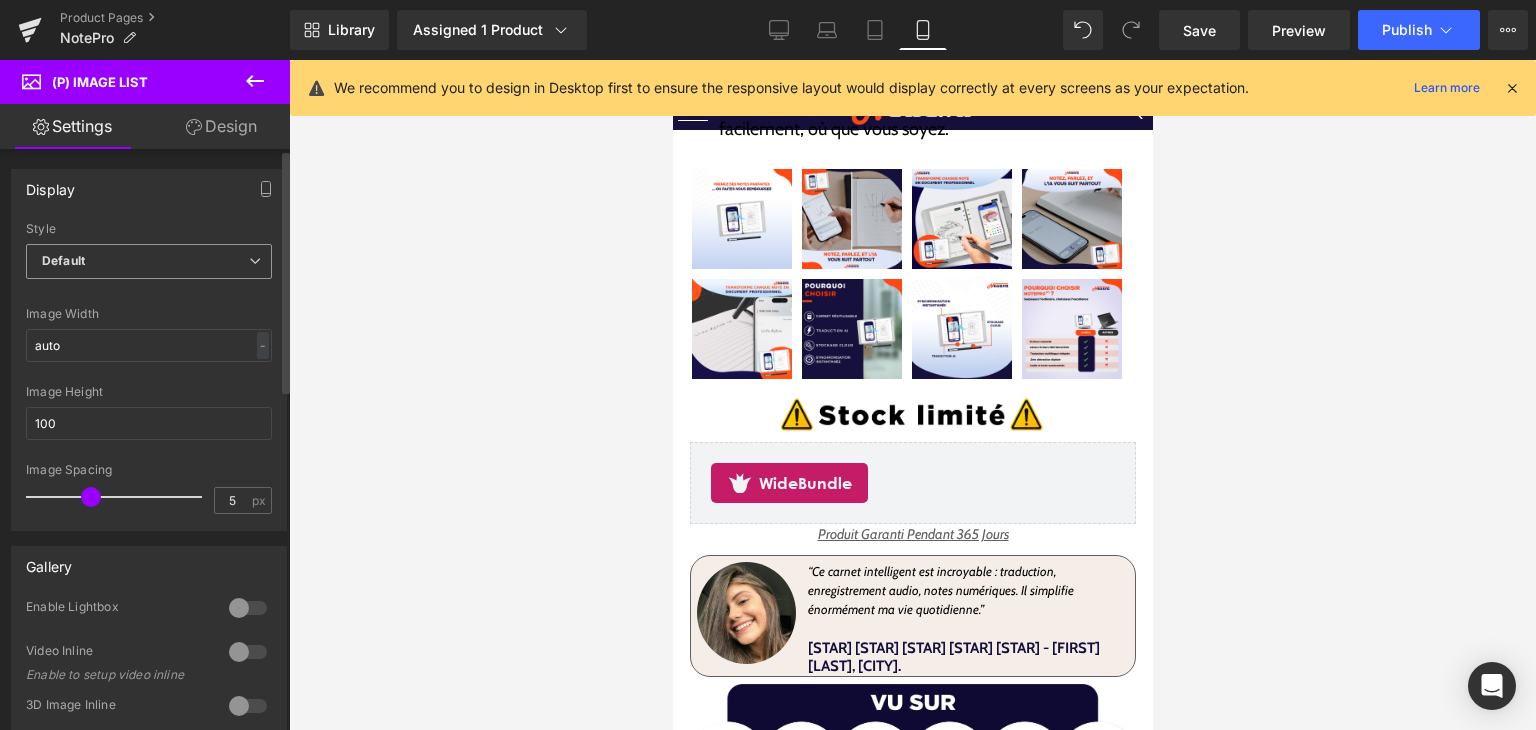 drag, startPoint x: 0, startPoint y: 325, endPoint x: 64, endPoint y: 261, distance: 90.50967 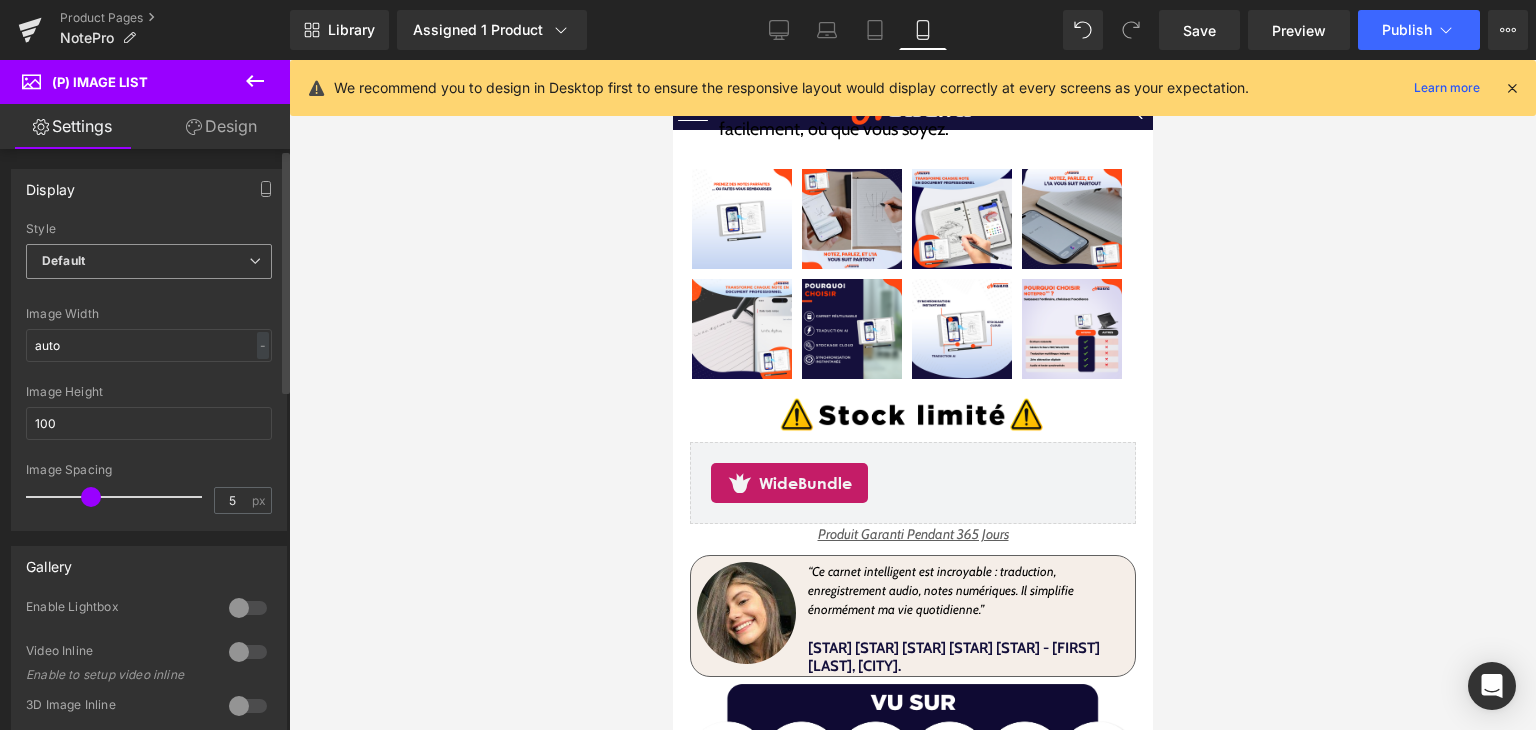 click on "Default" at bounding box center (63, 260) 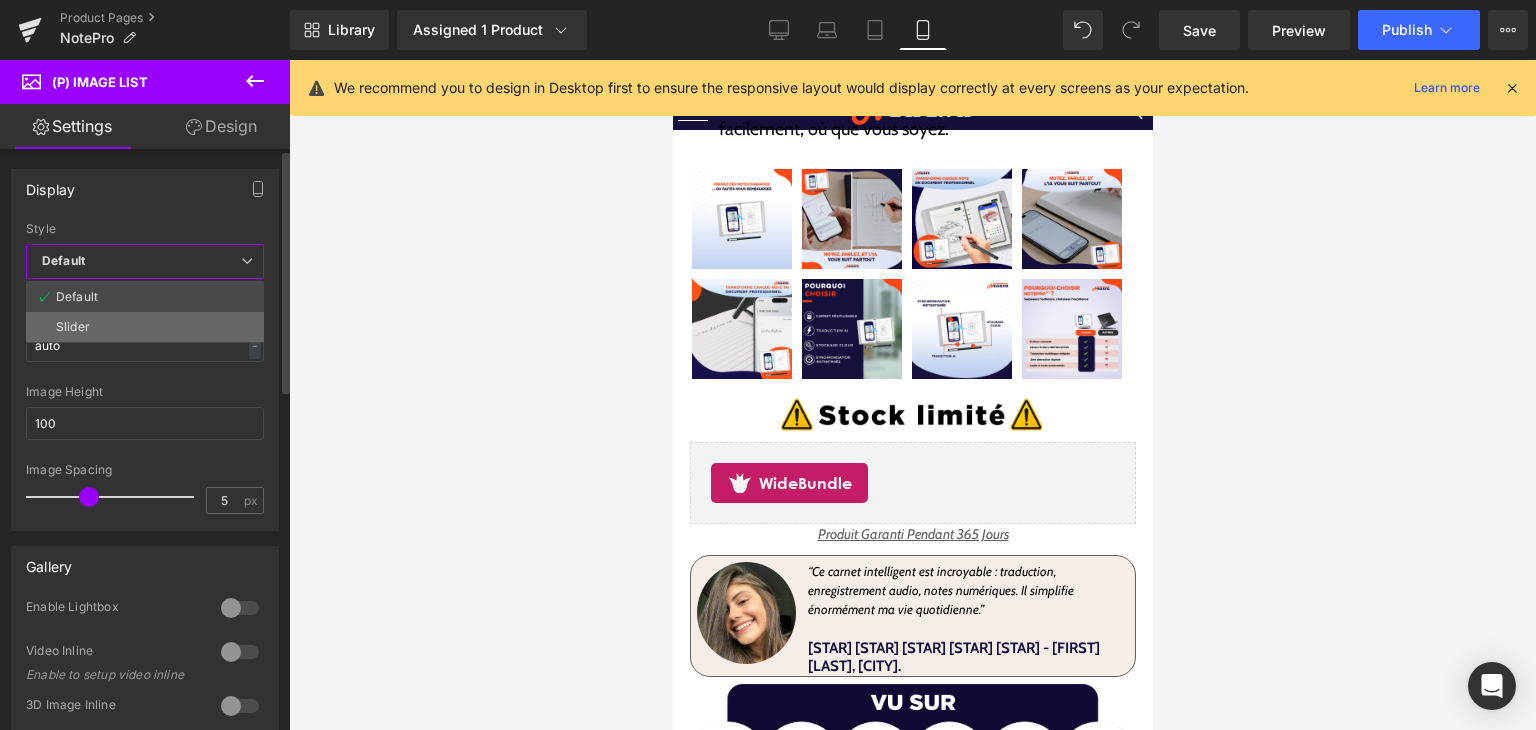 click on "Slider" at bounding box center [145, 327] 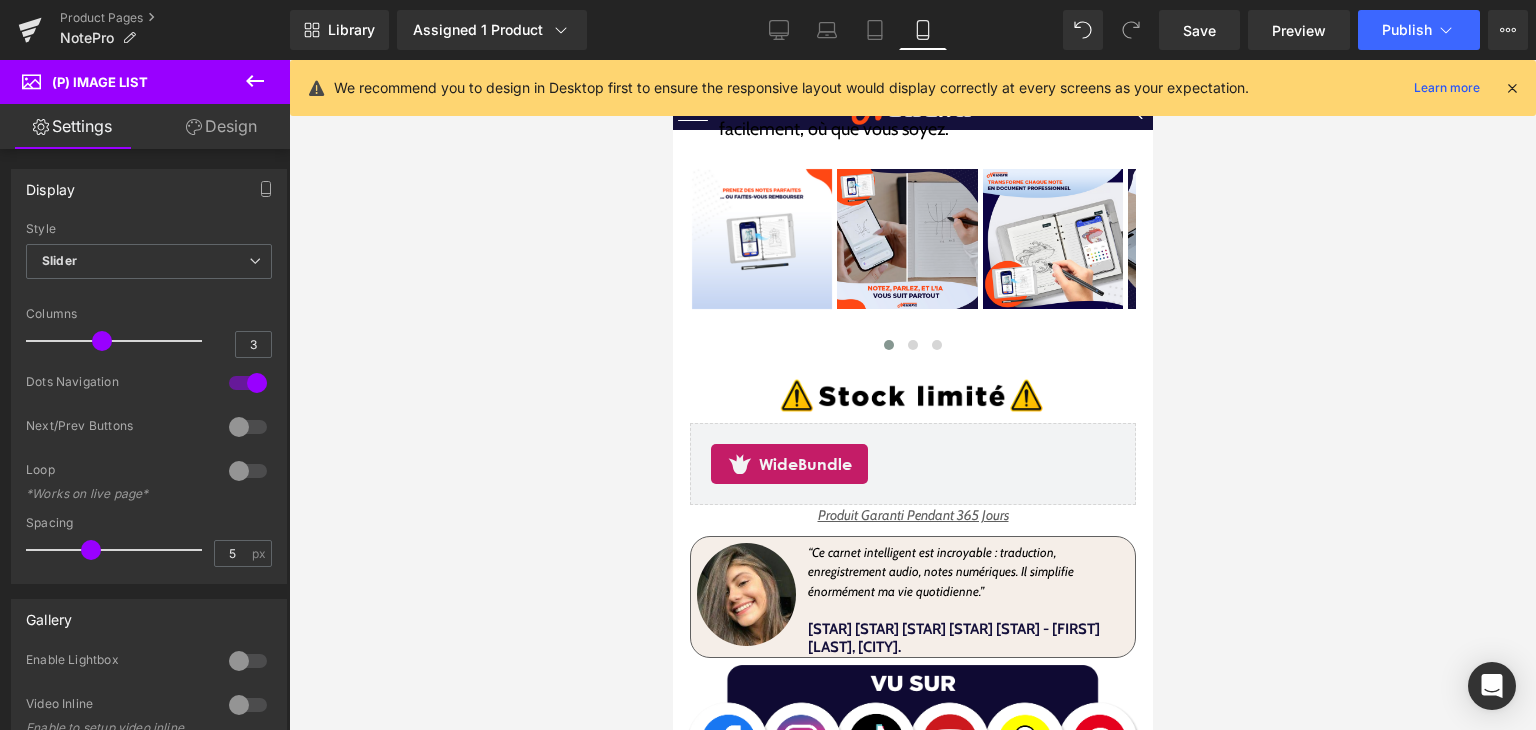scroll, scrollTop: 1040, scrollLeft: 0, axis: vertical 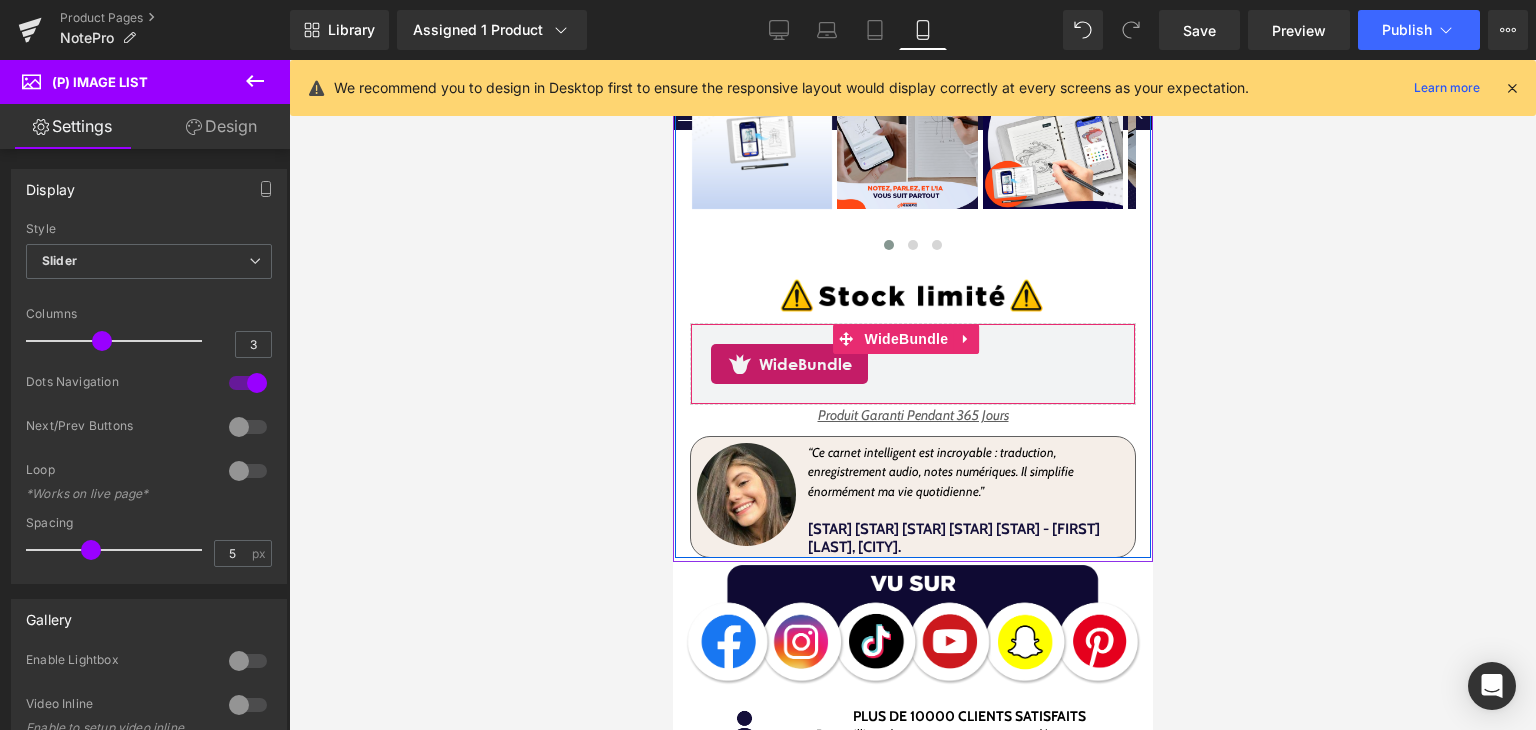 click on "WideBundle" at bounding box center (912, 364) 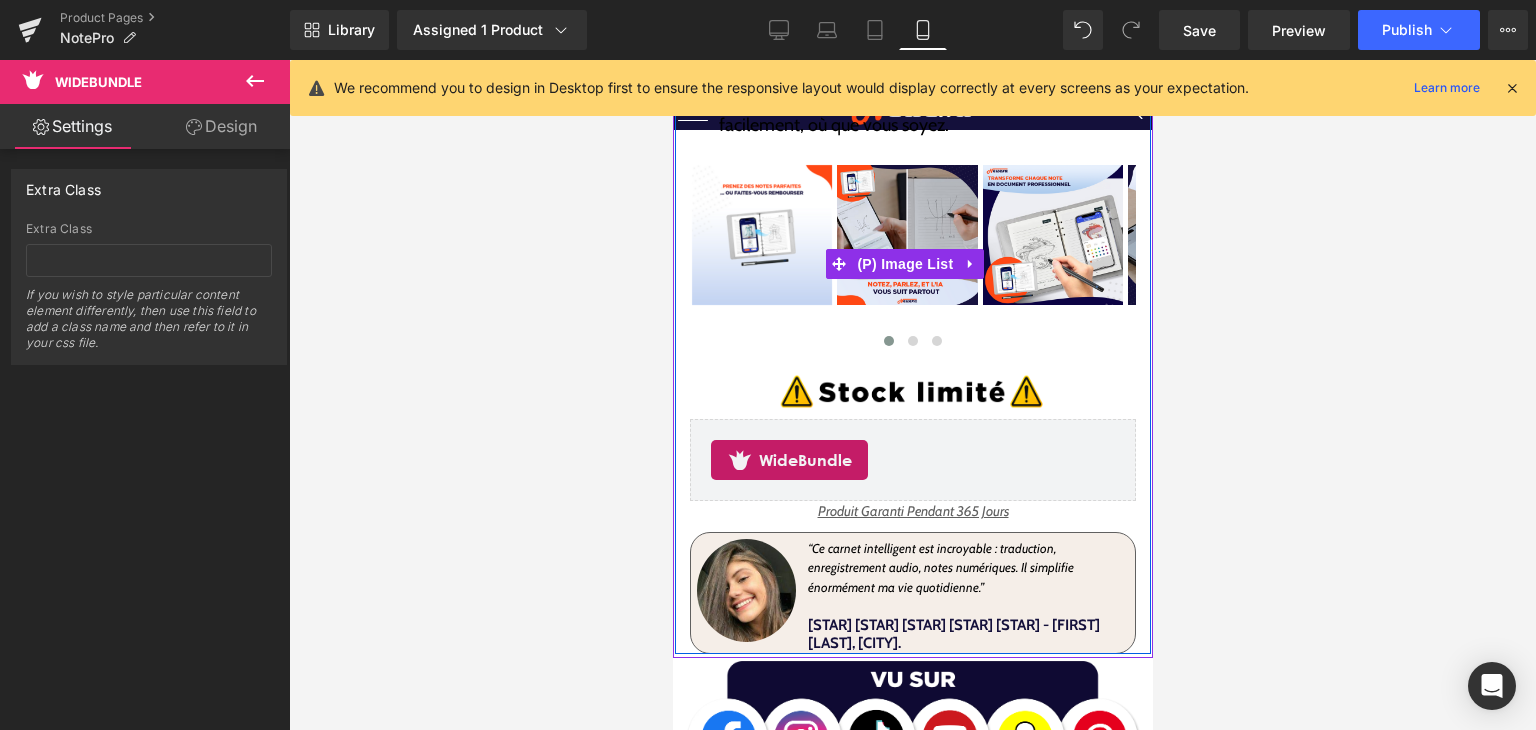 scroll, scrollTop: 840, scrollLeft: 0, axis: vertical 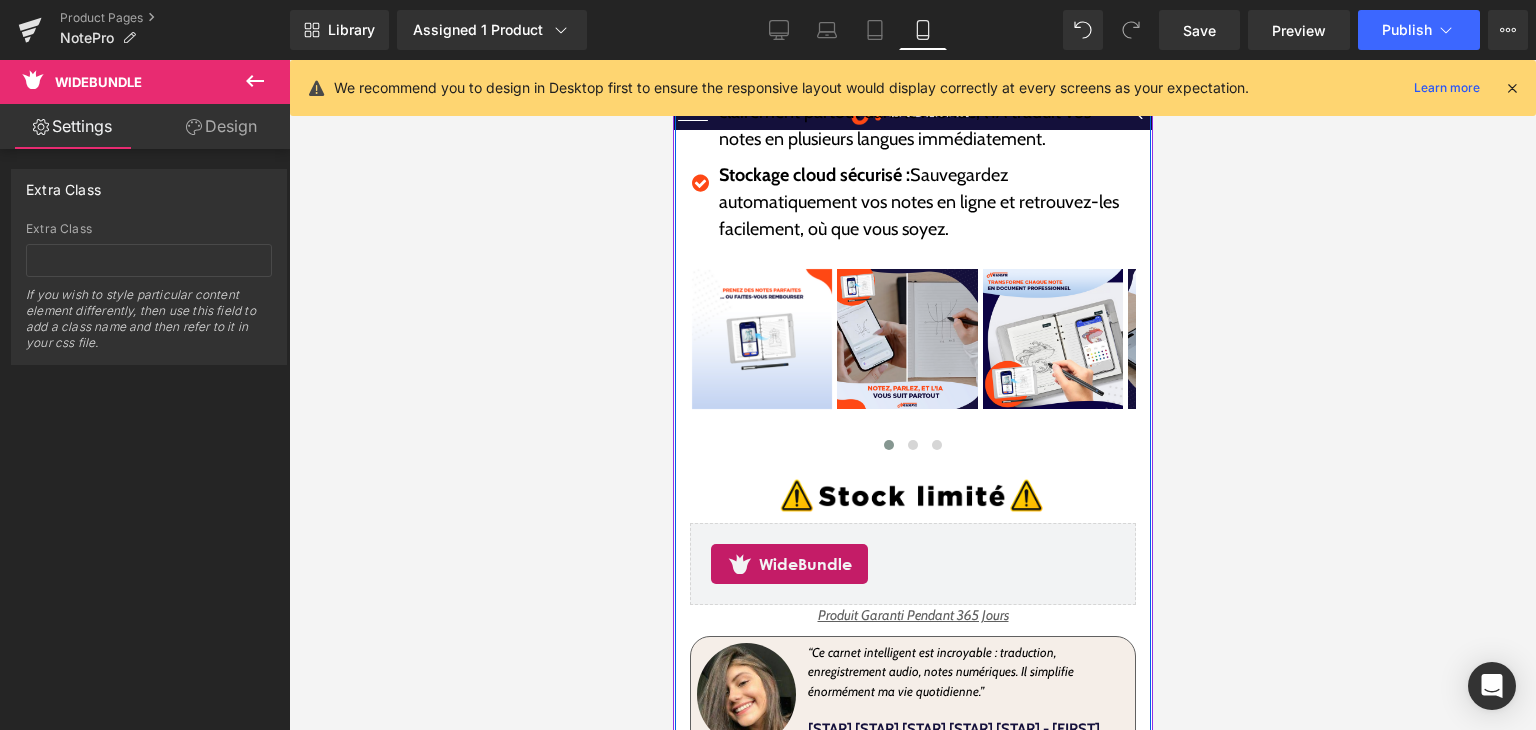 click at bounding box center (1052, 339) 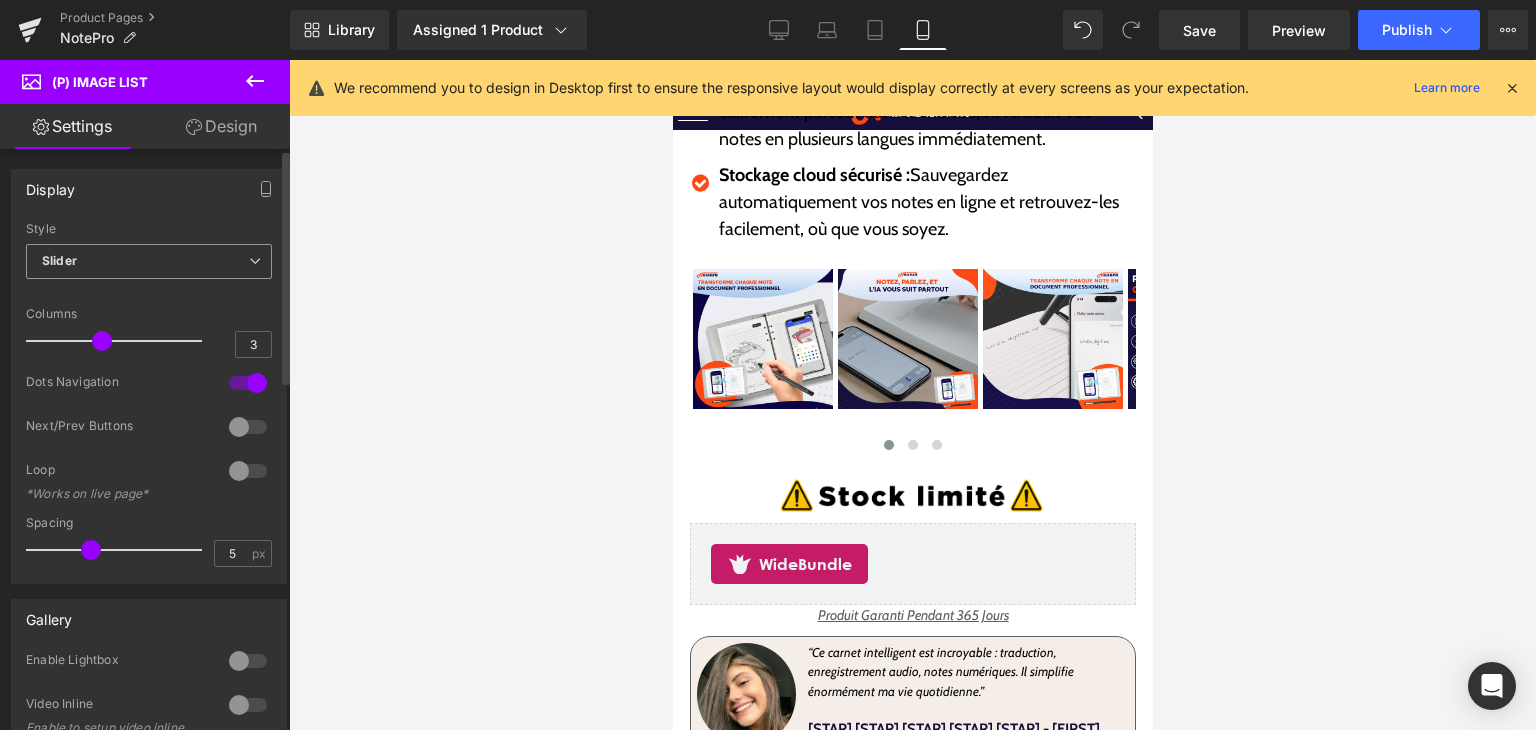 click on "Slider" at bounding box center [149, 261] 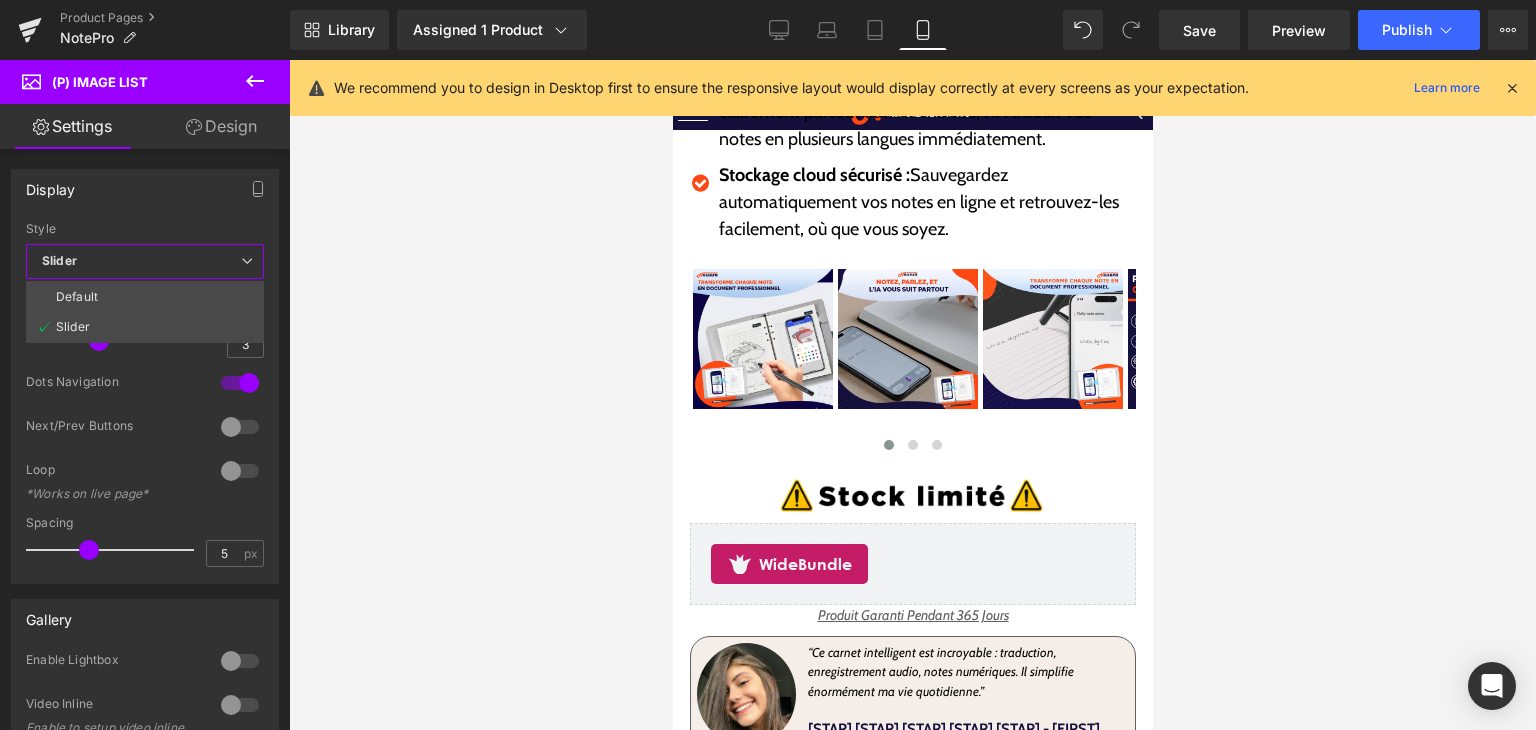 click at bounding box center [912, 395] 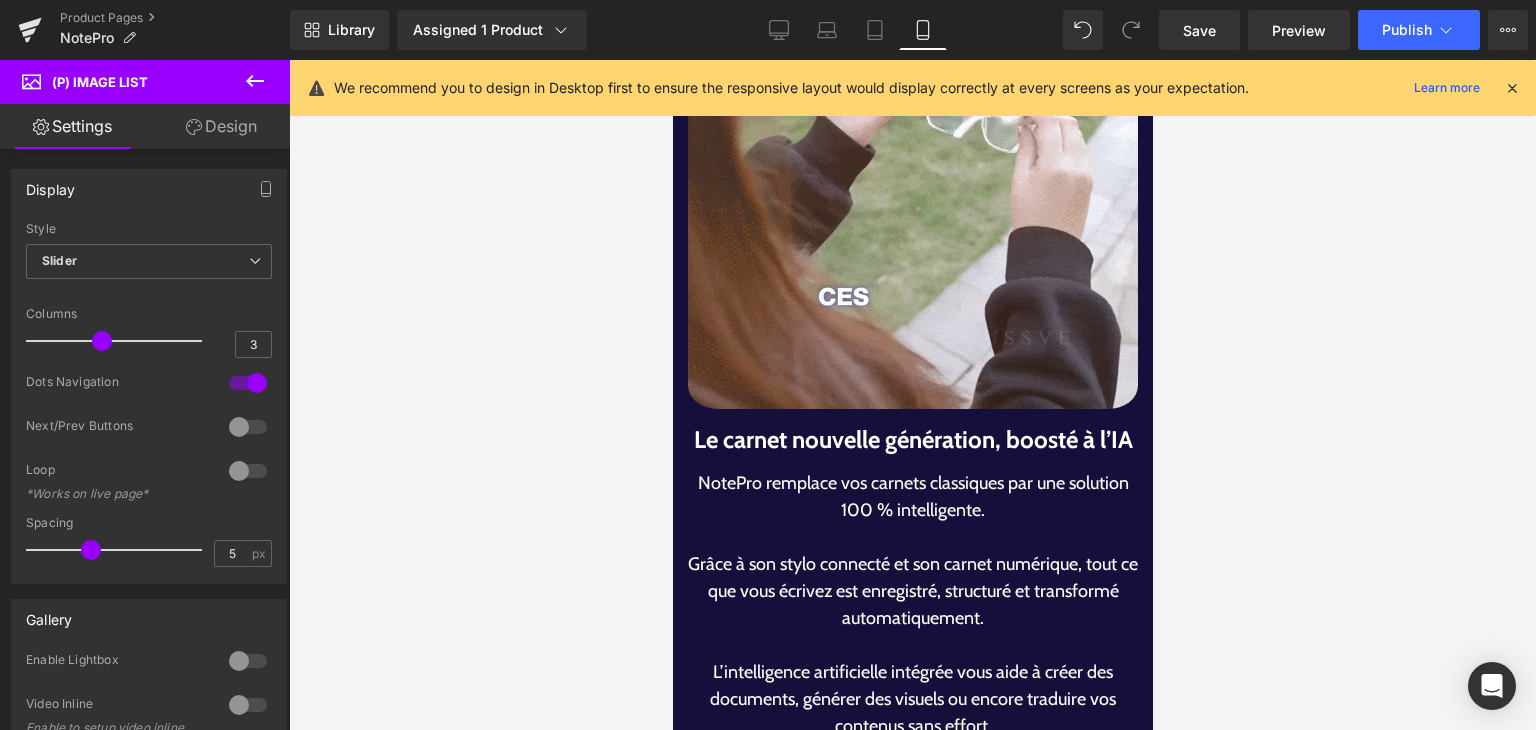 scroll, scrollTop: 2131, scrollLeft: 0, axis: vertical 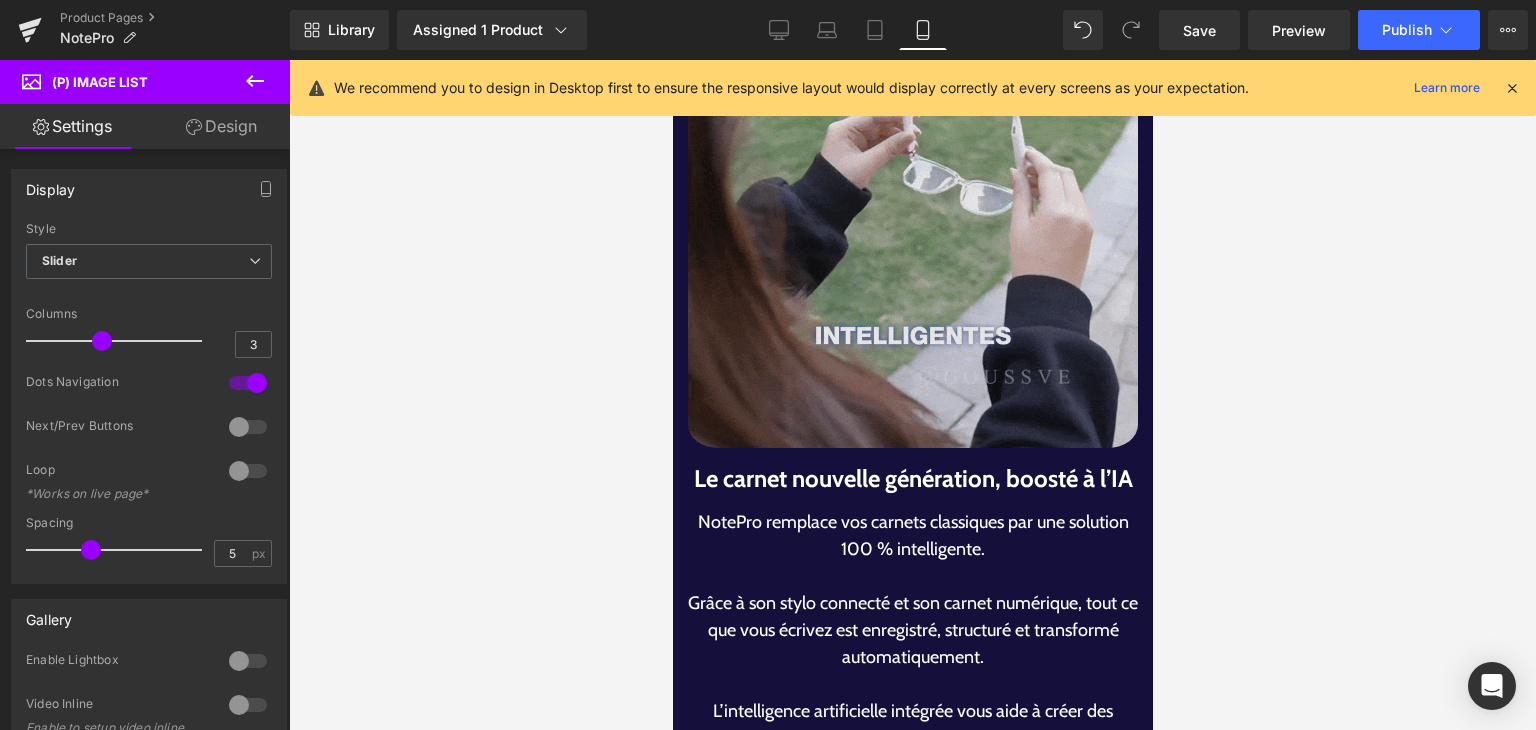 click at bounding box center (912, 166) 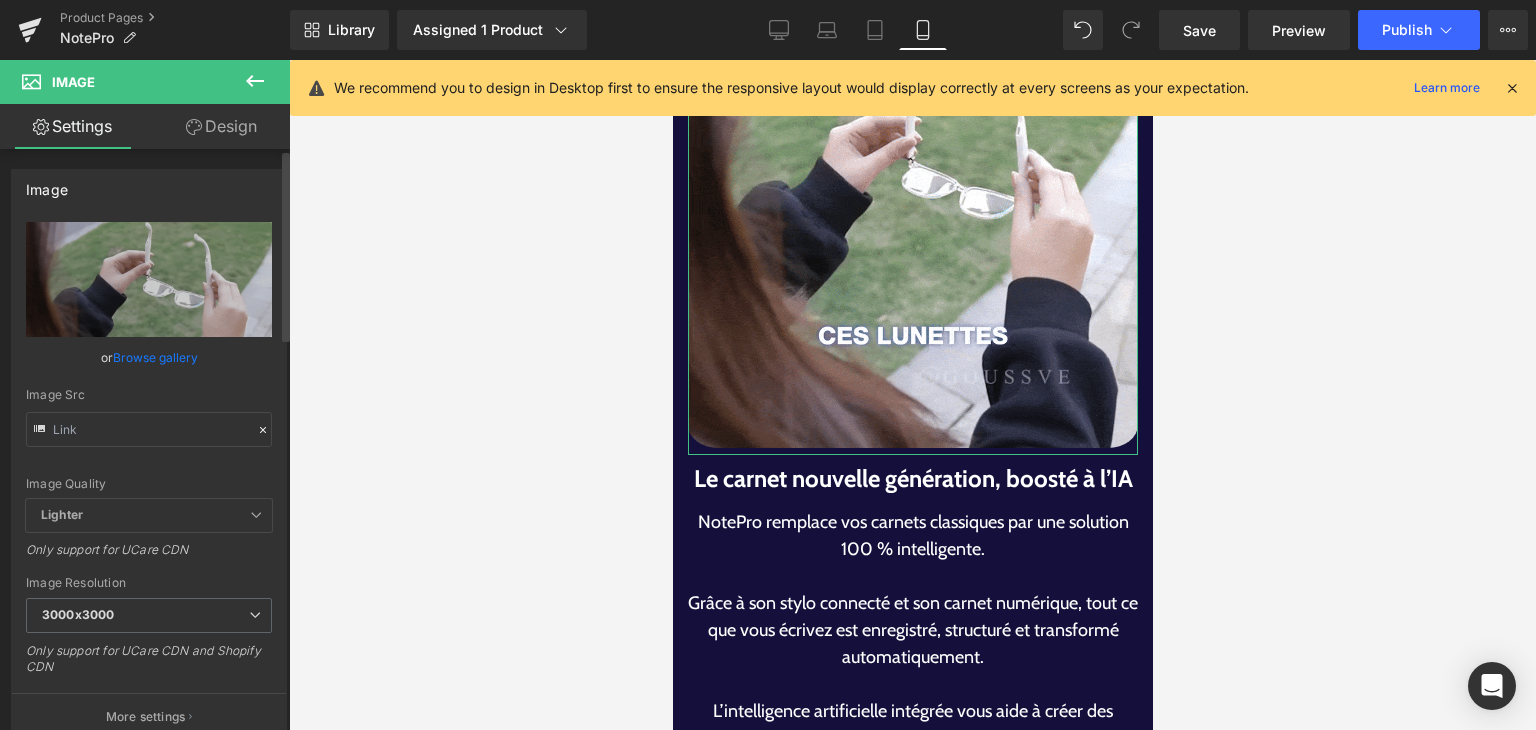 click on "Browse gallery" at bounding box center [155, 357] 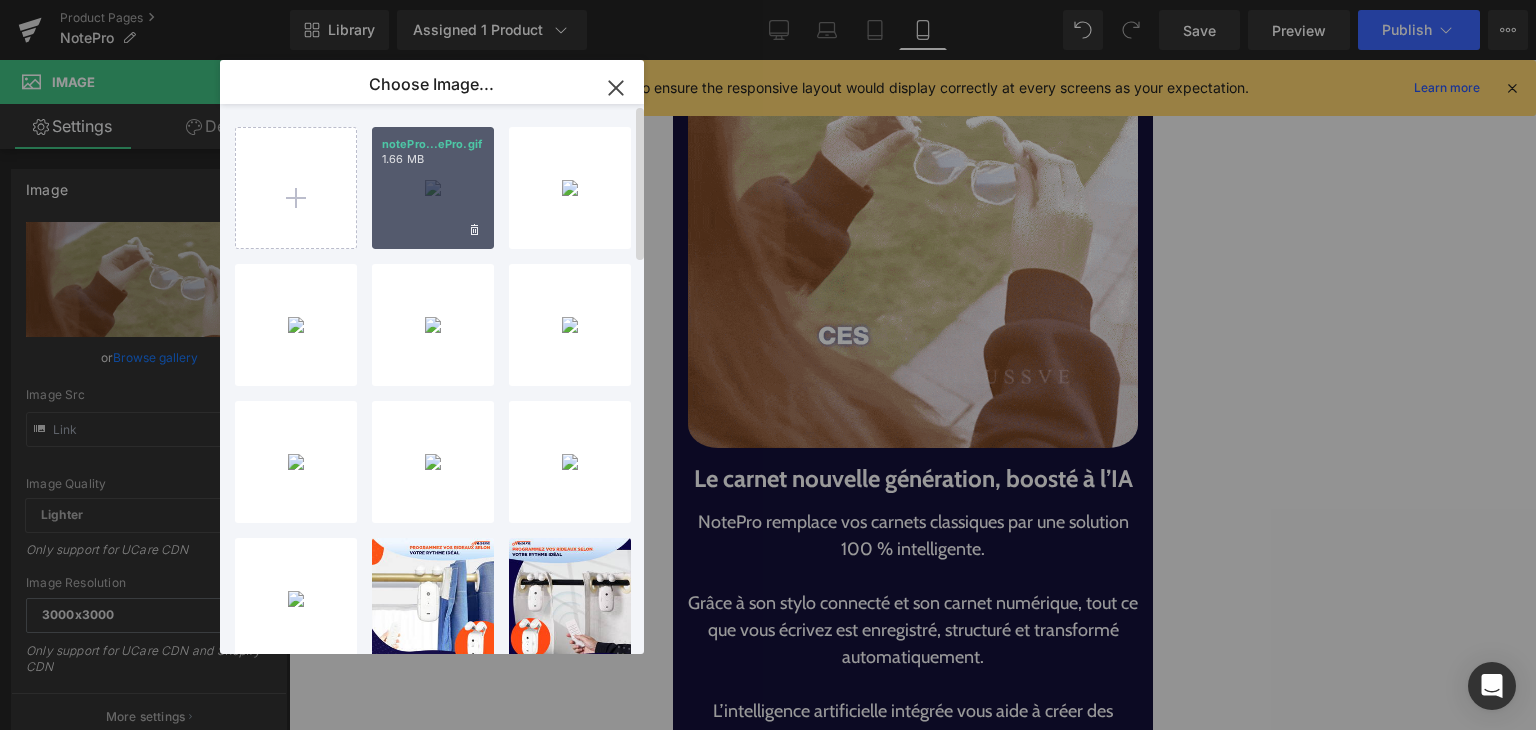 click on "notePro...ePro.gif 1.66 MB" at bounding box center (433, 188) 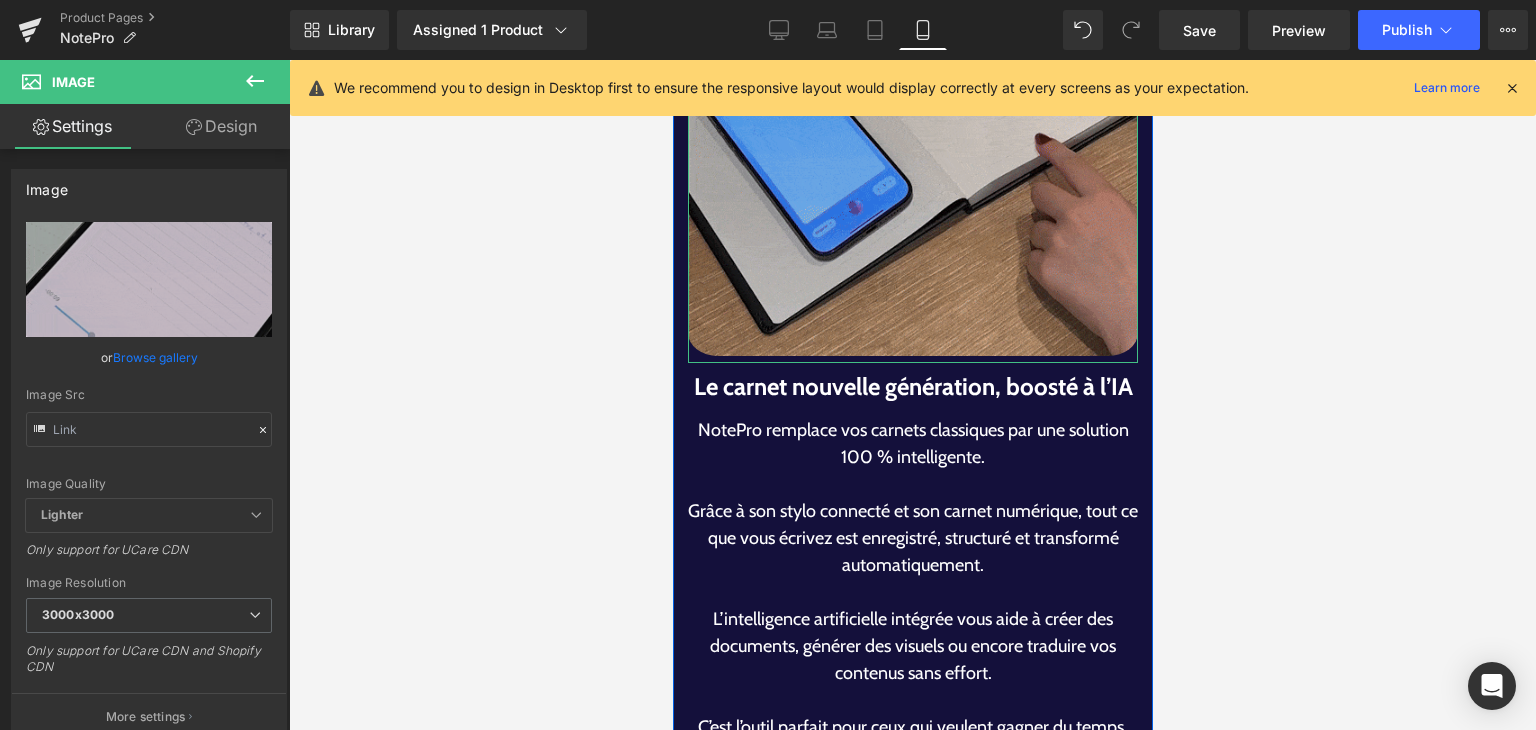 scroll, scrollTop: 2231, scrollLeft: 0, axis: vertical 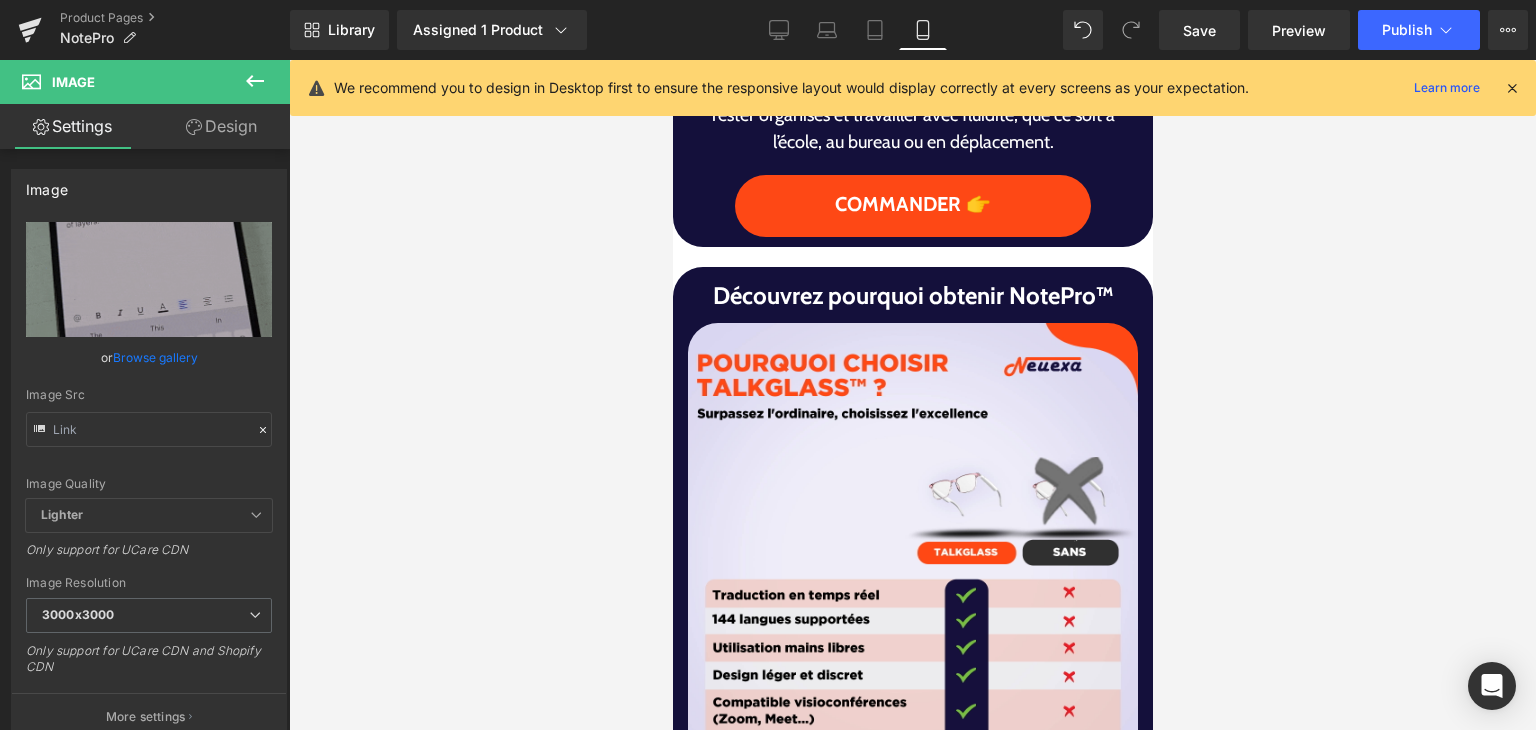 drag, startPoint x: 1141, startPoint y: 228, endPoint x: 1841, endPoint y: 329, distance: 707.2489 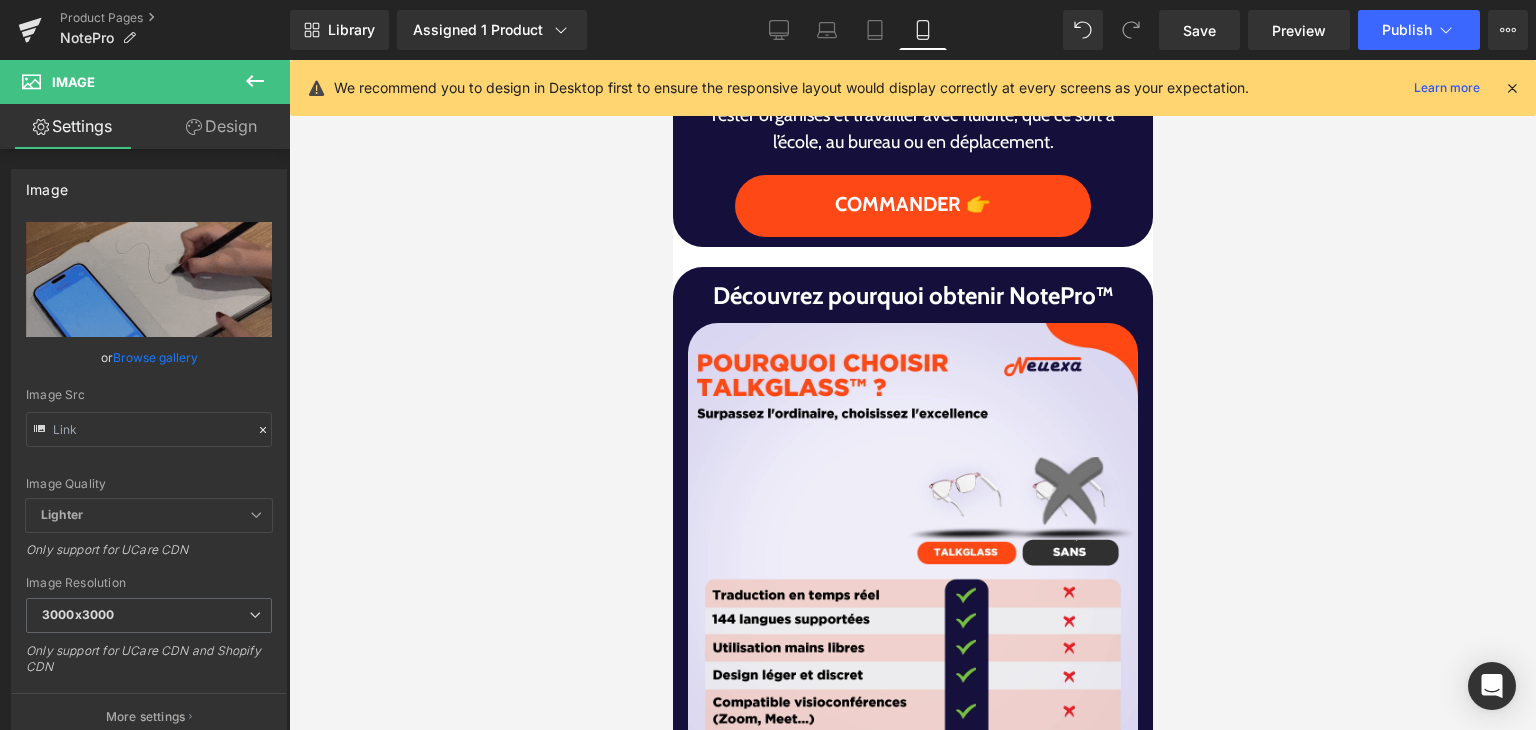 scroll, scrollTop: 2876, scrollLeft: 0, axis: vertical 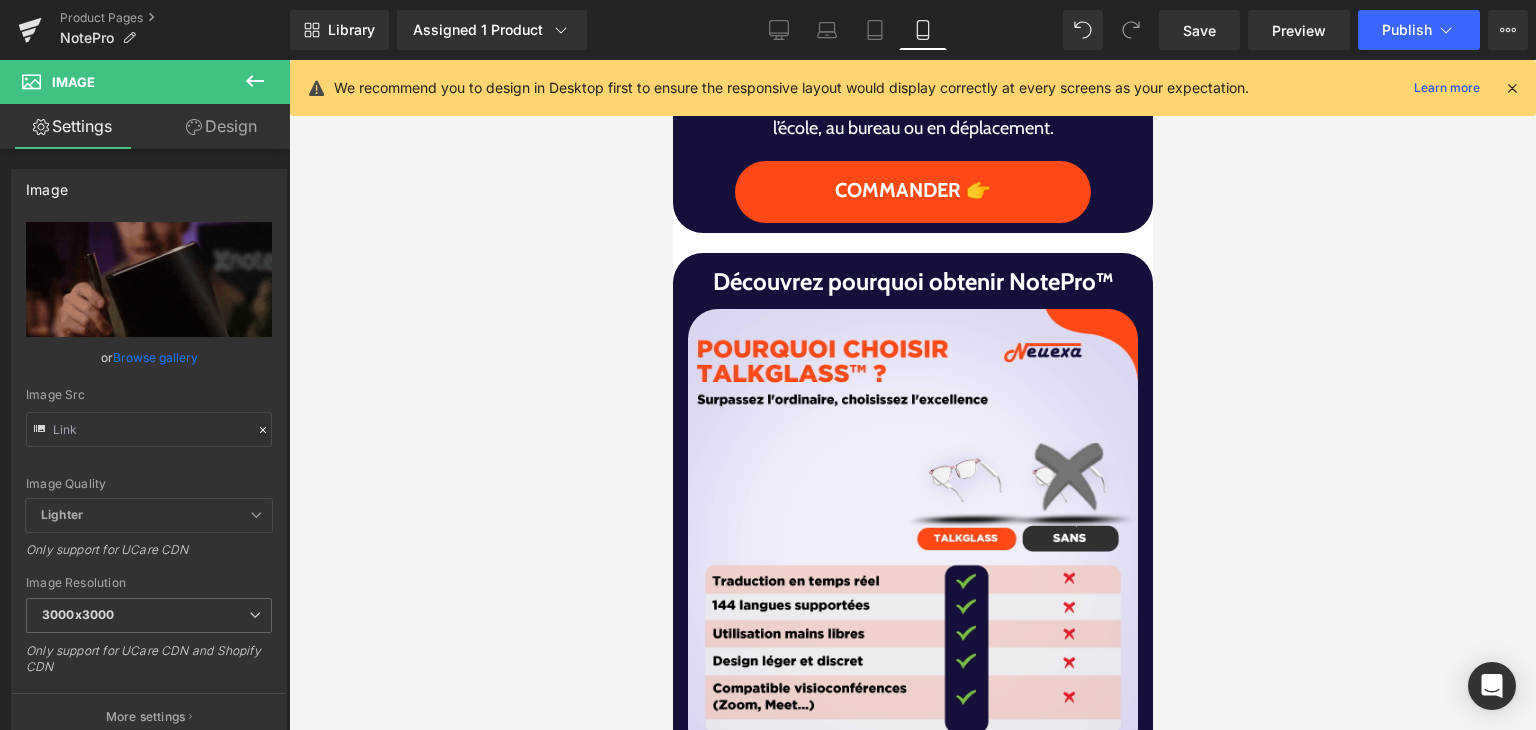 click at bounding box center (912, 395) 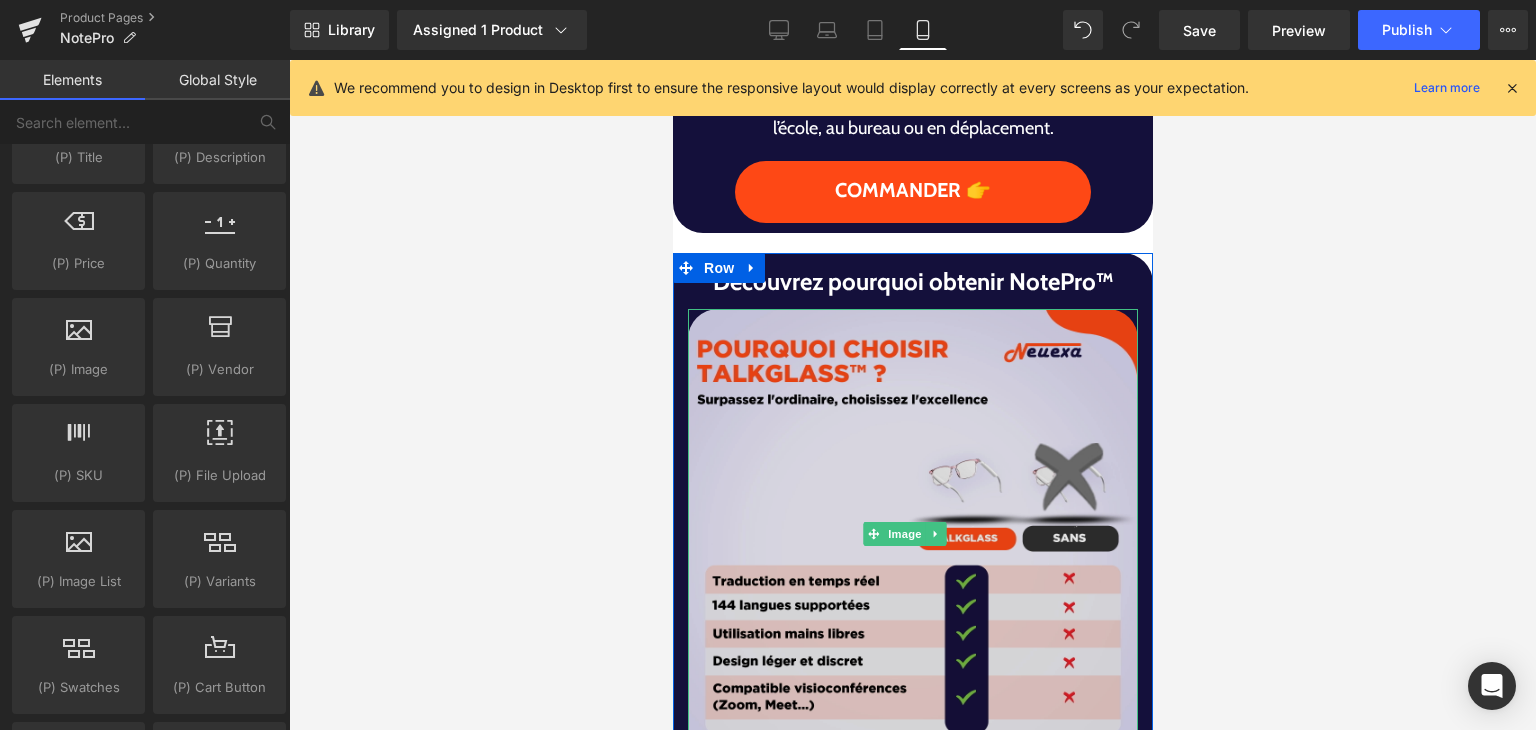 click at bounding box center [912, 534] 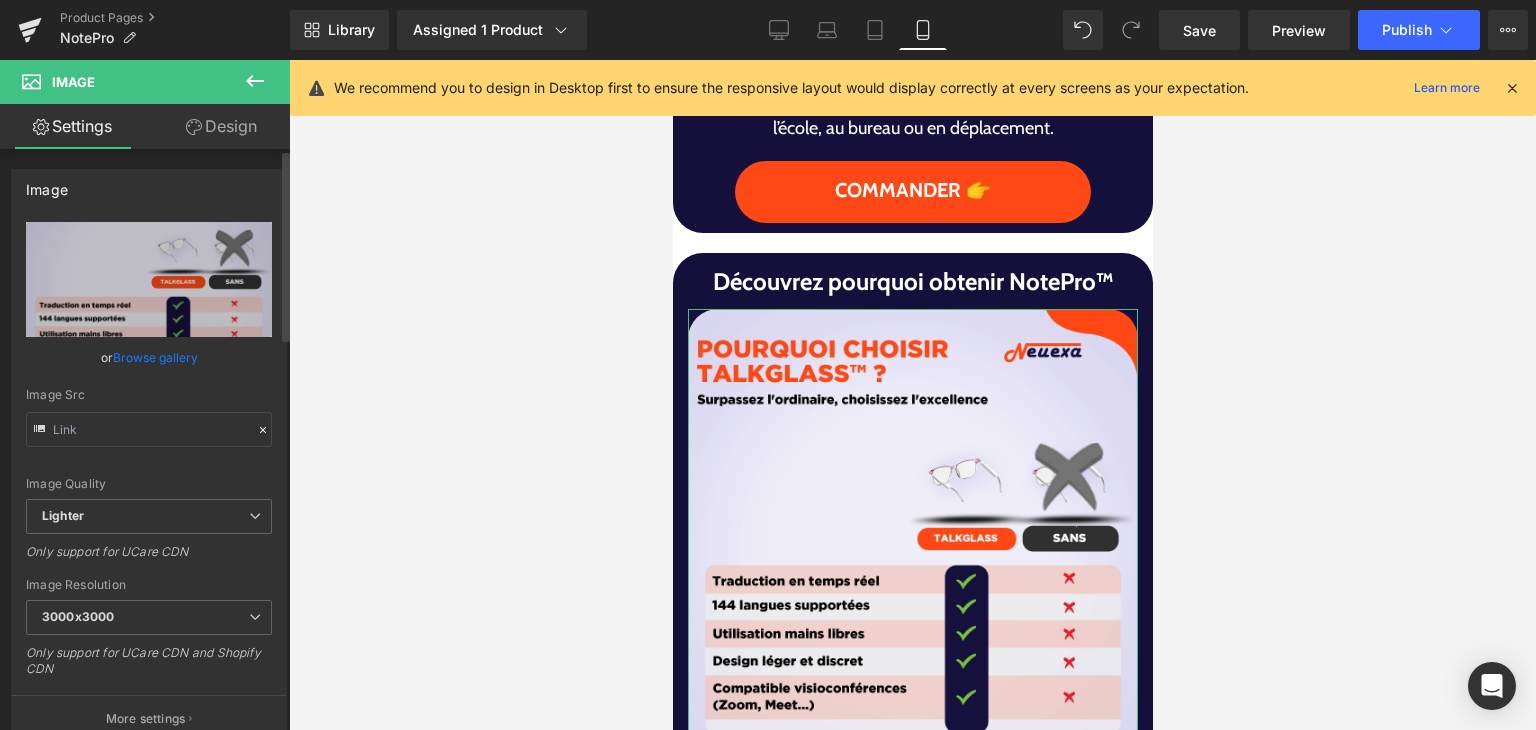 click on "Browse gallery" at bounding box center (155, 357) 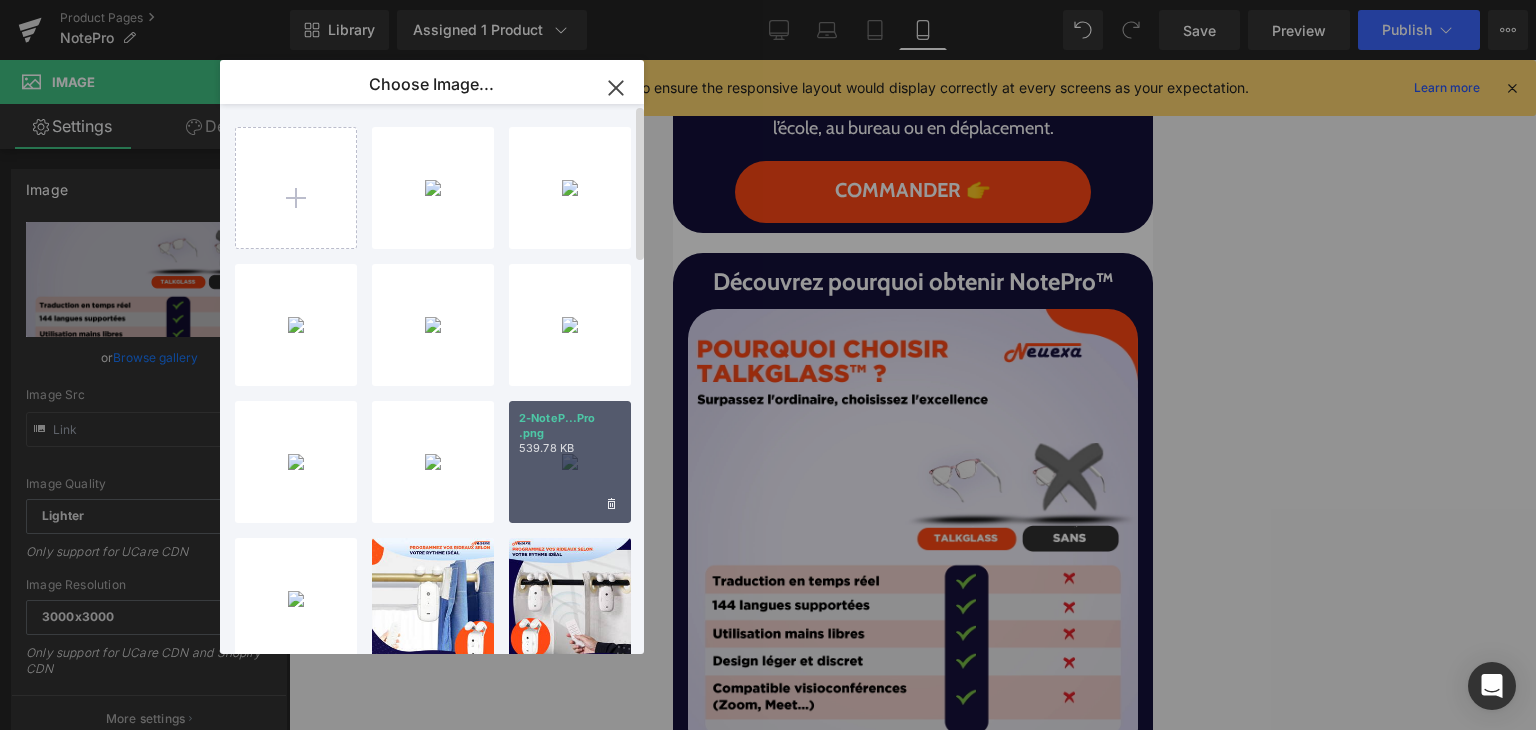 click on "2-NoteP...Pro .png 539.78 KB" at bounding box center (570, 462) 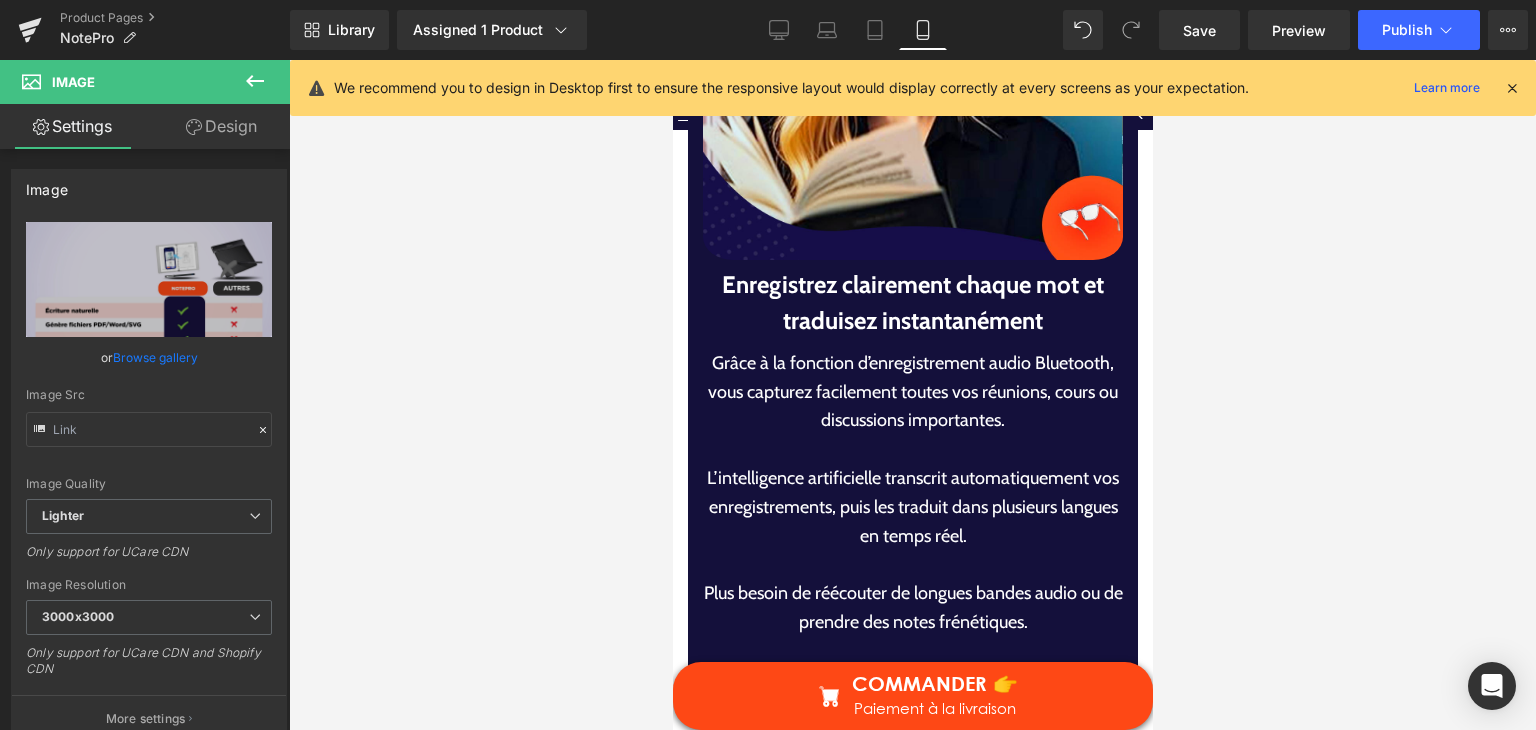 scroll, scrollTop: 4736, scrollLeft: 0, axis: vertical 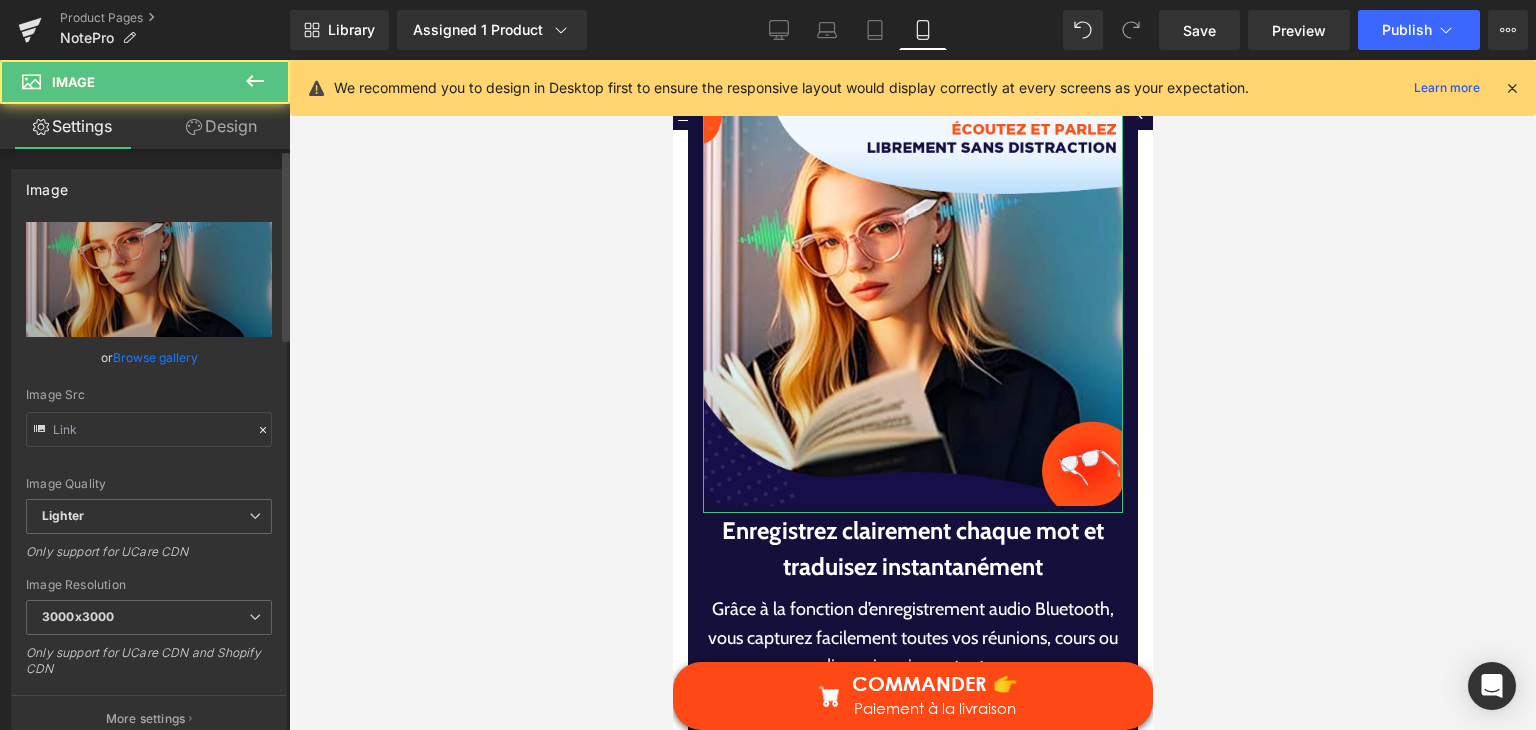 click on "or  Browse gallery" at bounding box center (149, 357) 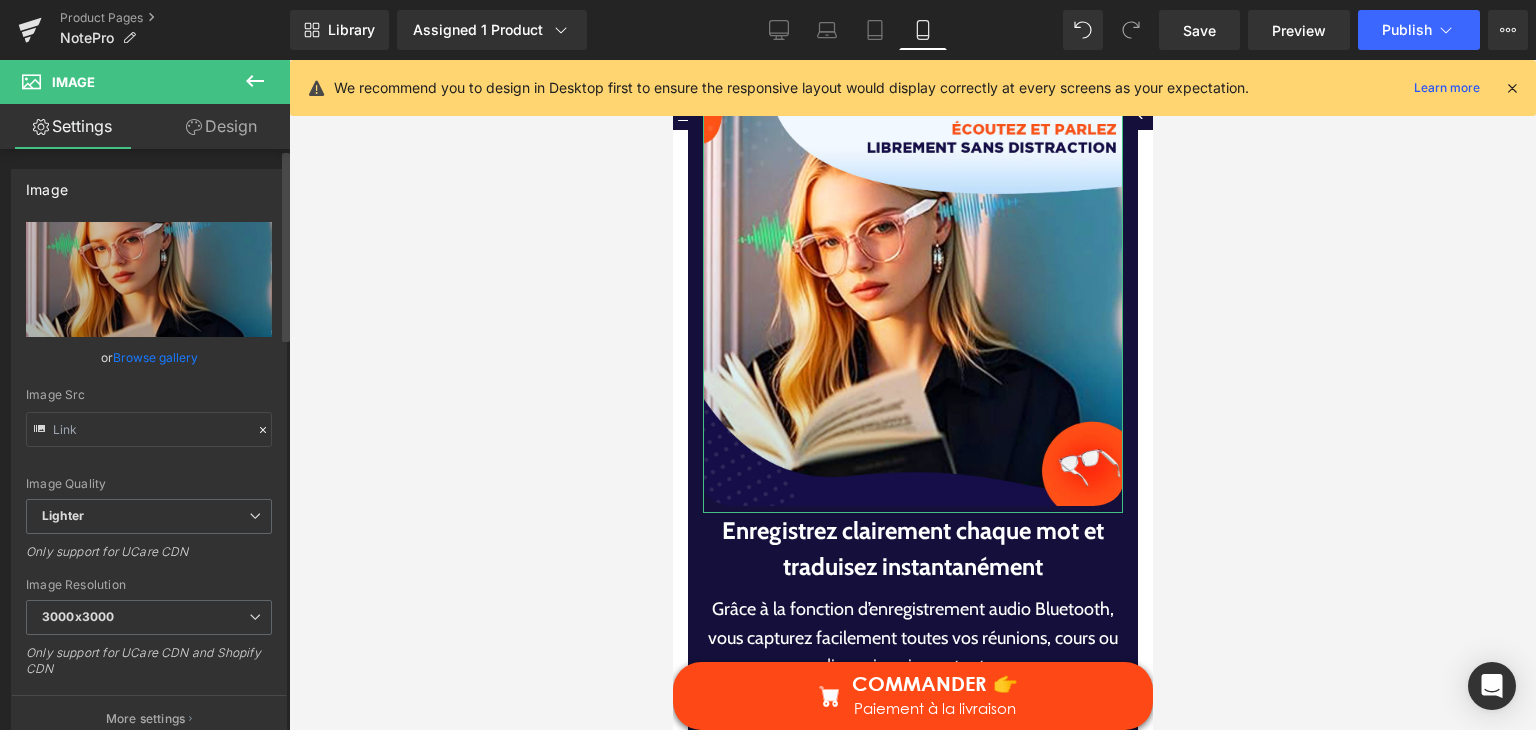 click on "or  Browse gallery" at bounding box center [149, 357] 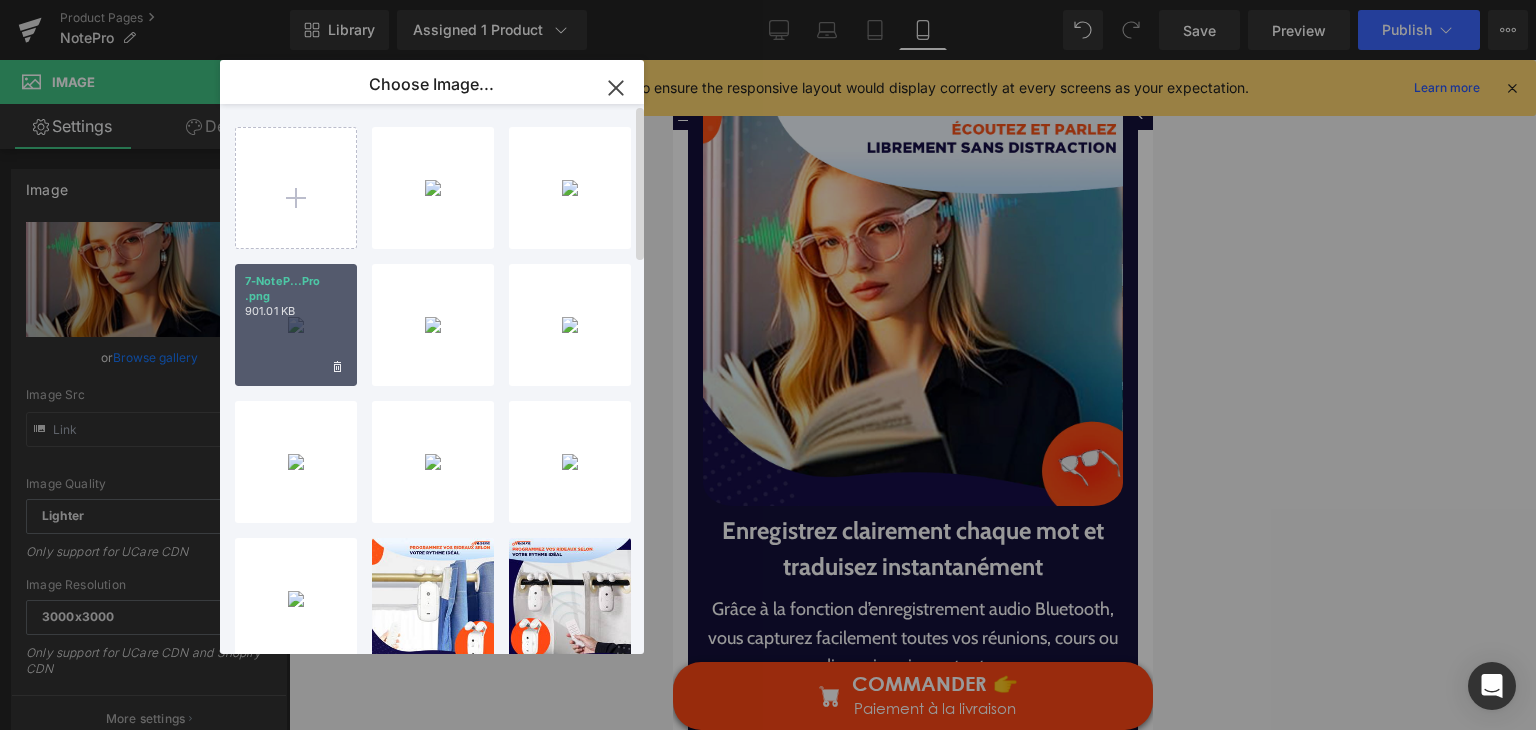 click on "7-NoteP...Pro .png 901.01 KB" at bounding box center [296, 325] 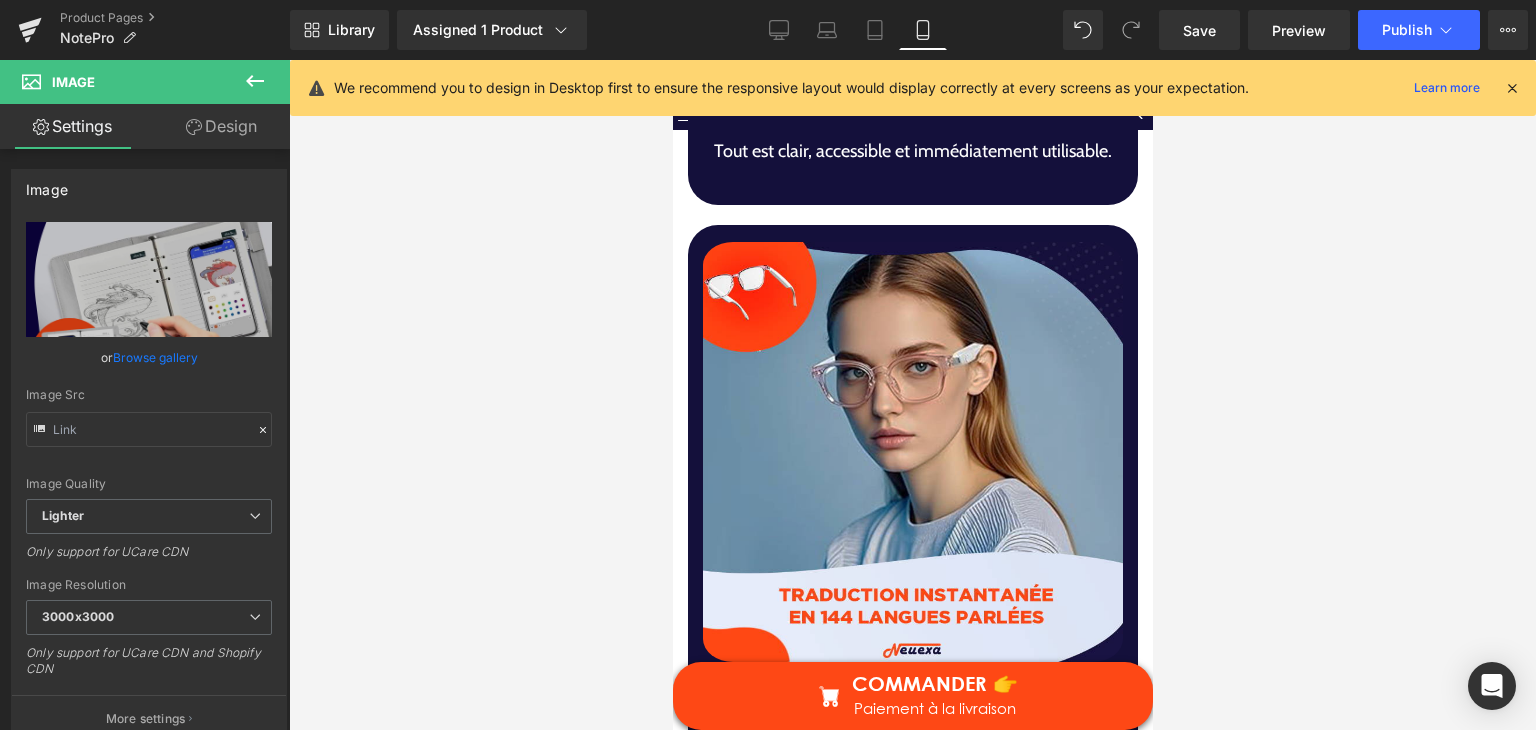scroll, scrollTop: 5613, scrollLeft: 0, axis: vertical 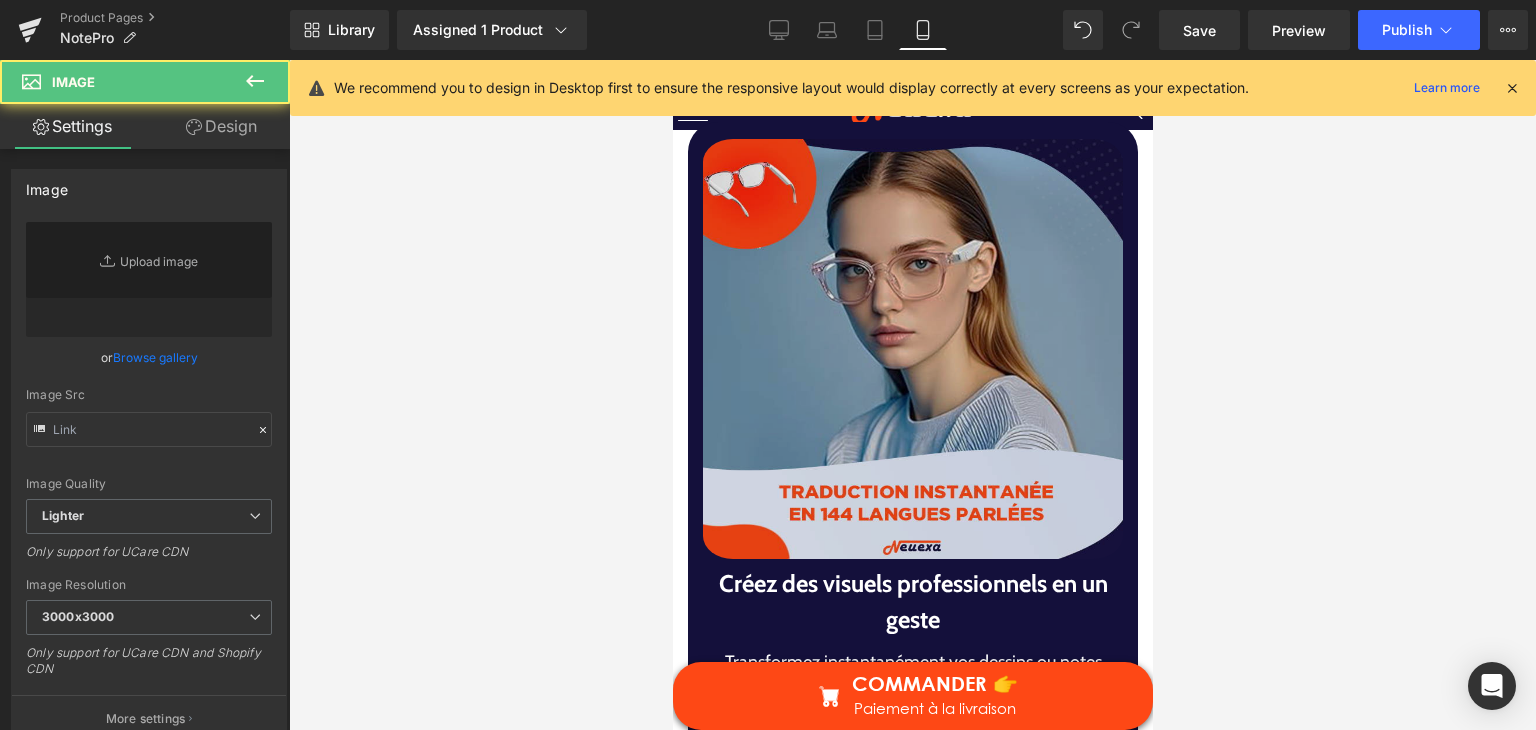 click at bounding box center [912, 349] 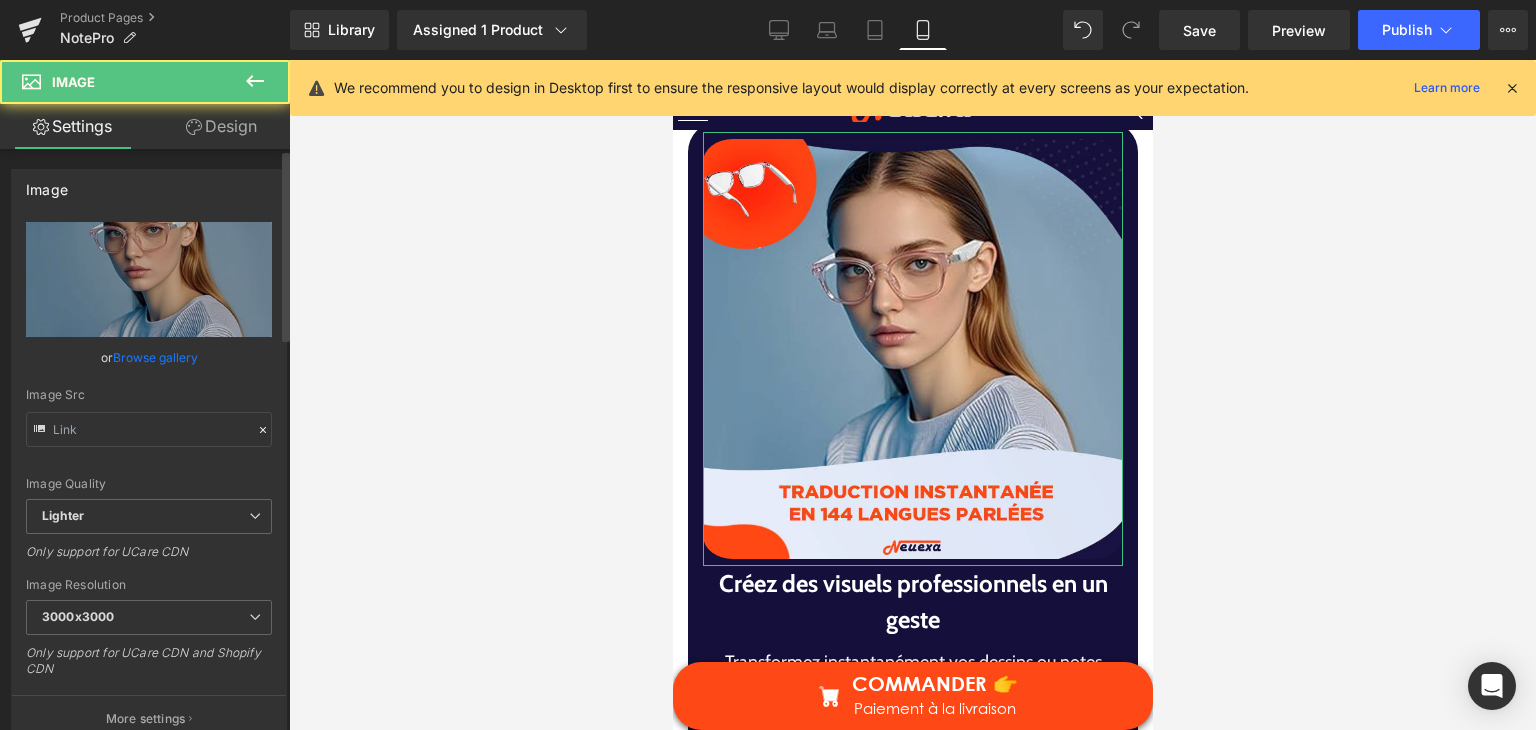 click on "Browse gallery" at bounding box center [155, 357] 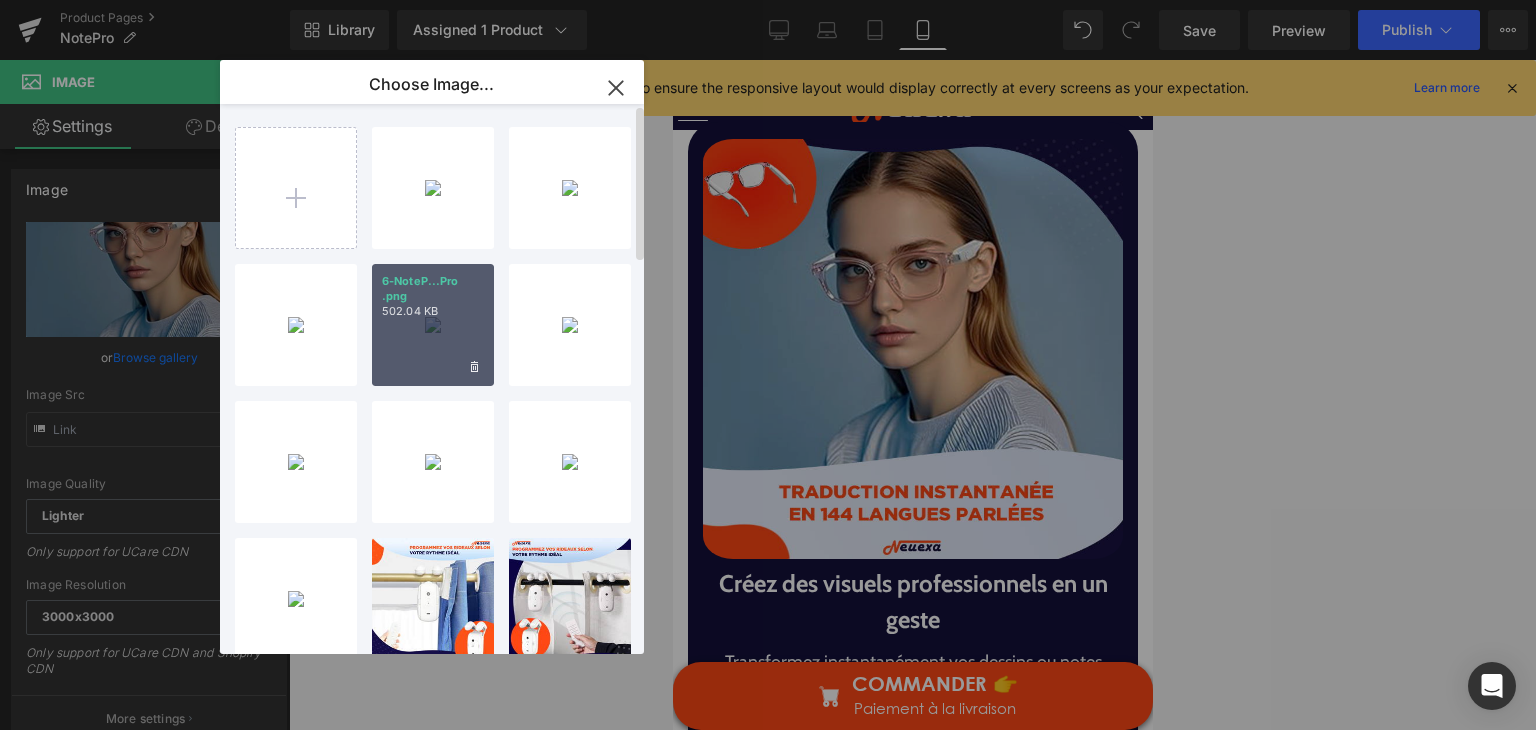 click on "6-NoteP...Pro .png 502.04 KB" at bounding box center [433, 325] 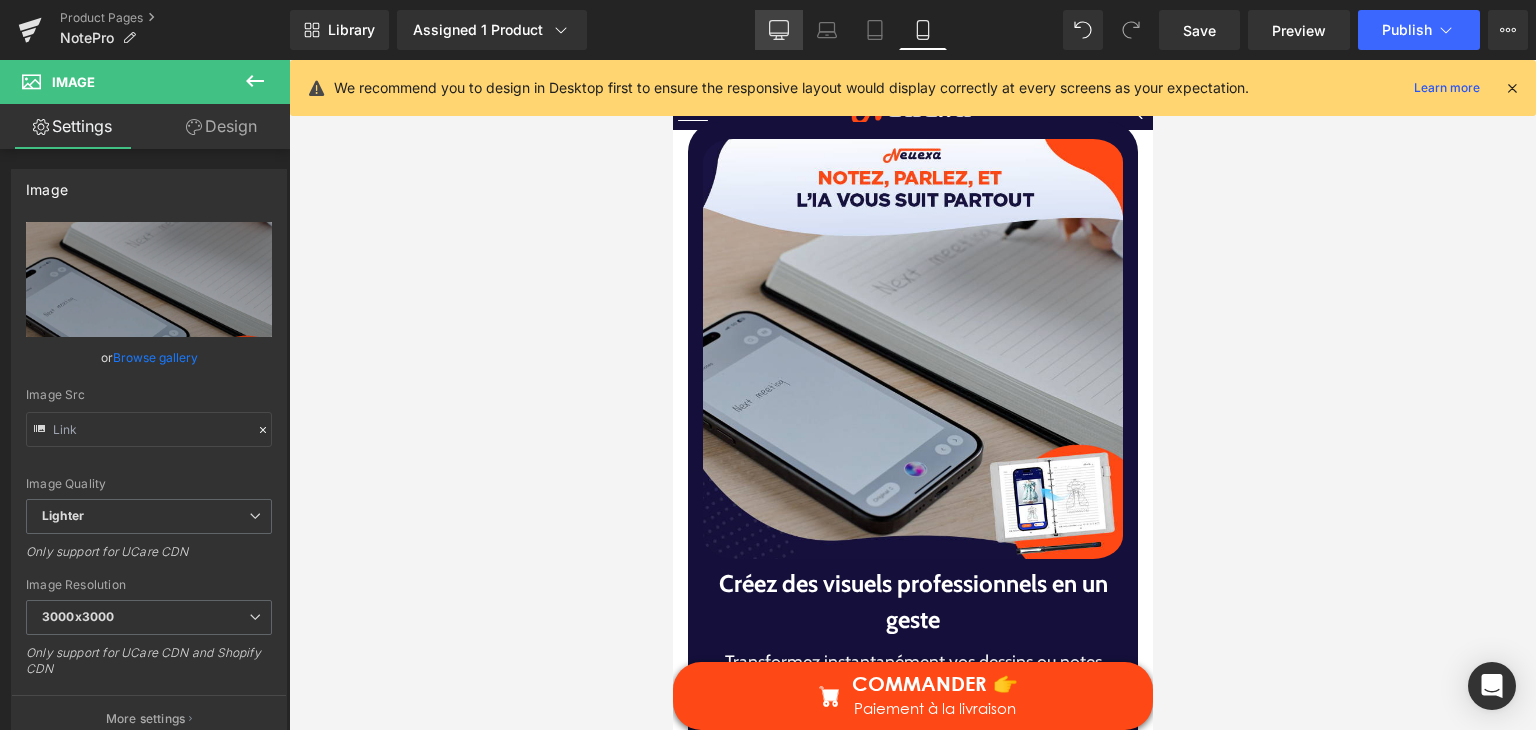 drag, startPoint x: 750, startPoint y: 49, endPoint x: 769, endPoint y: 33, distance: 24.839485 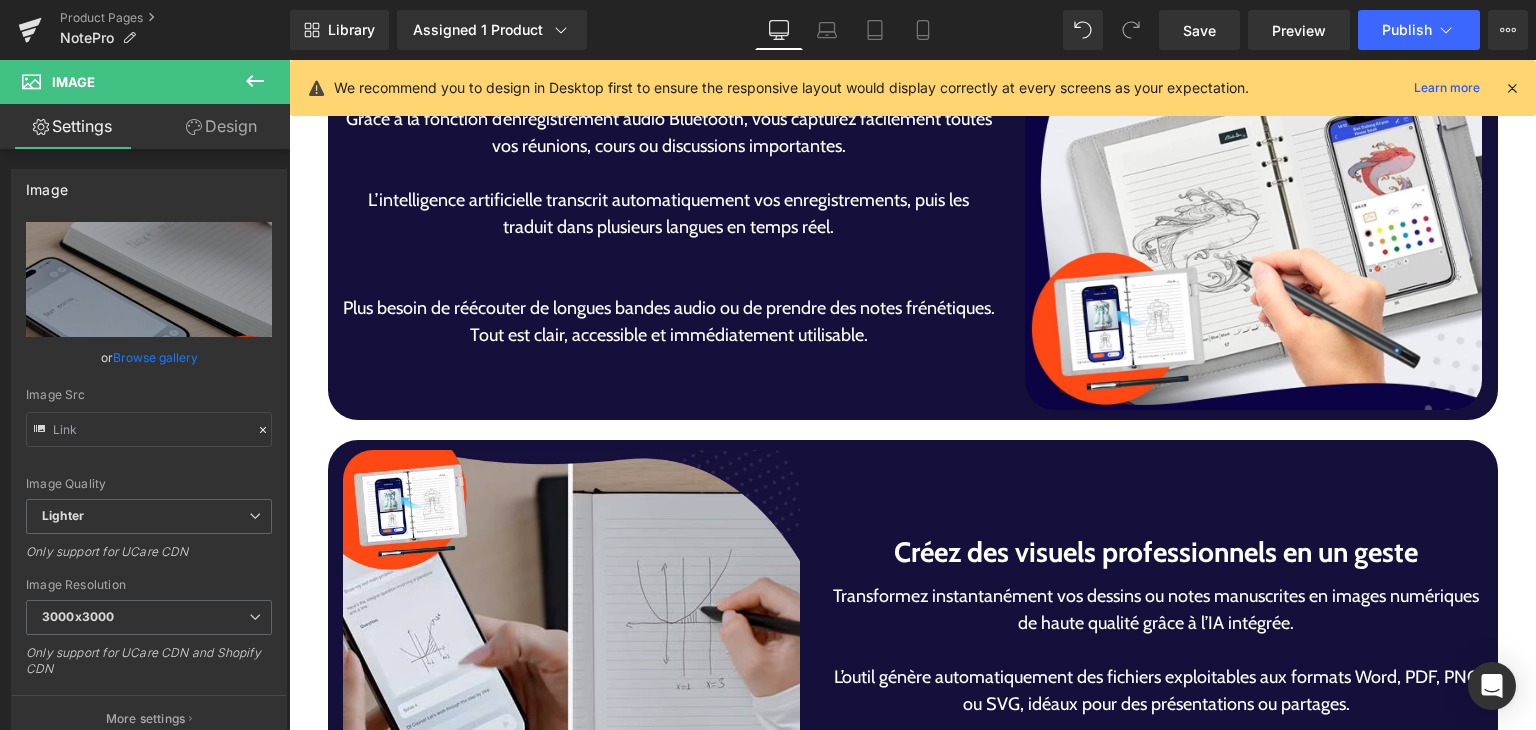 scroll, scrollTop: 3745, scrollLeft: 0, axis: vertical 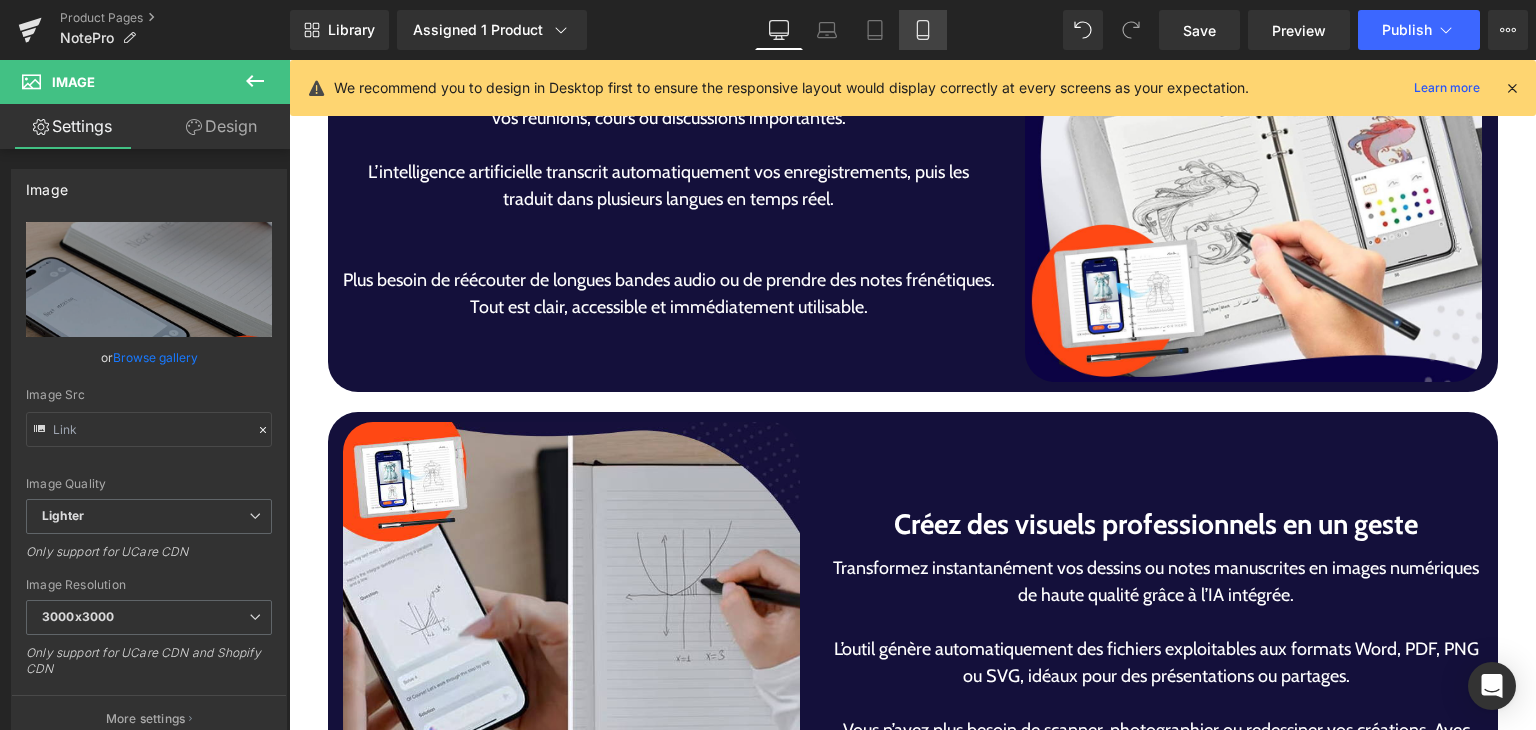 click on "Mobile" at bounding box center [923, 30] 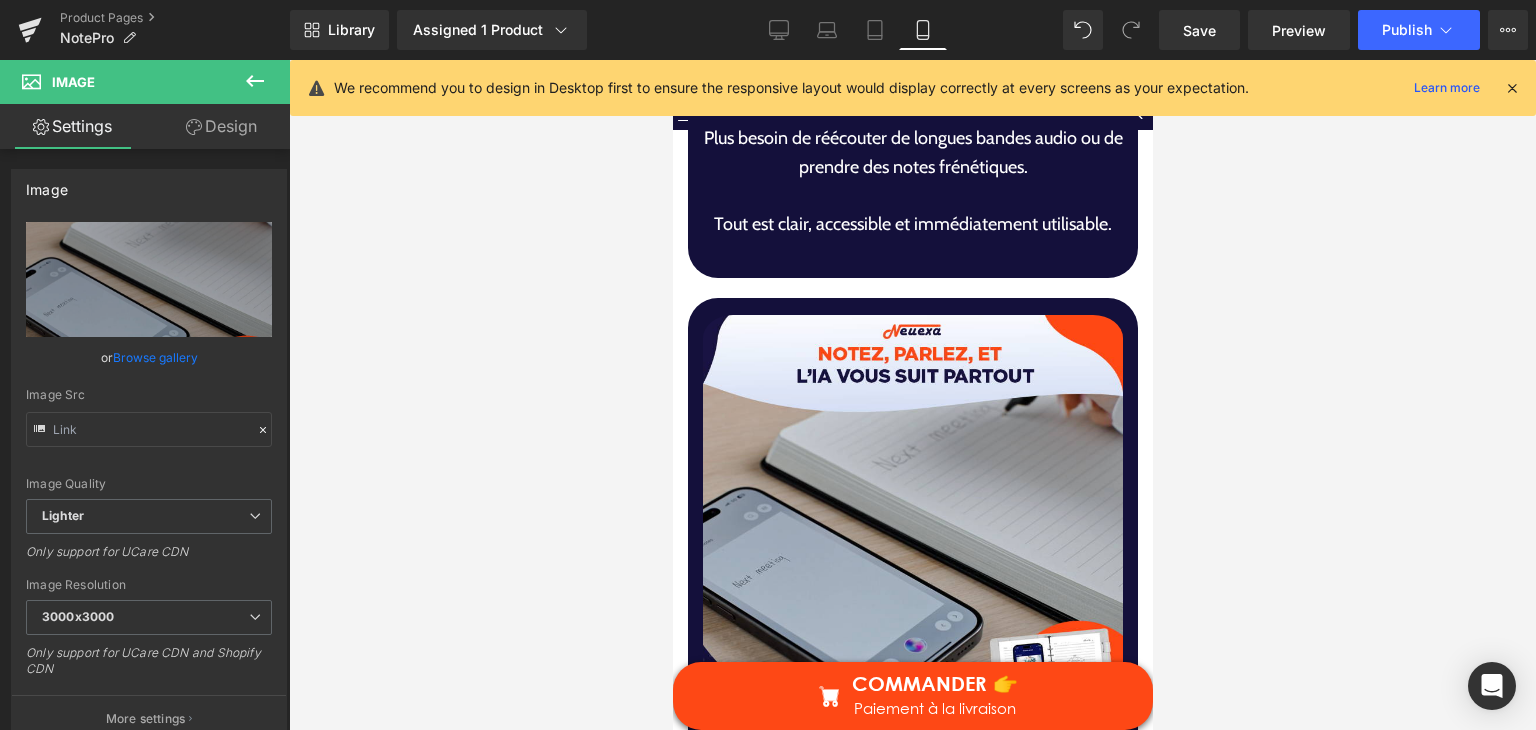 scroll, scrollTop: 5397, scrollLeft: 0, axis: vertical 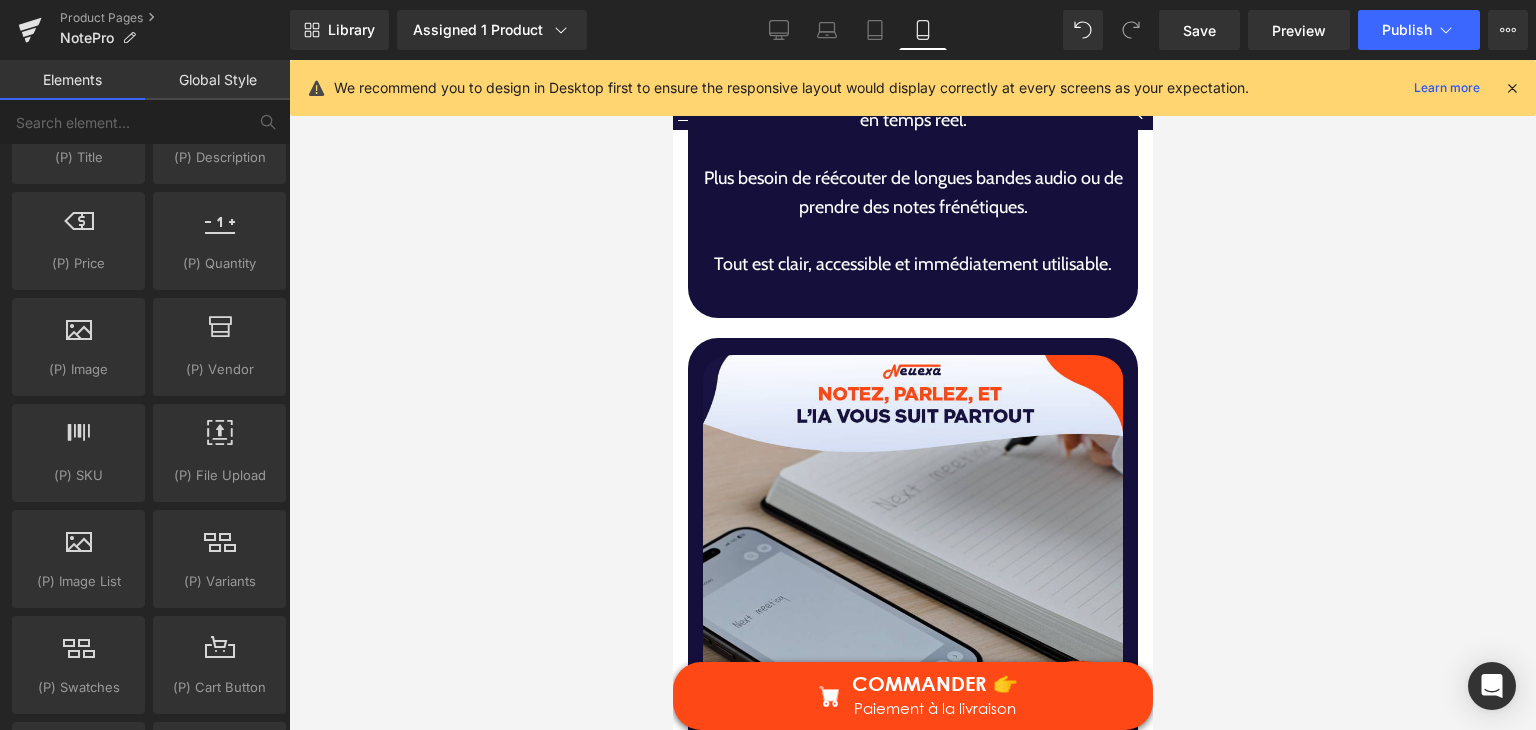 drag, startPoint x: 1824, startPoint y: 501, endPoint x: 1151, endPoint y: 397, distance: 680.9883 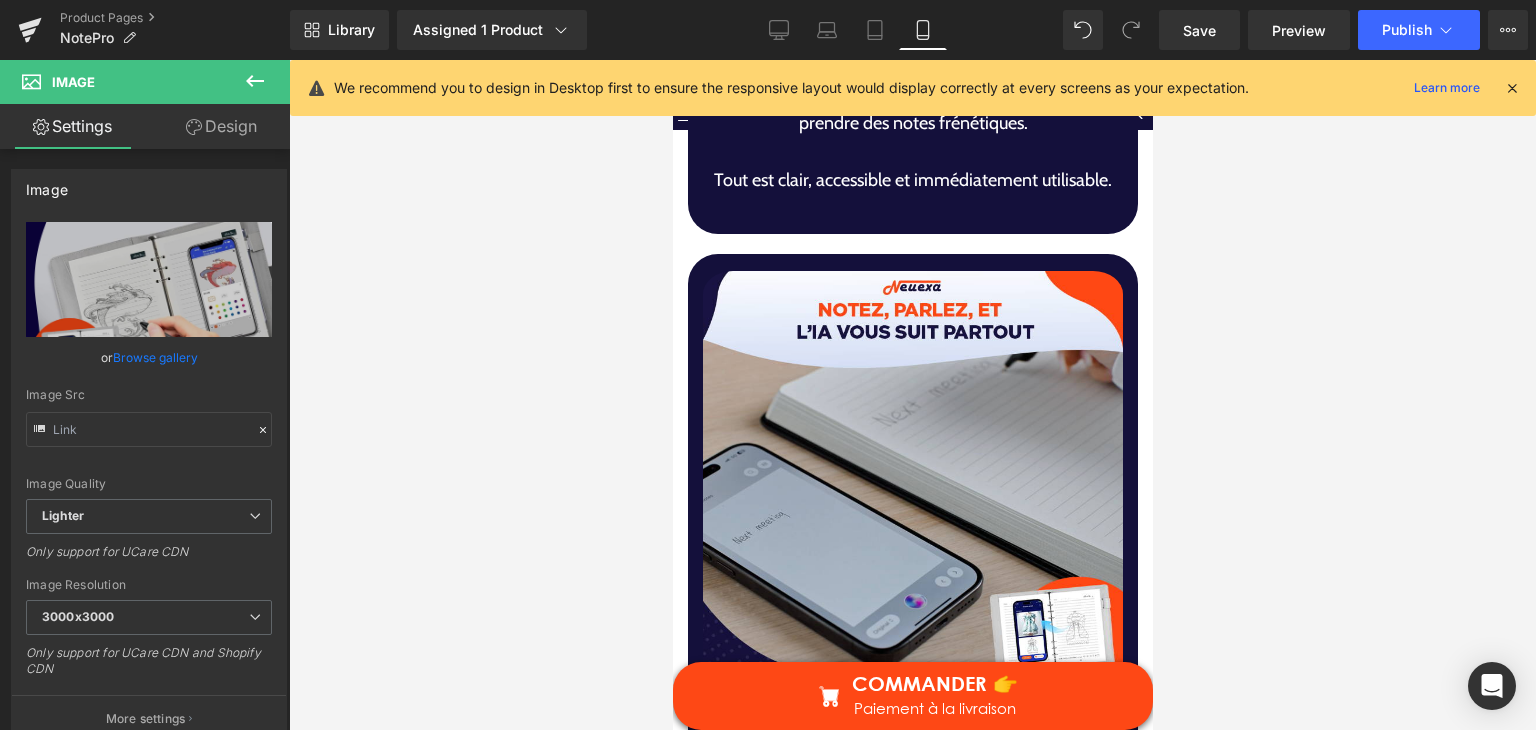 scroll, scrollTop: 5584, scrollLeft: 0, axis: vertical 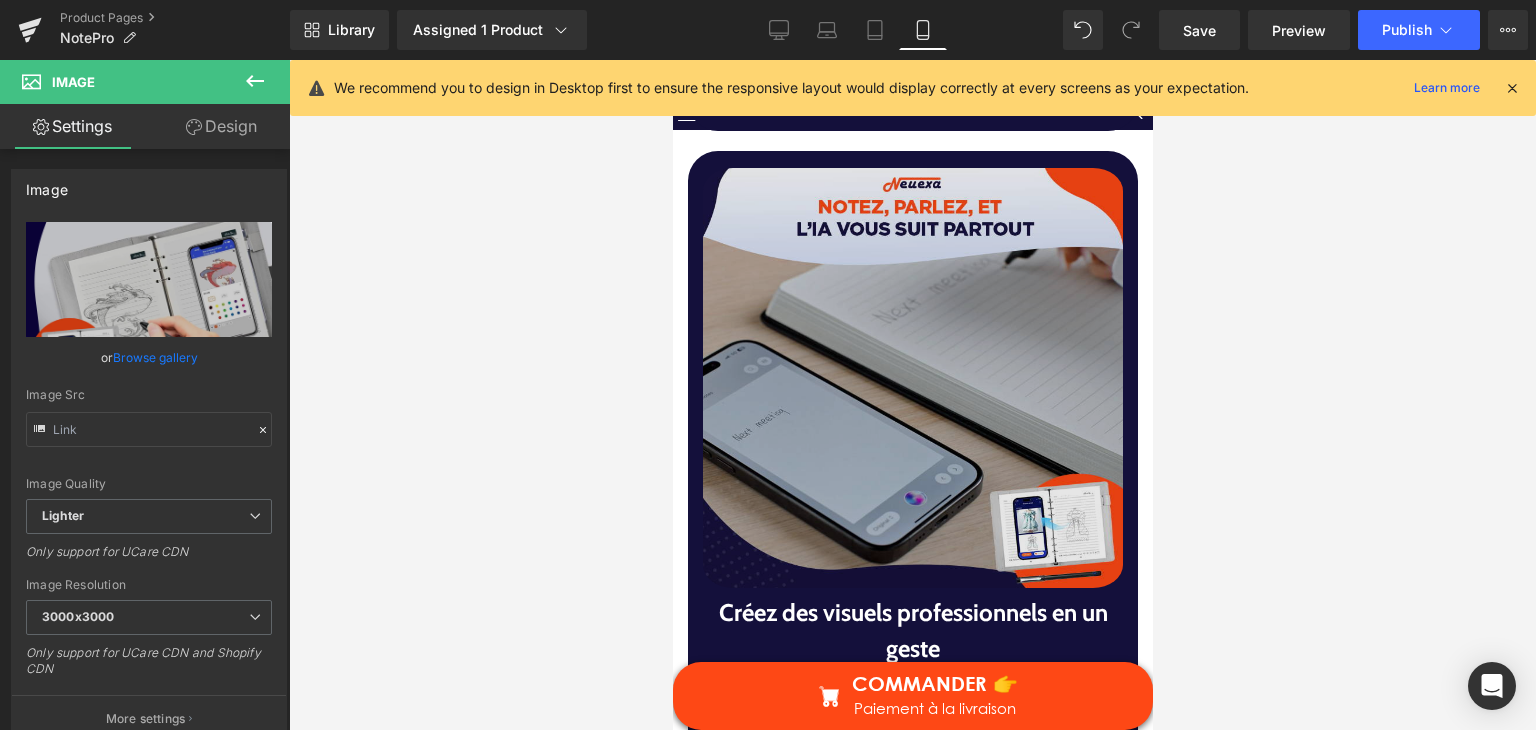 click at bounding box center [912, 378] 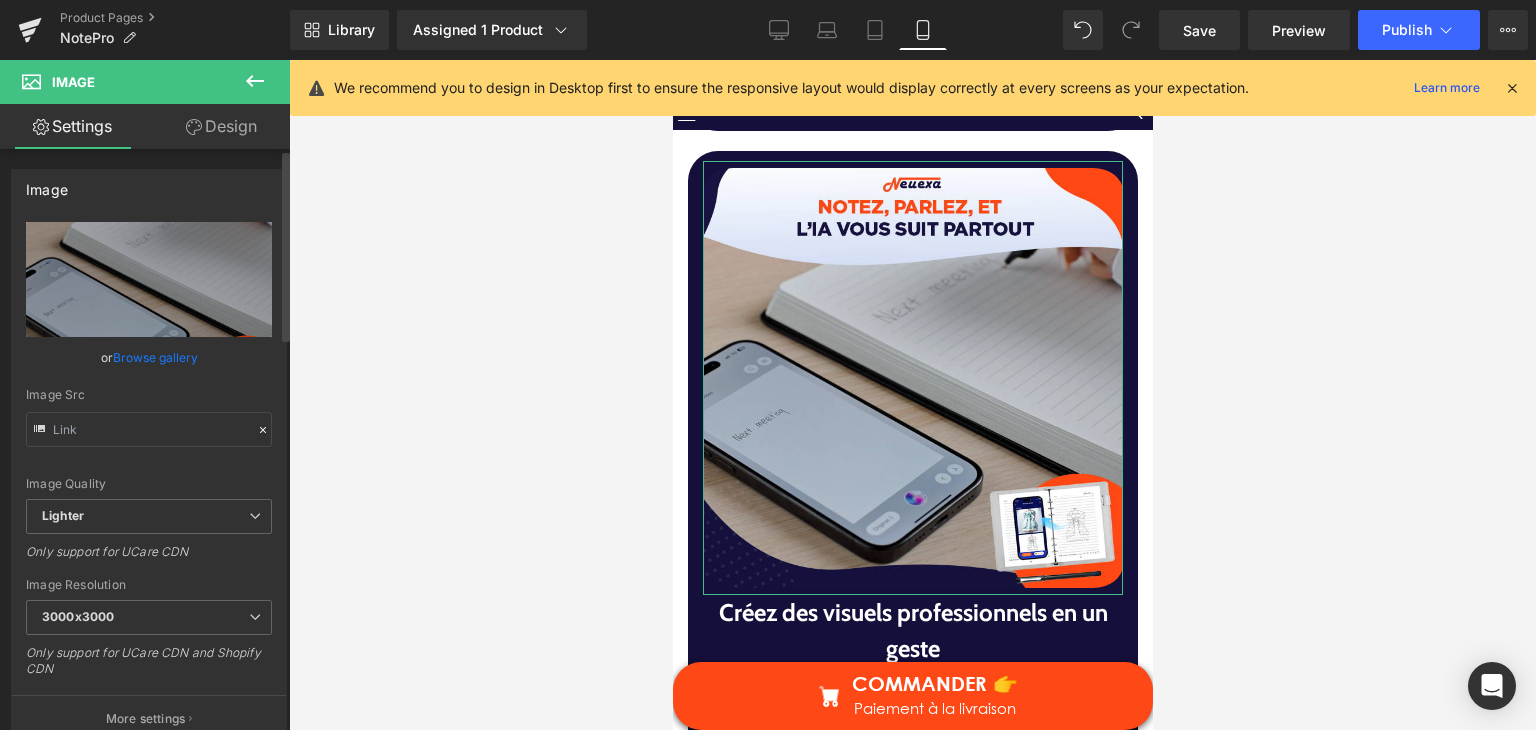 click on "Browse gallery" at bounding box center (155, 357) 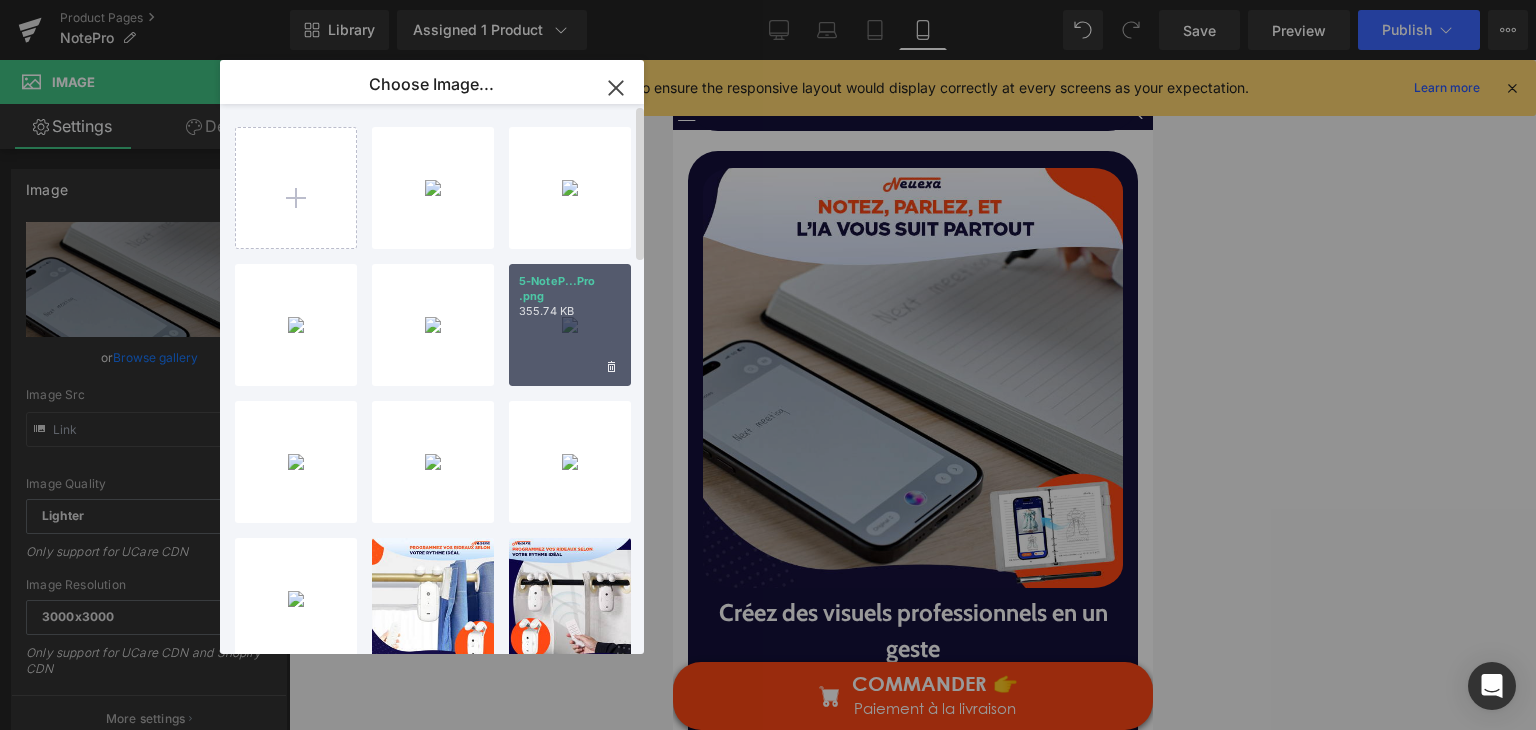click on "5-NoteP...Pro .png" at bounding box center [570, 289] 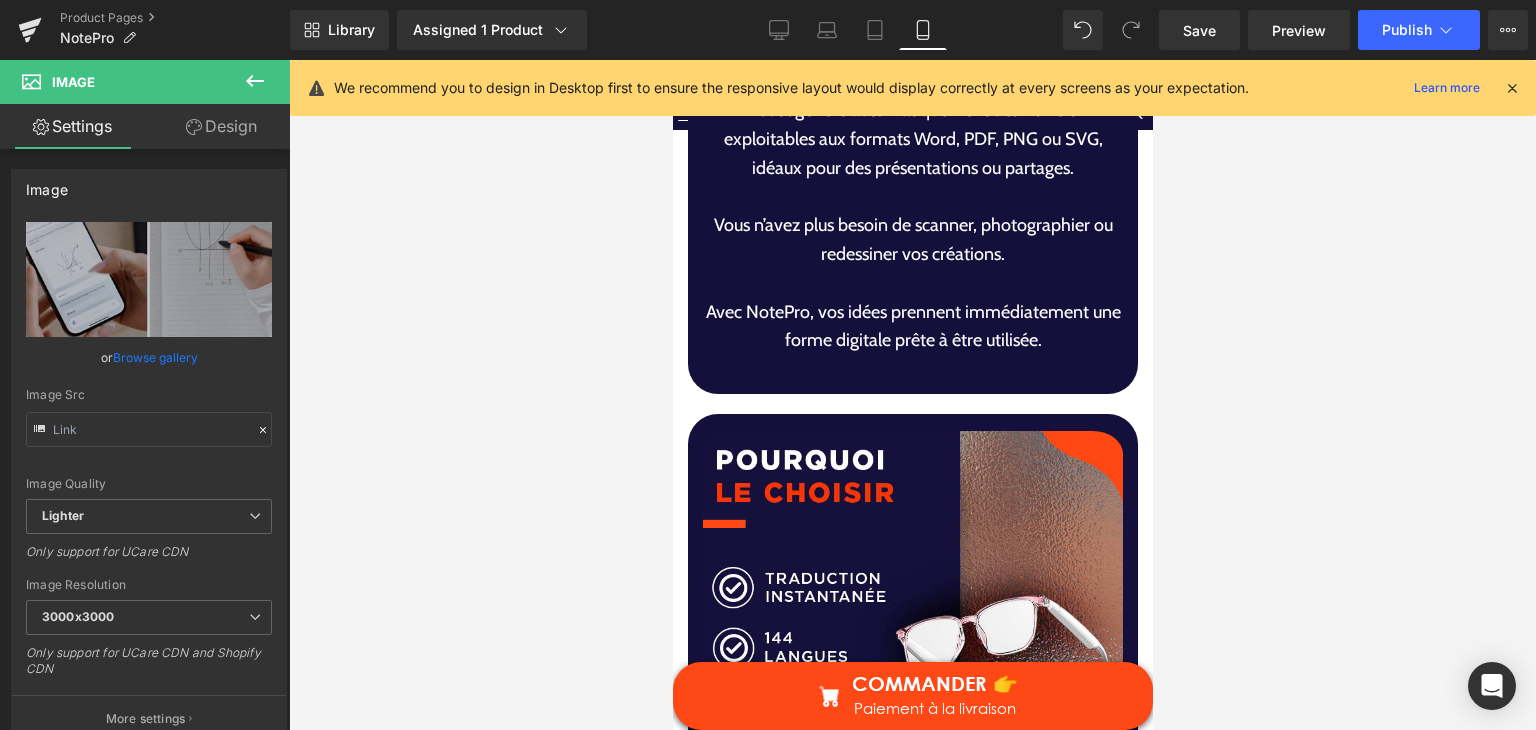 scroll, scrollTop: 6372, scrollLeft: 0, axis: vertical 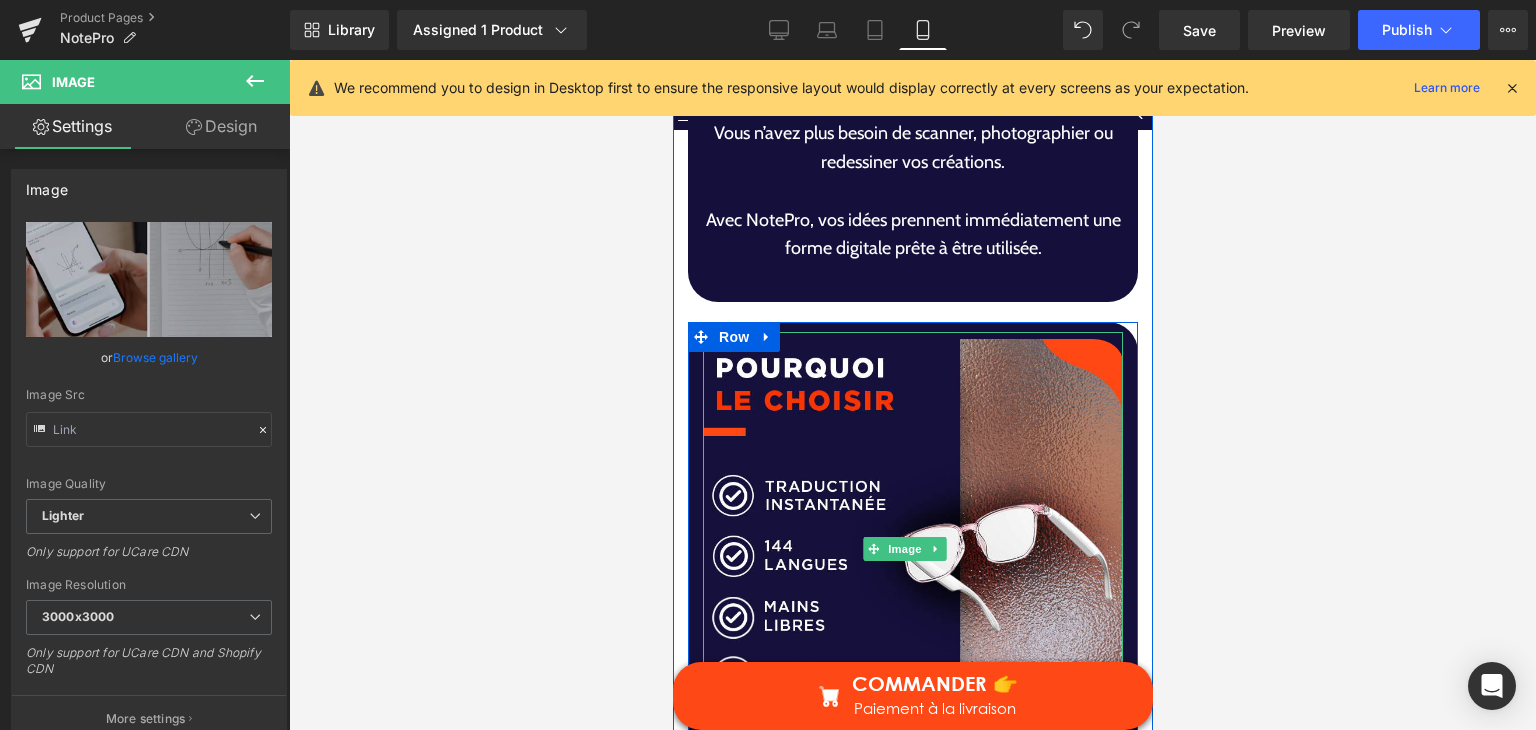 click at bounding box center [912, 549] 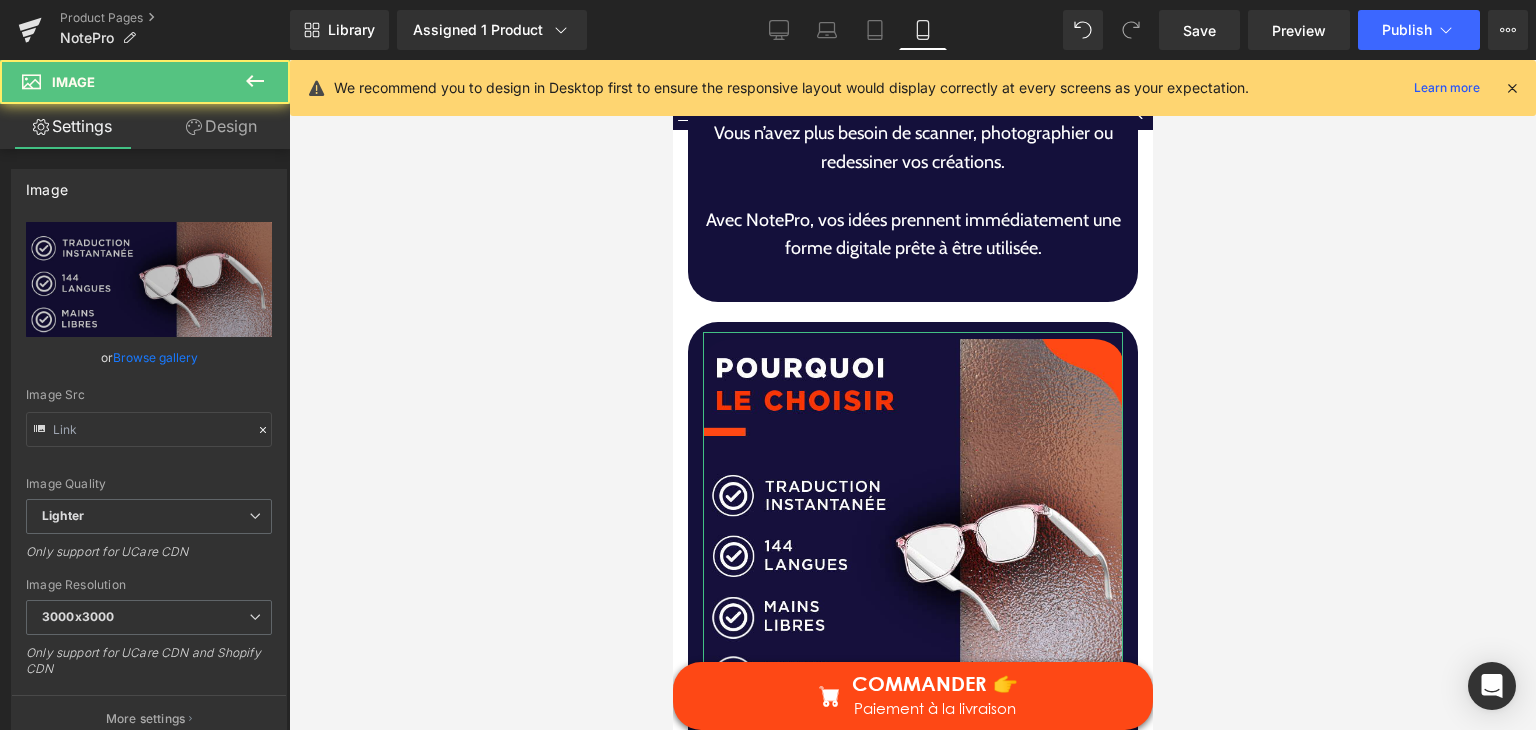 click on "Browse gallery" at bounding box center (155, 357) 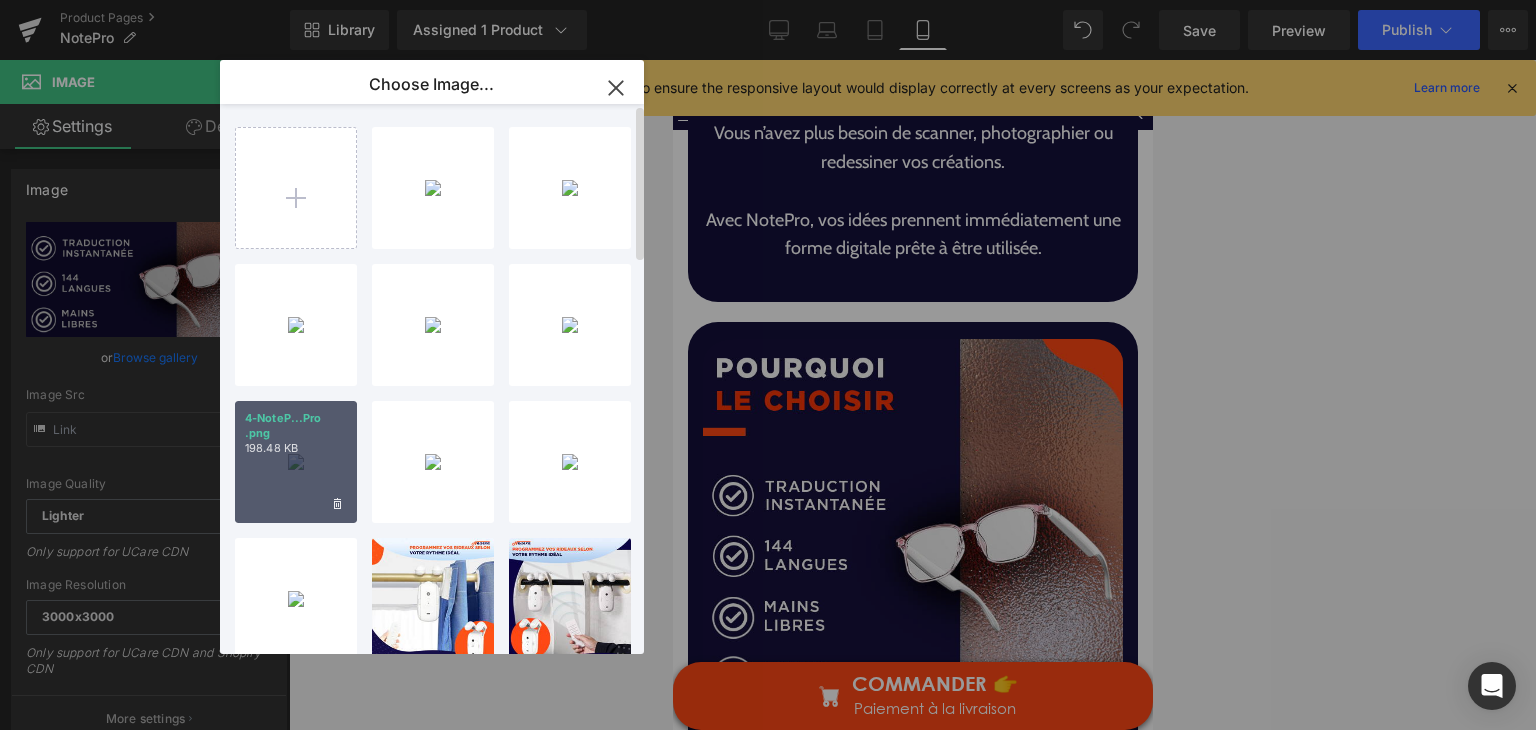 click on "4-NoteP...Pro .png" at bounding box center [296, 426] 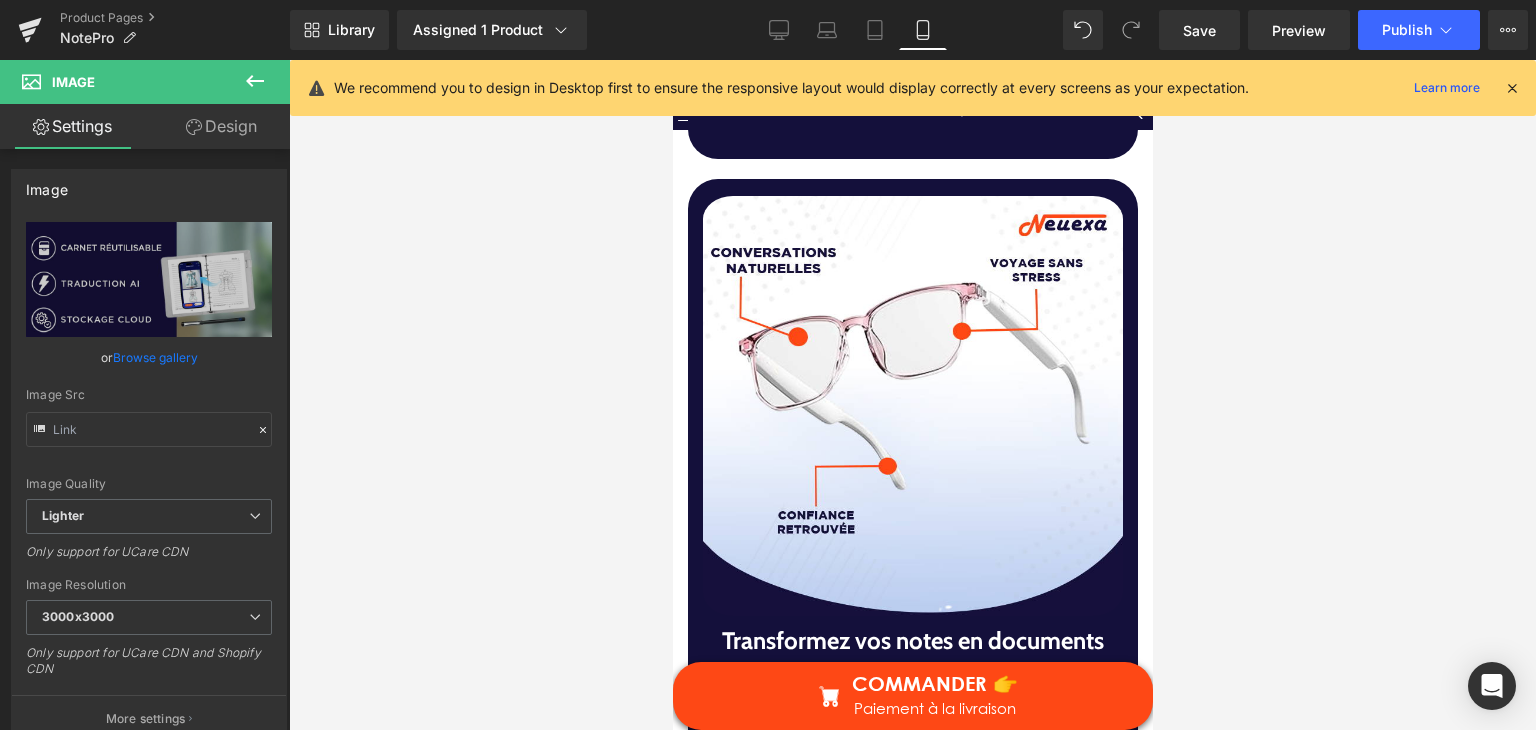 scroll, scrollTop: 7430, scrollLeft: 0, axis: vertical 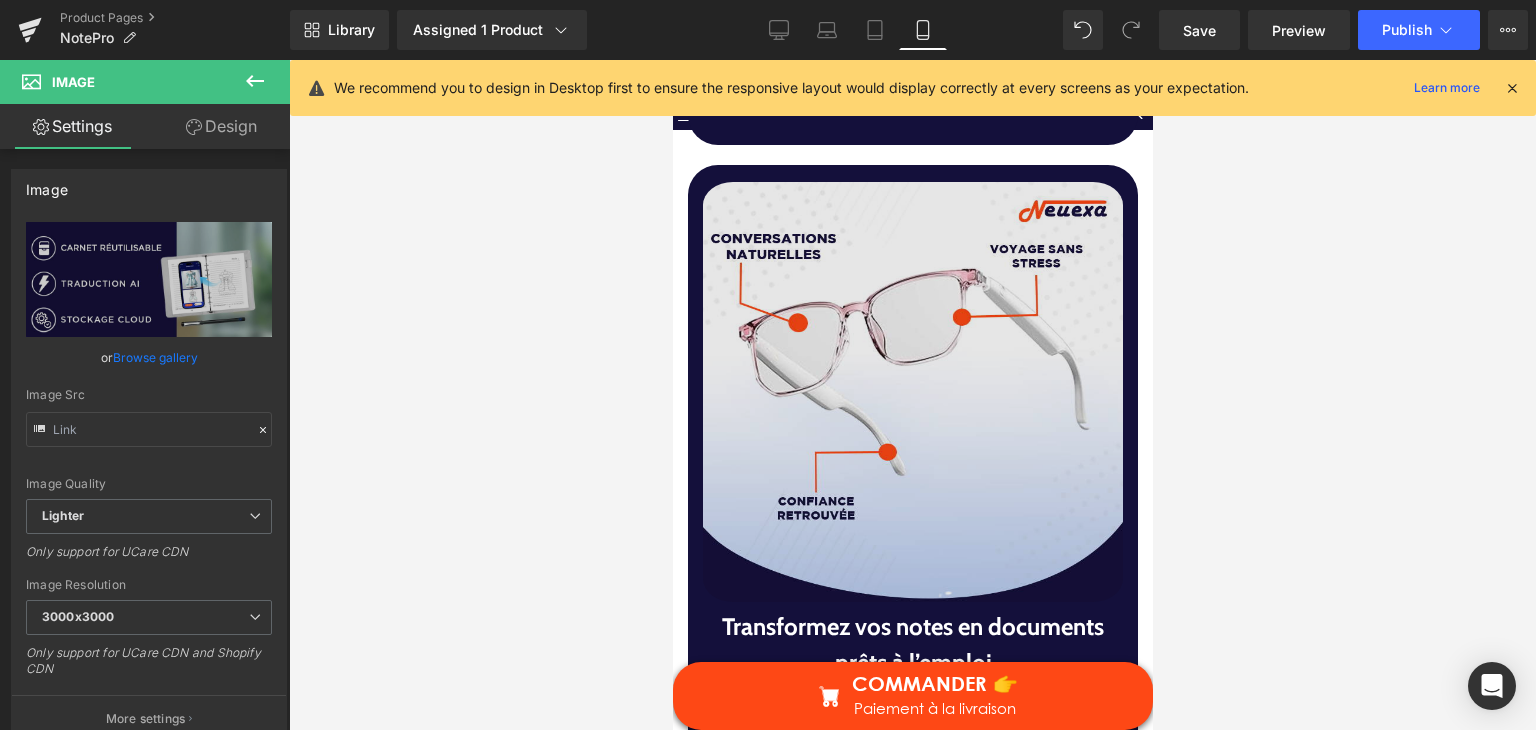 click at bounding box center [912, 392] 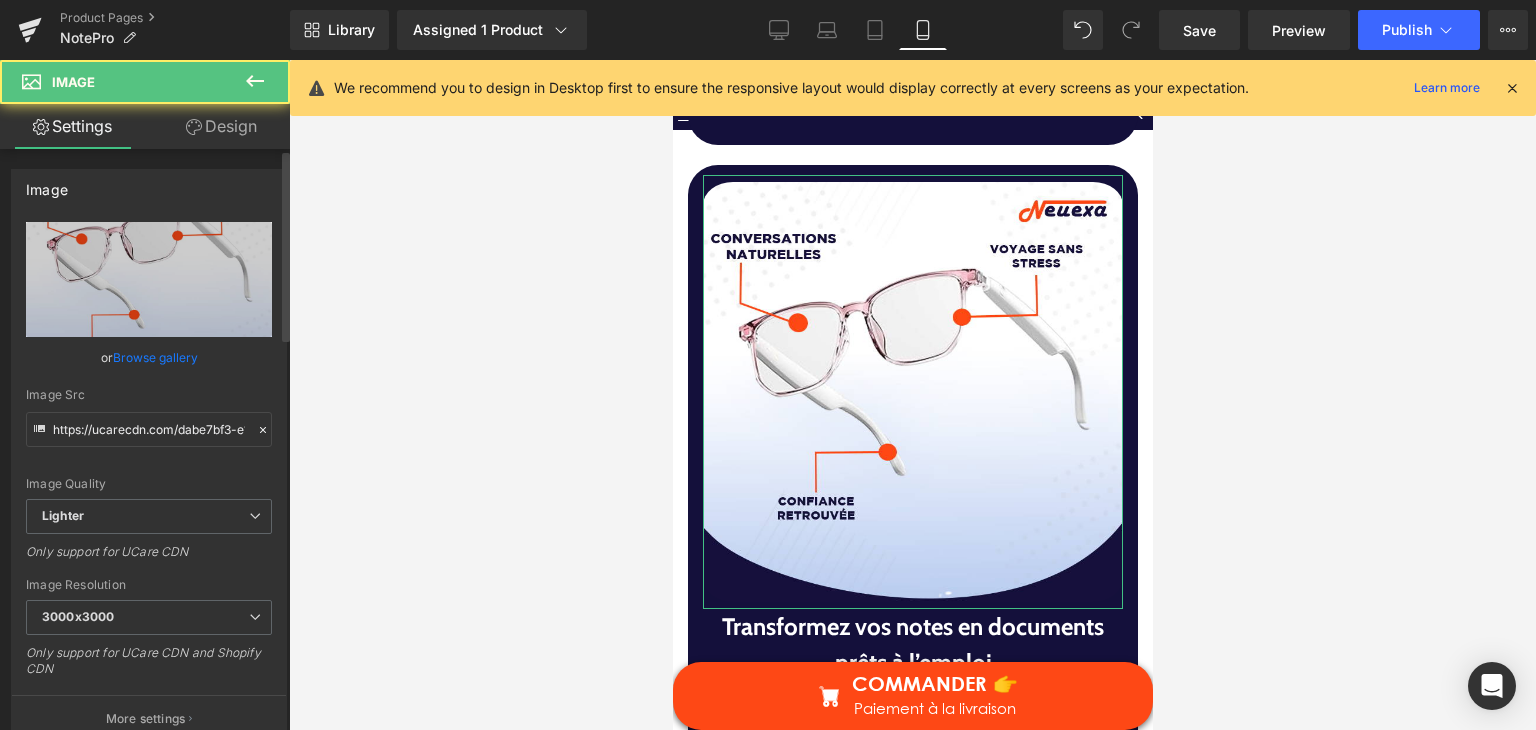 click on "Browse gallery" at bounding box center [155, 357] 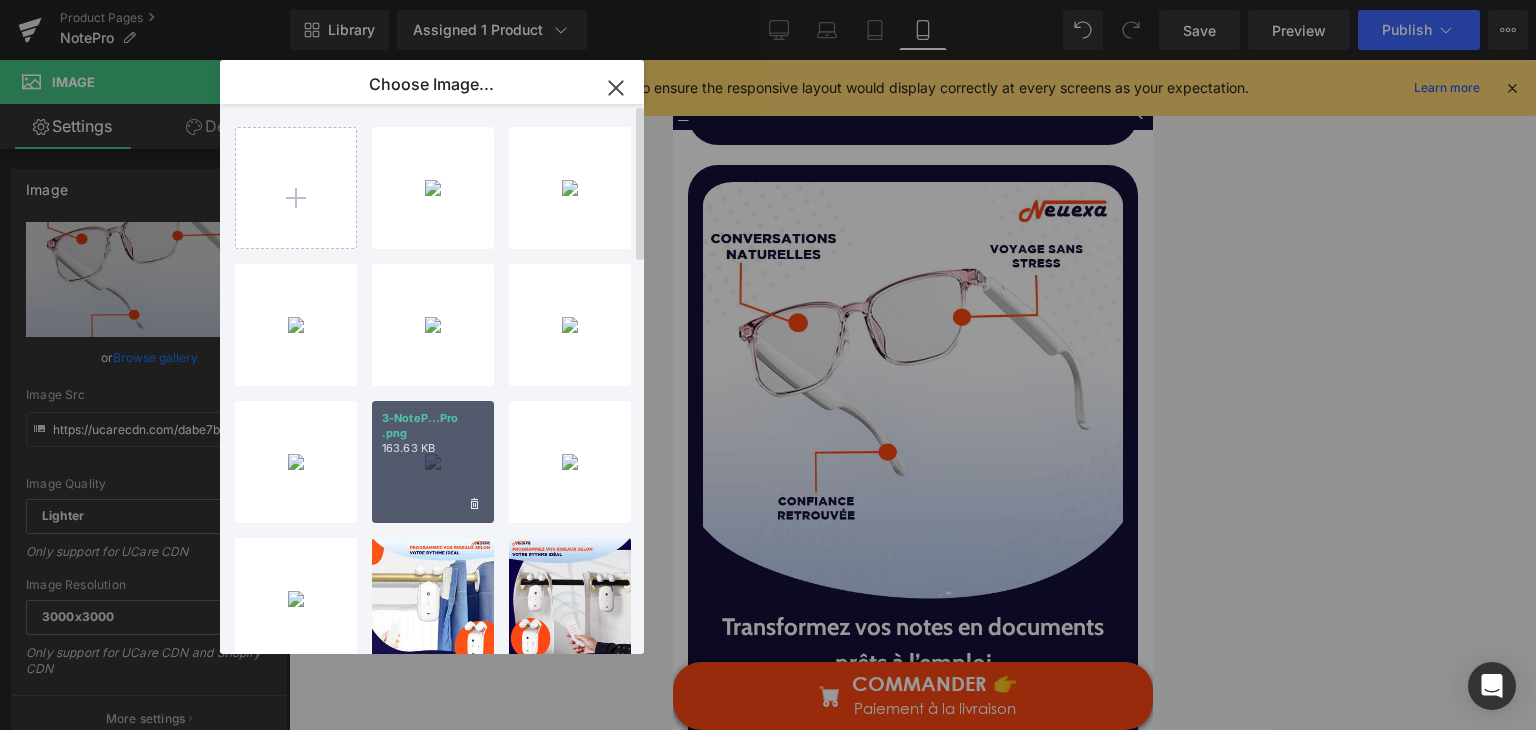 click on "3-NoteP...Pro .png 163.63 KB" at bounding box center (433, 462) 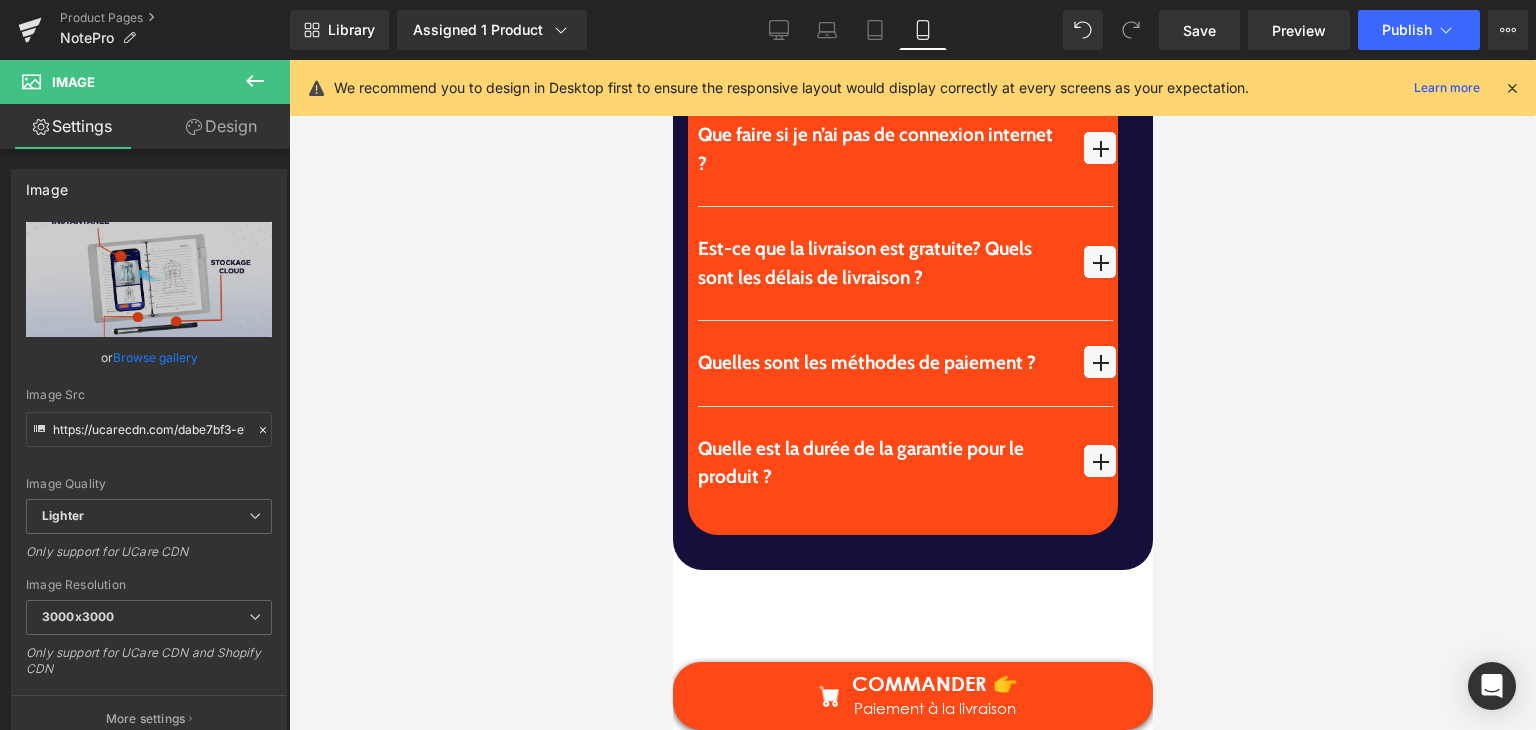 drag, startPoint x: 1143, startPoint y: 543, endPoint x: 1829, endPoint y: 713, distance: 706.7503 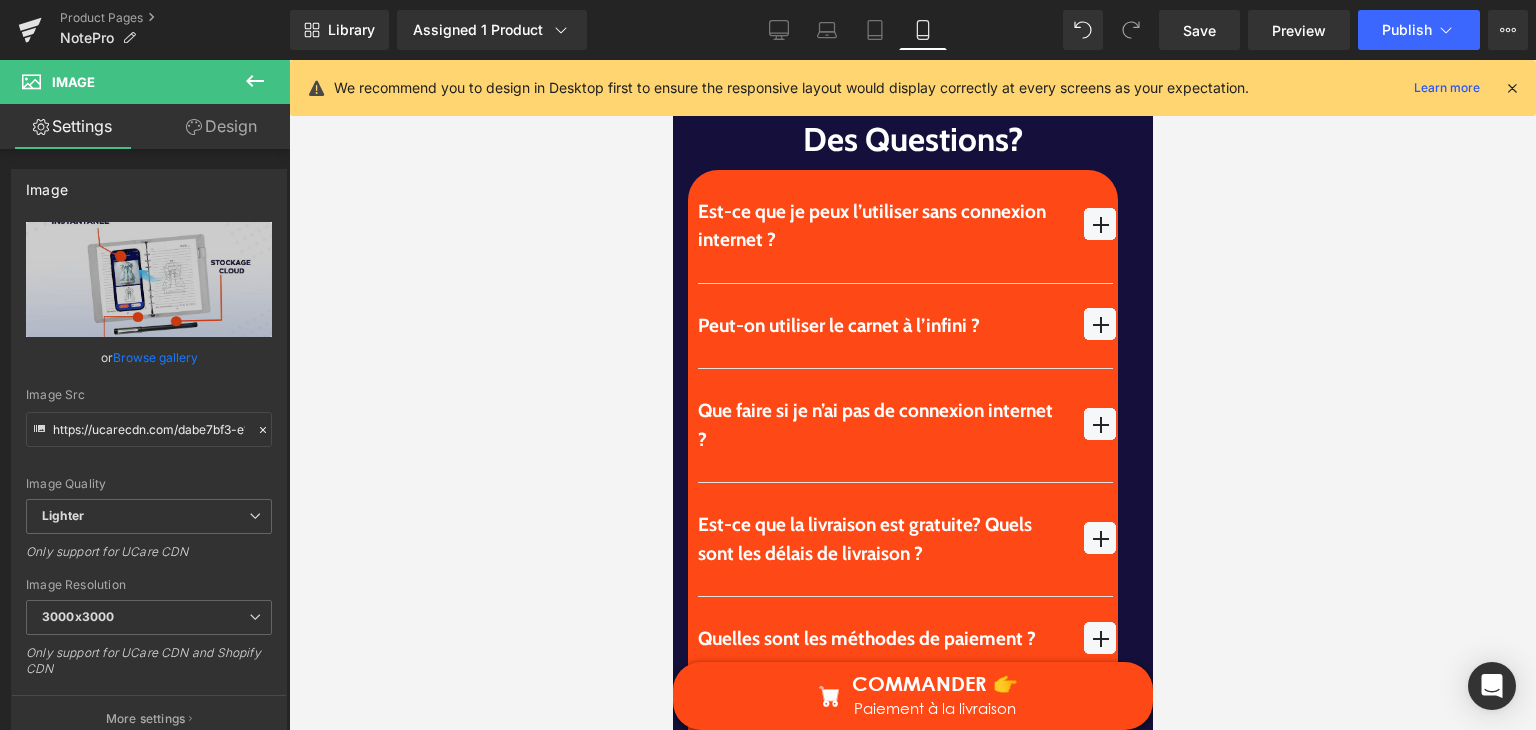 scroll, scrollTop: 8976, scrollLeft: 0, axis: vertical 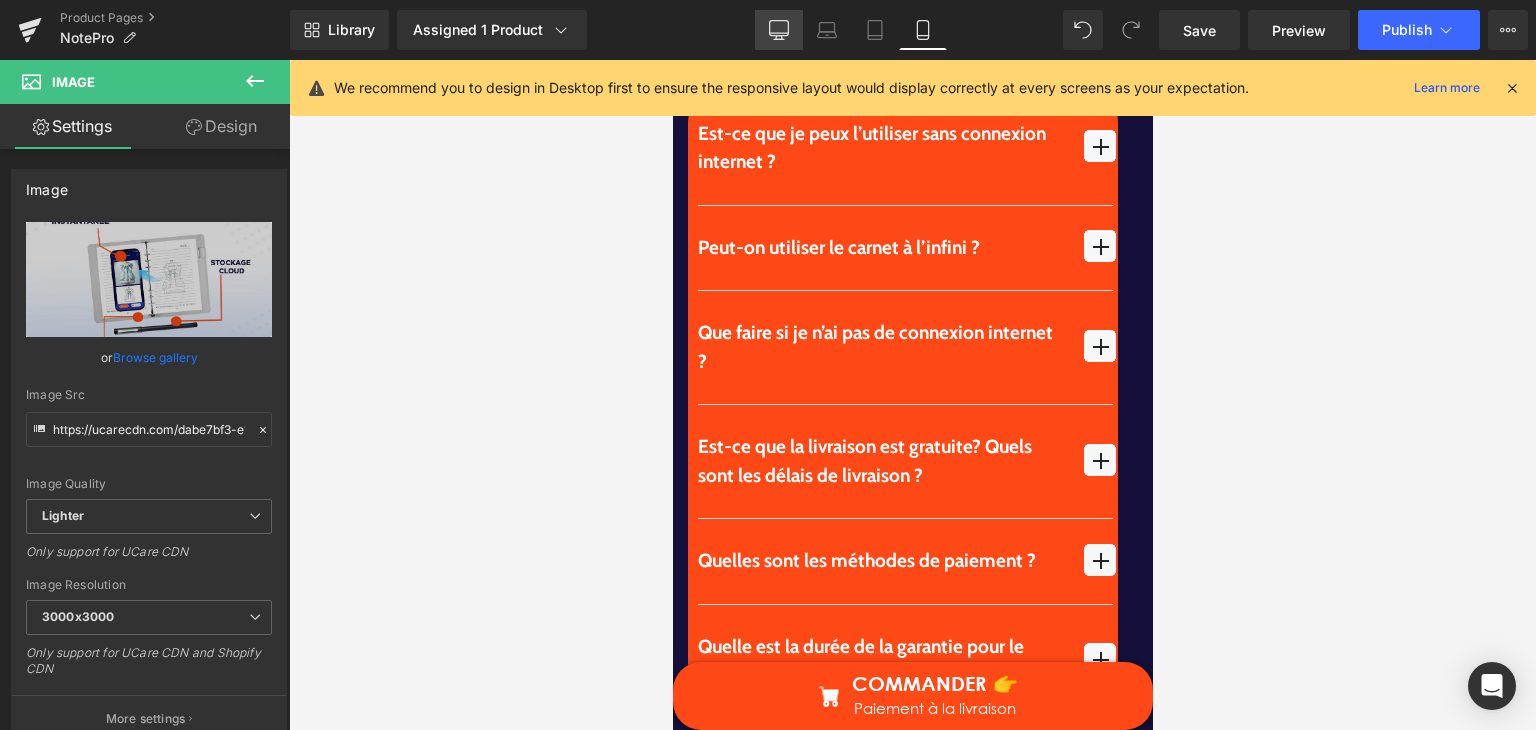 click 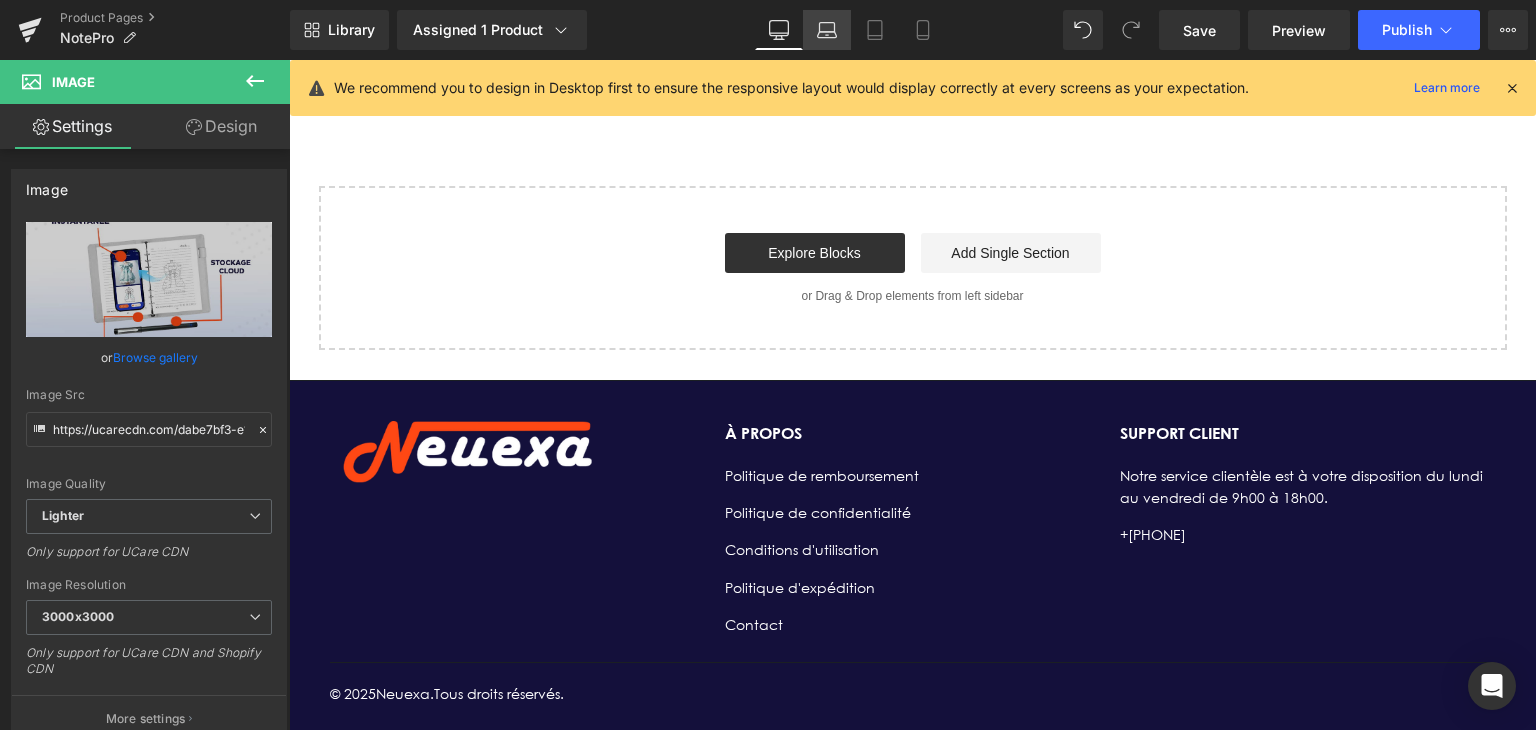 scroll, scrollTop: 0, scrollLeft: 0, axis: both 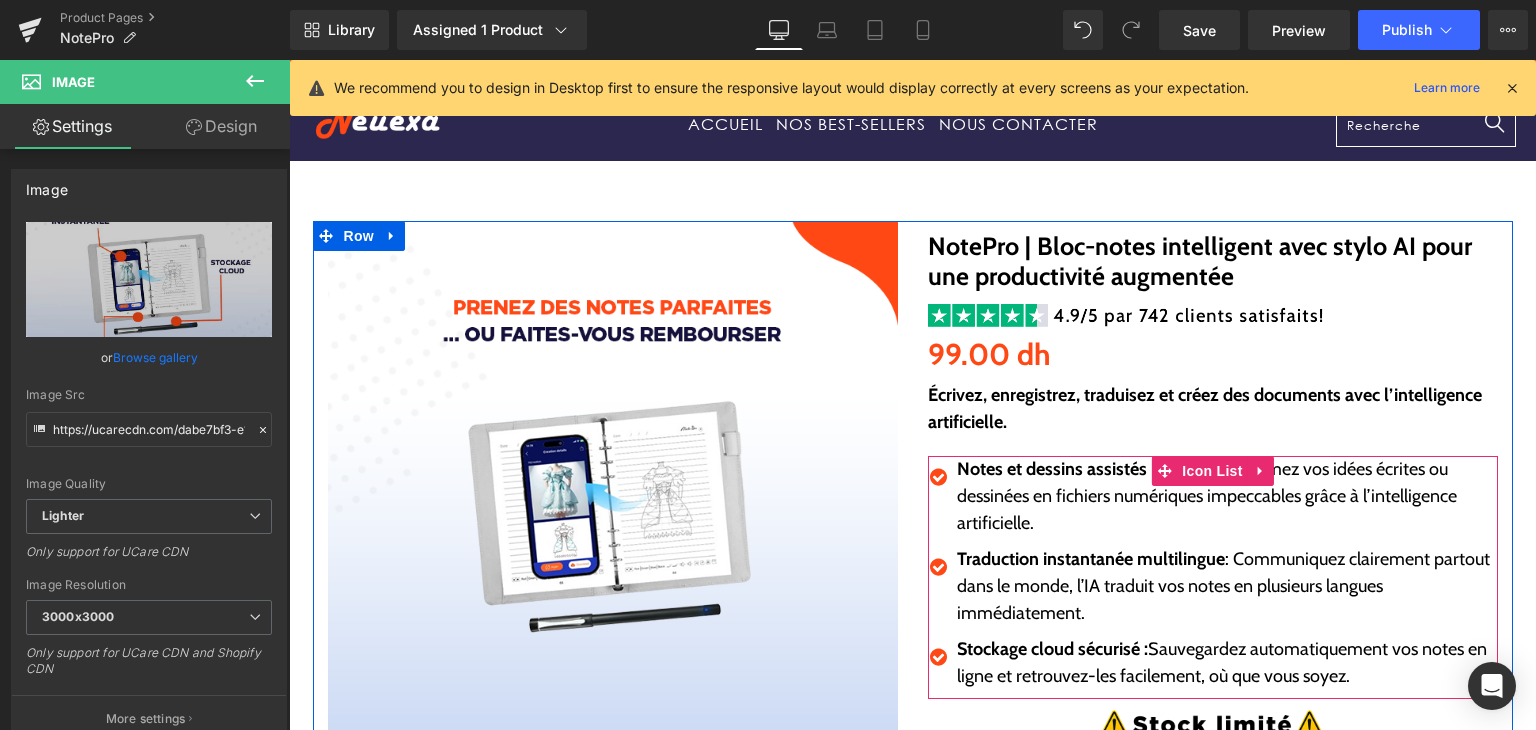 click at bounding box center (1512, 88) 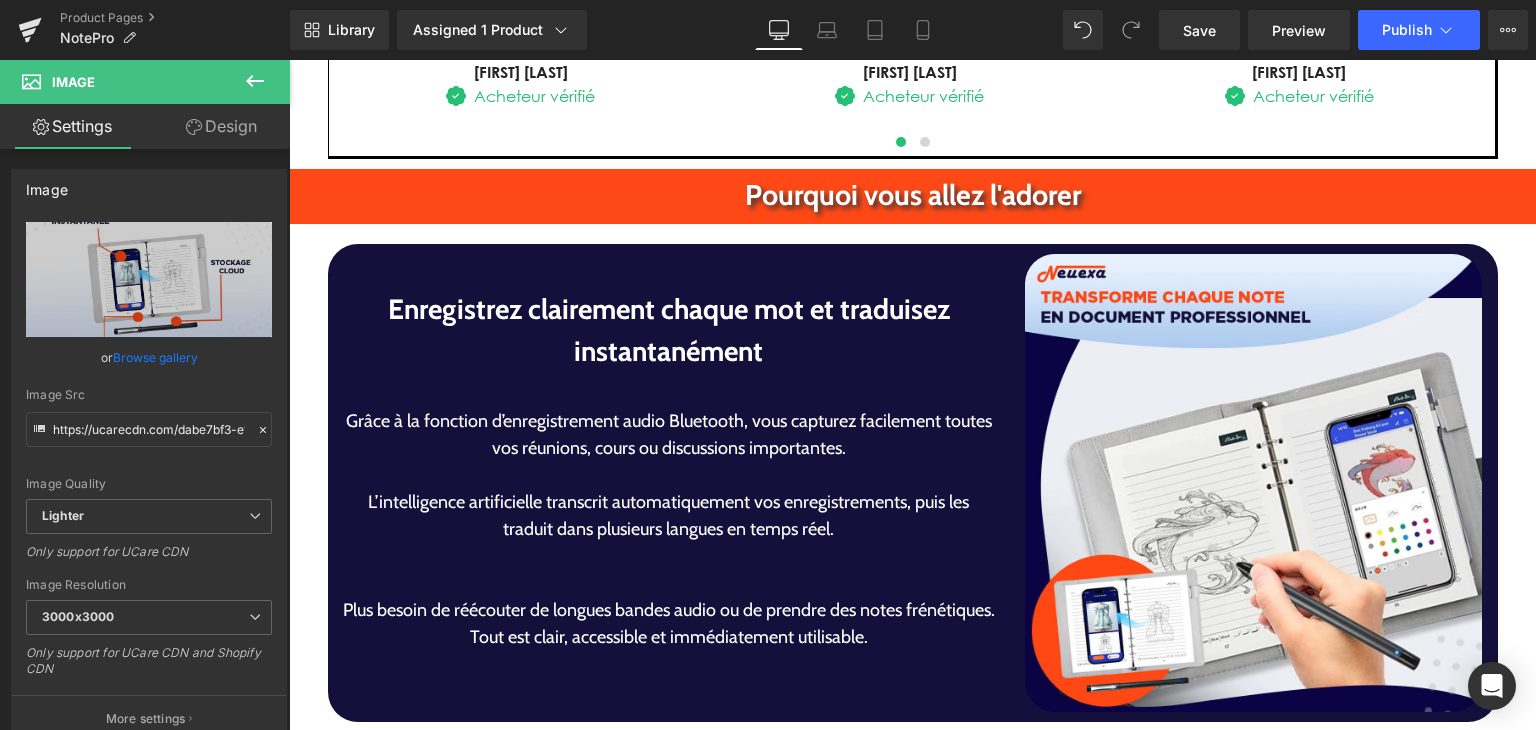 scroll, scrollTop: 3433, scrollLeft: 0, axis: vertical 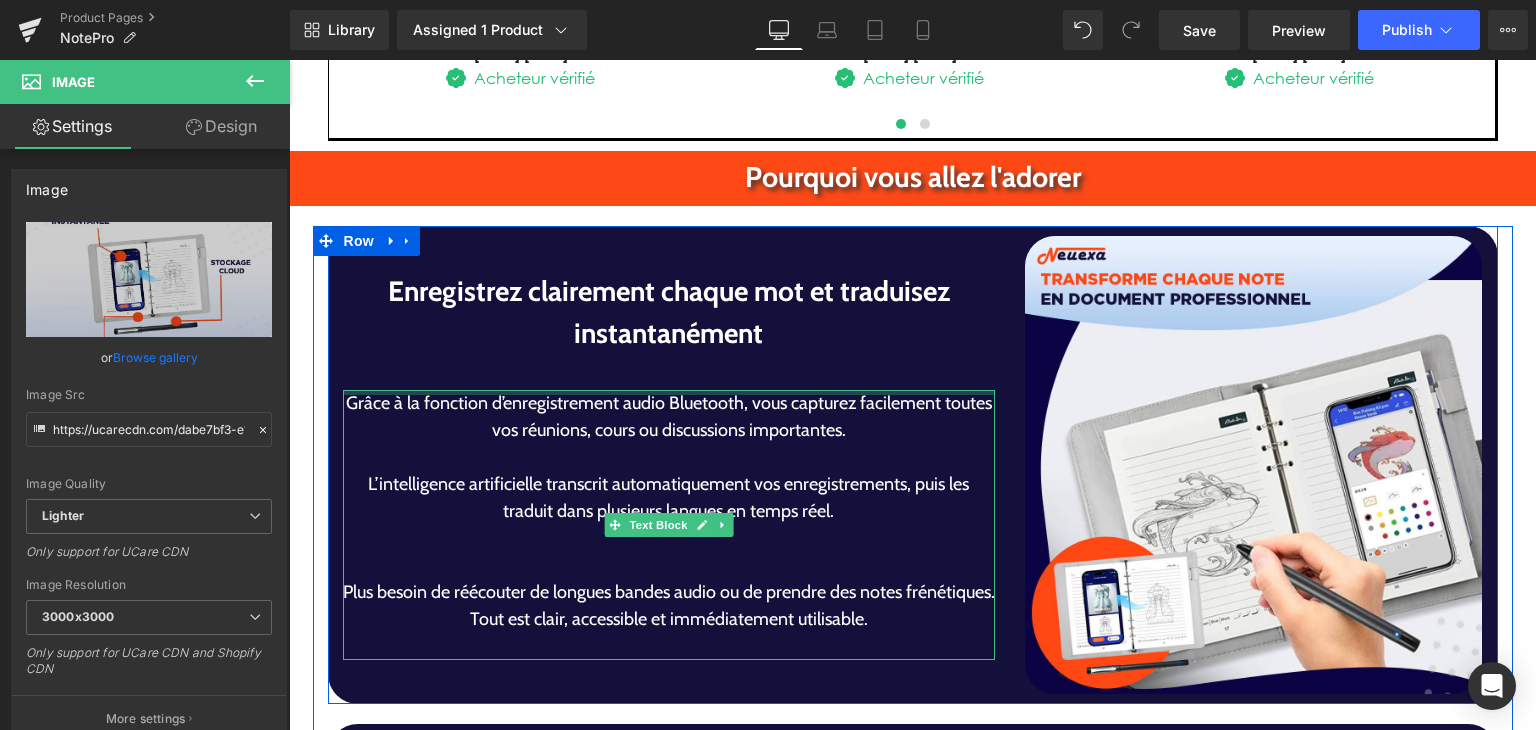 click on "Enregistrez clairement chaque mot et traduisez instantanément Heading" at bounding box center [669, 325] 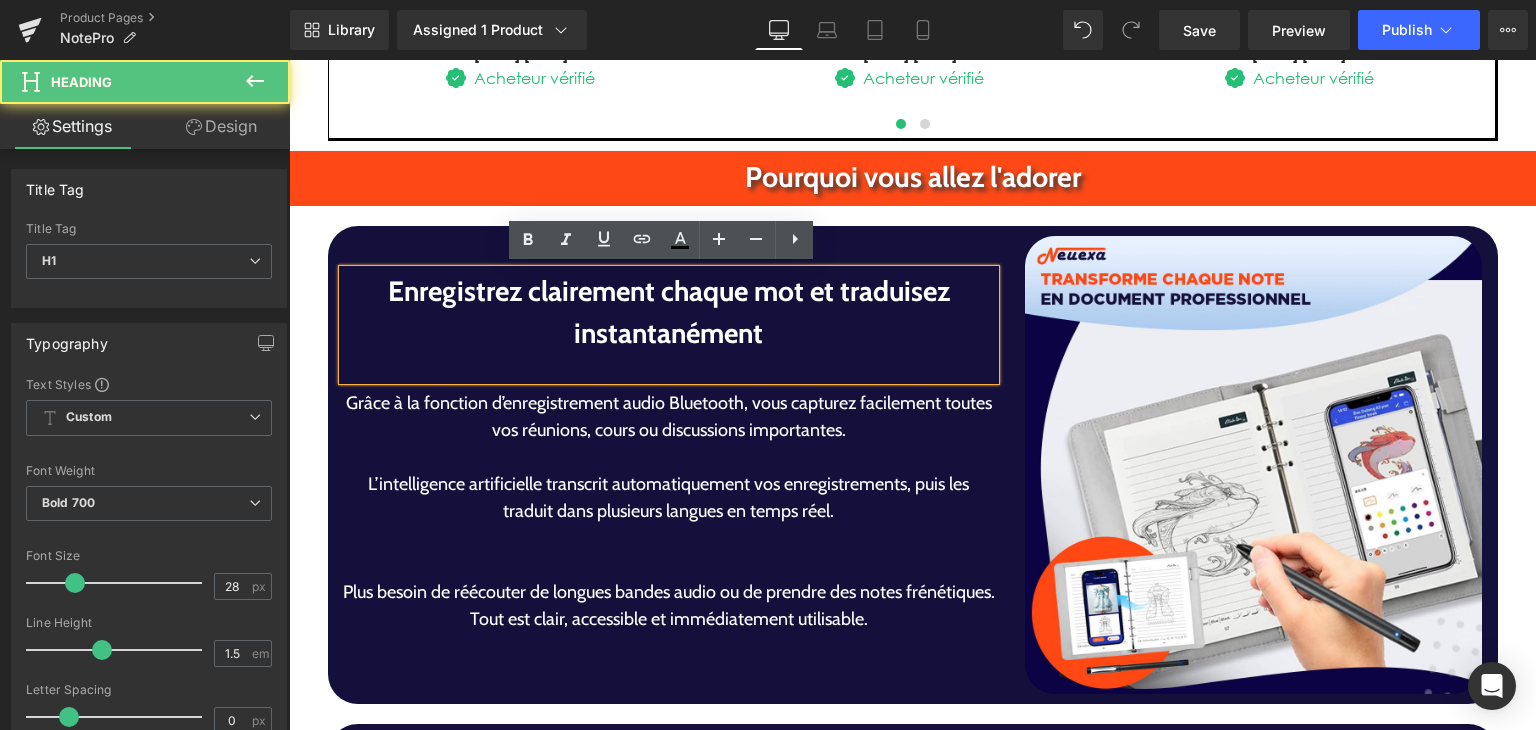 click at bounding box center (669, 367) 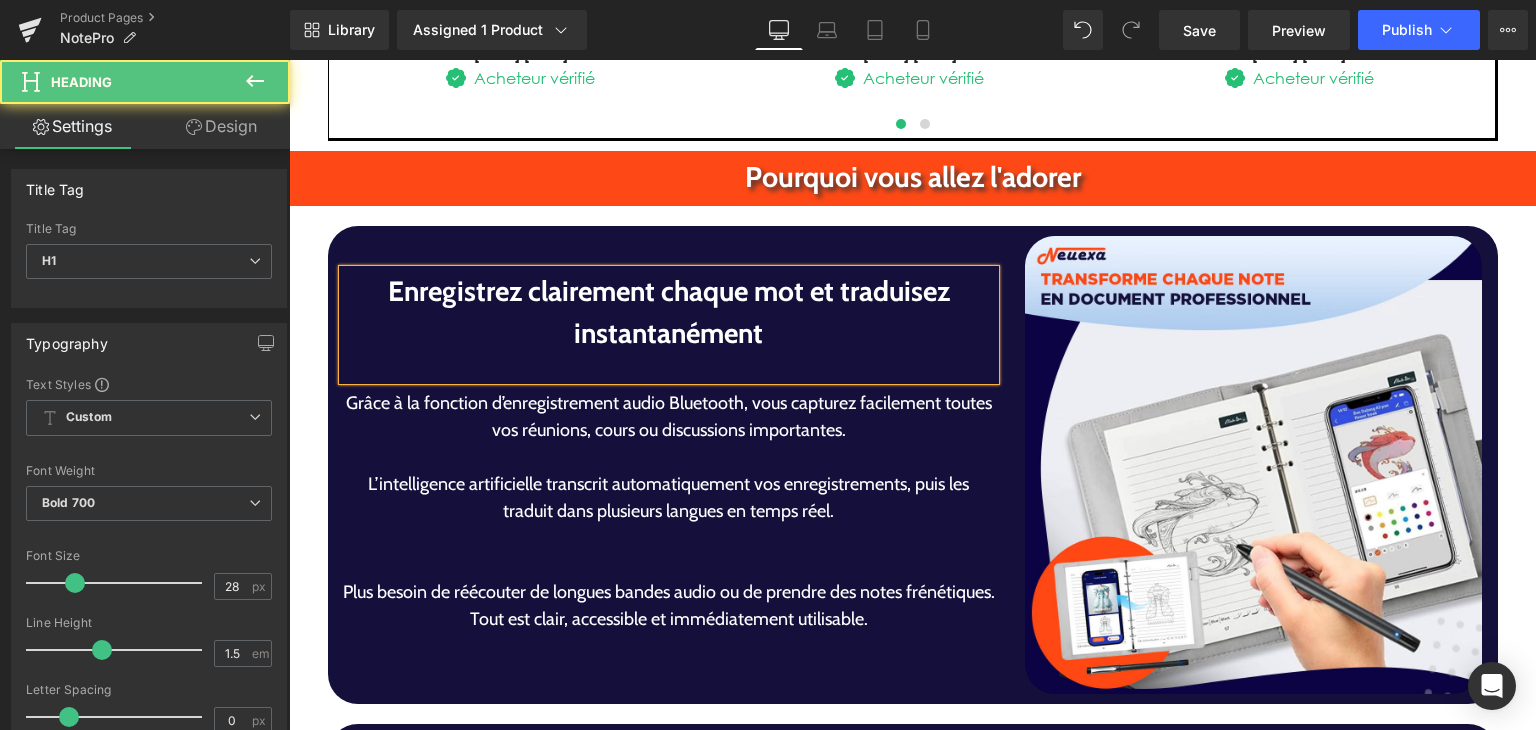 click at bounding box center [669, 367] 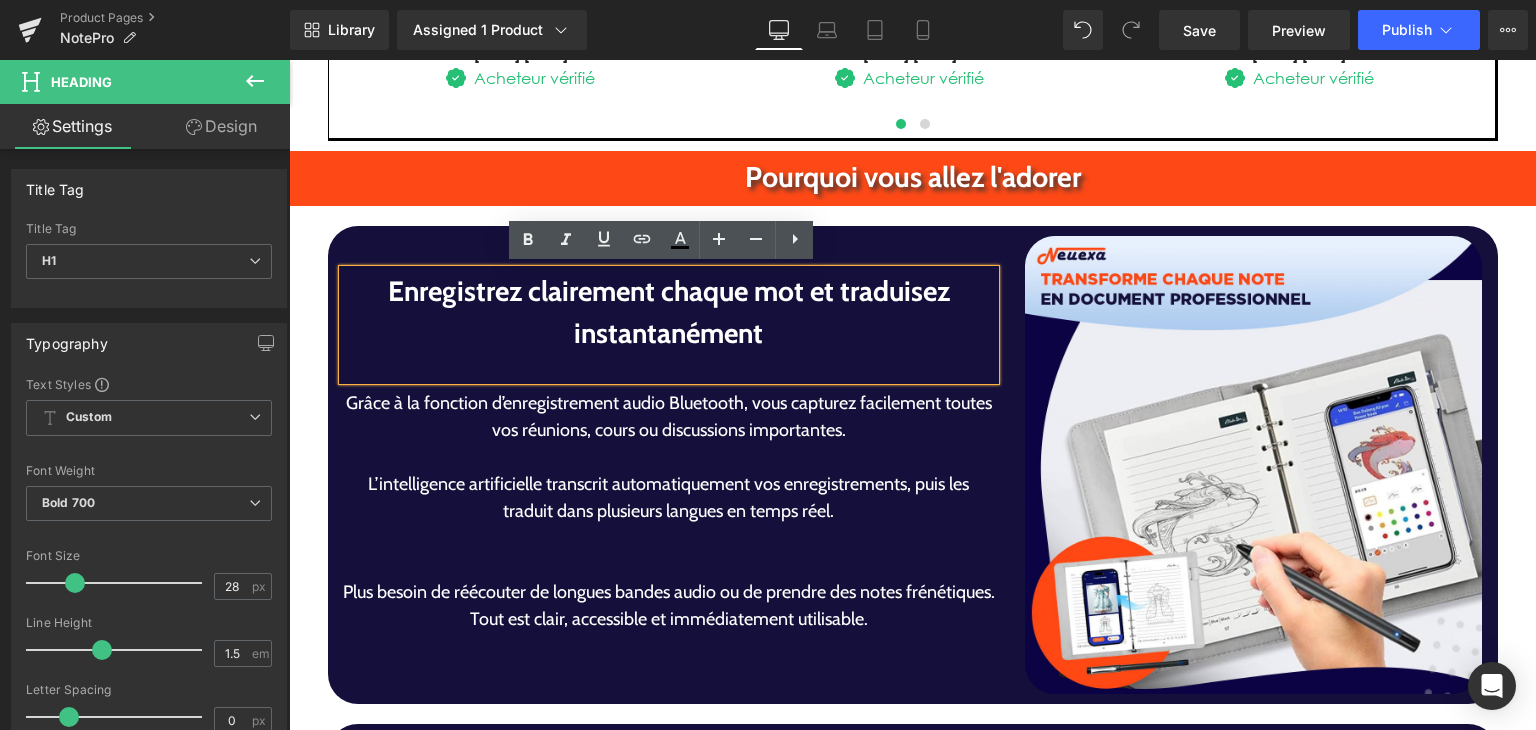 type 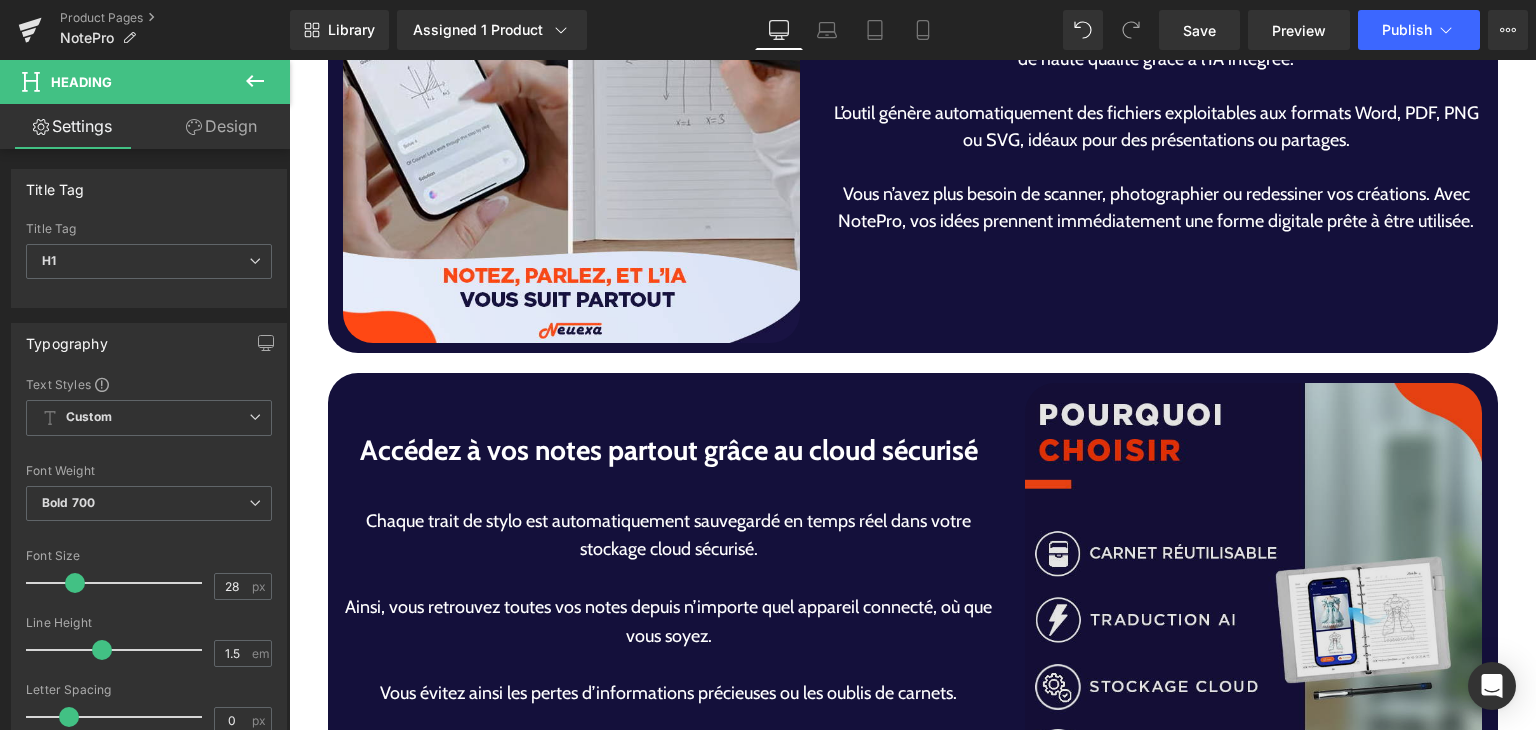 scroll, scrollTop: 4246, scrollLeft: 0, axis: vertical 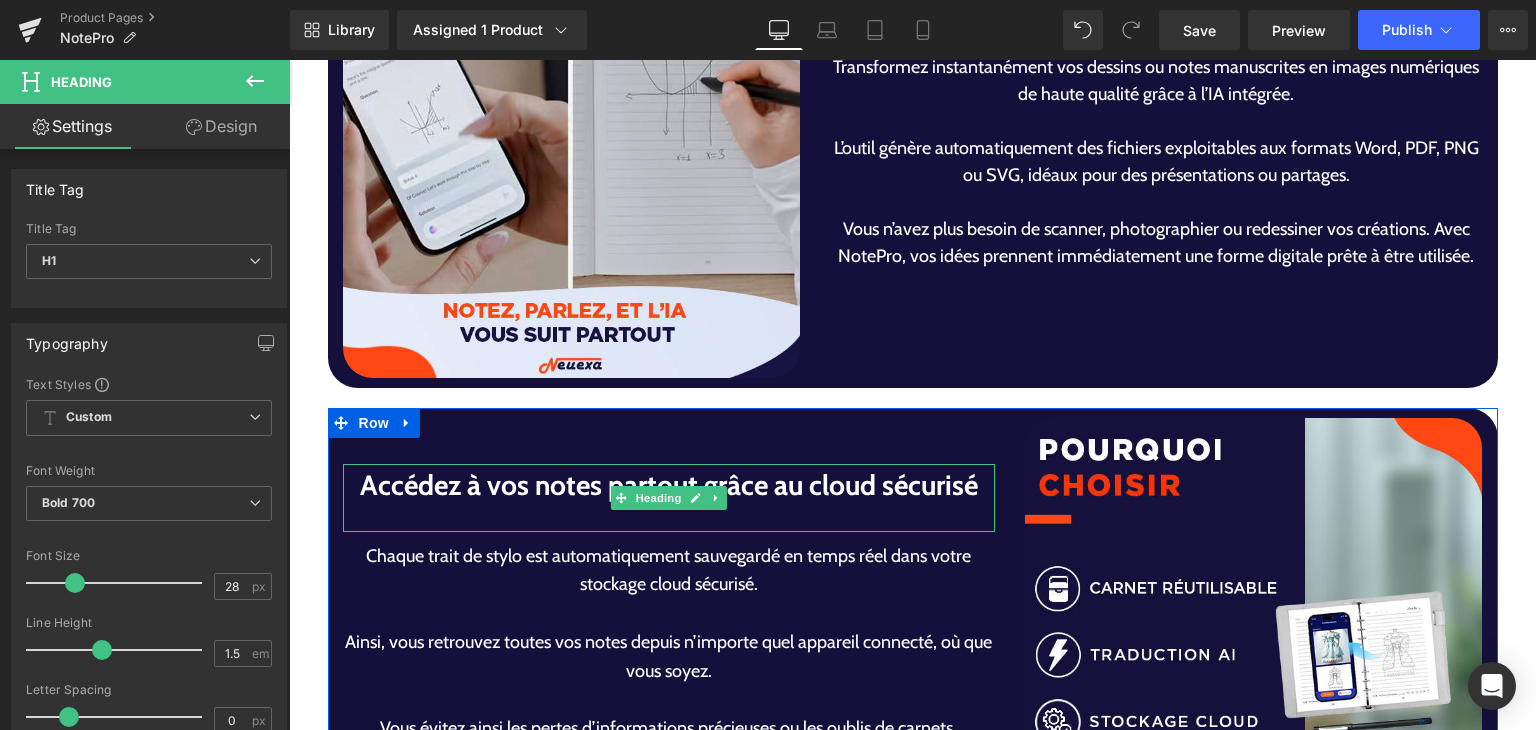 click at bounding box center [669, 519] 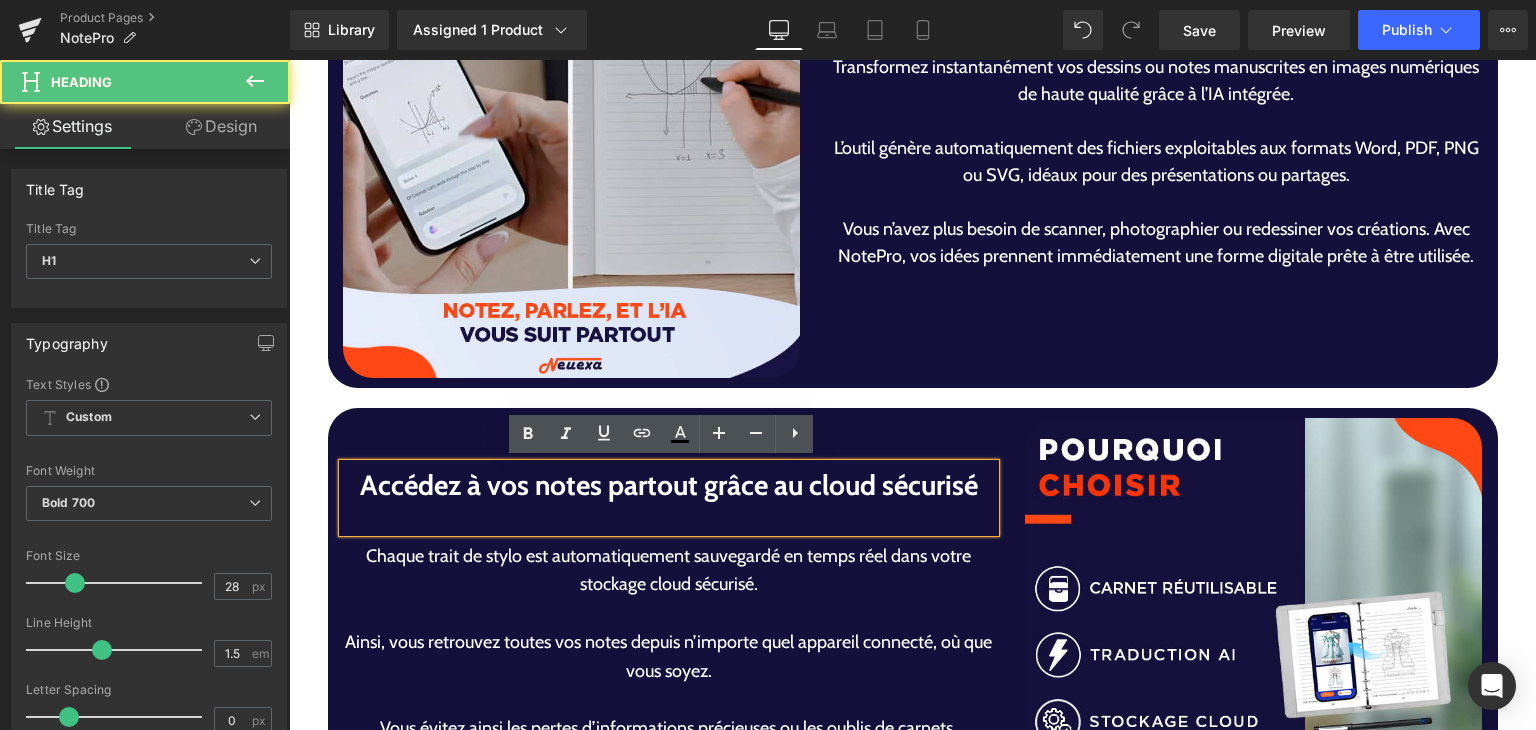 click at bounding box center [669, 519] 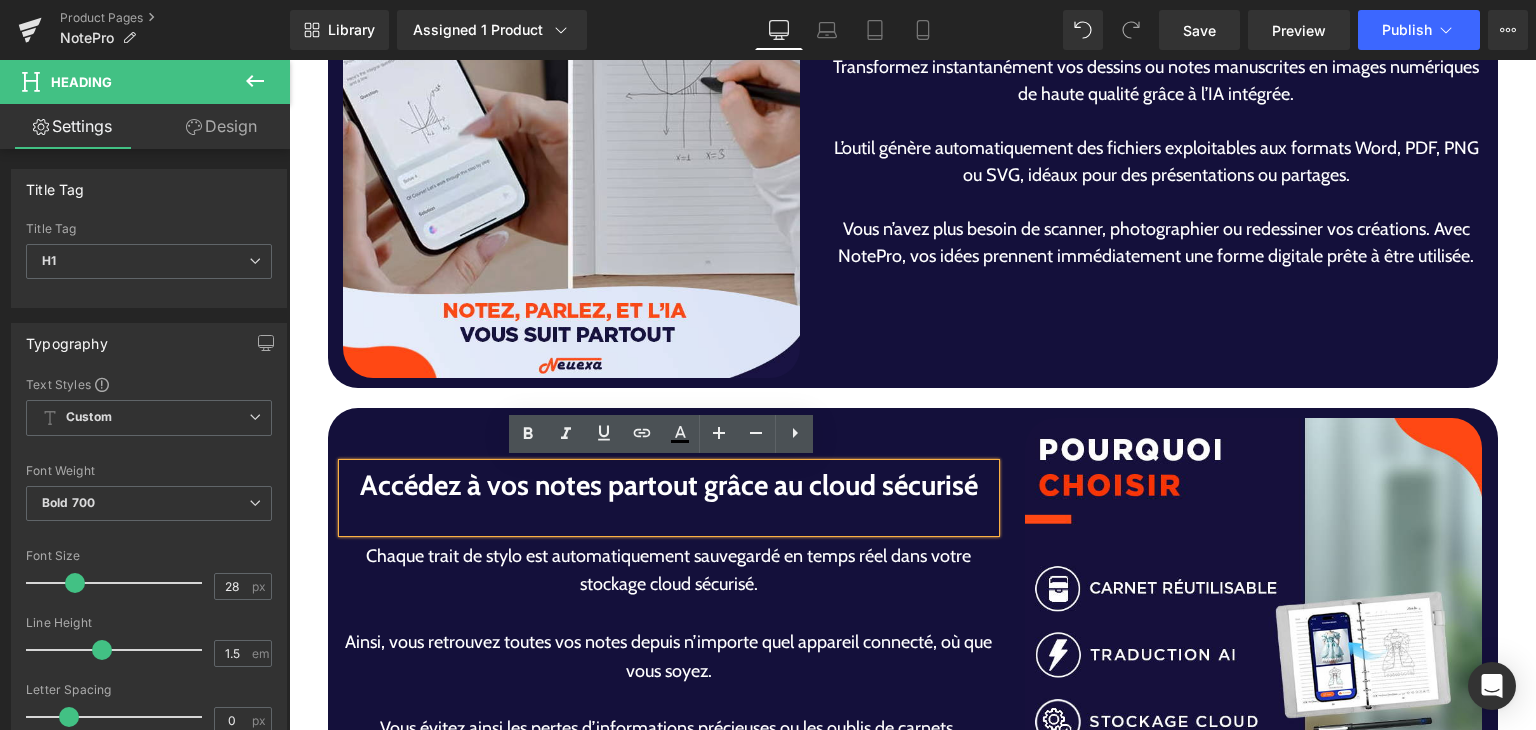type 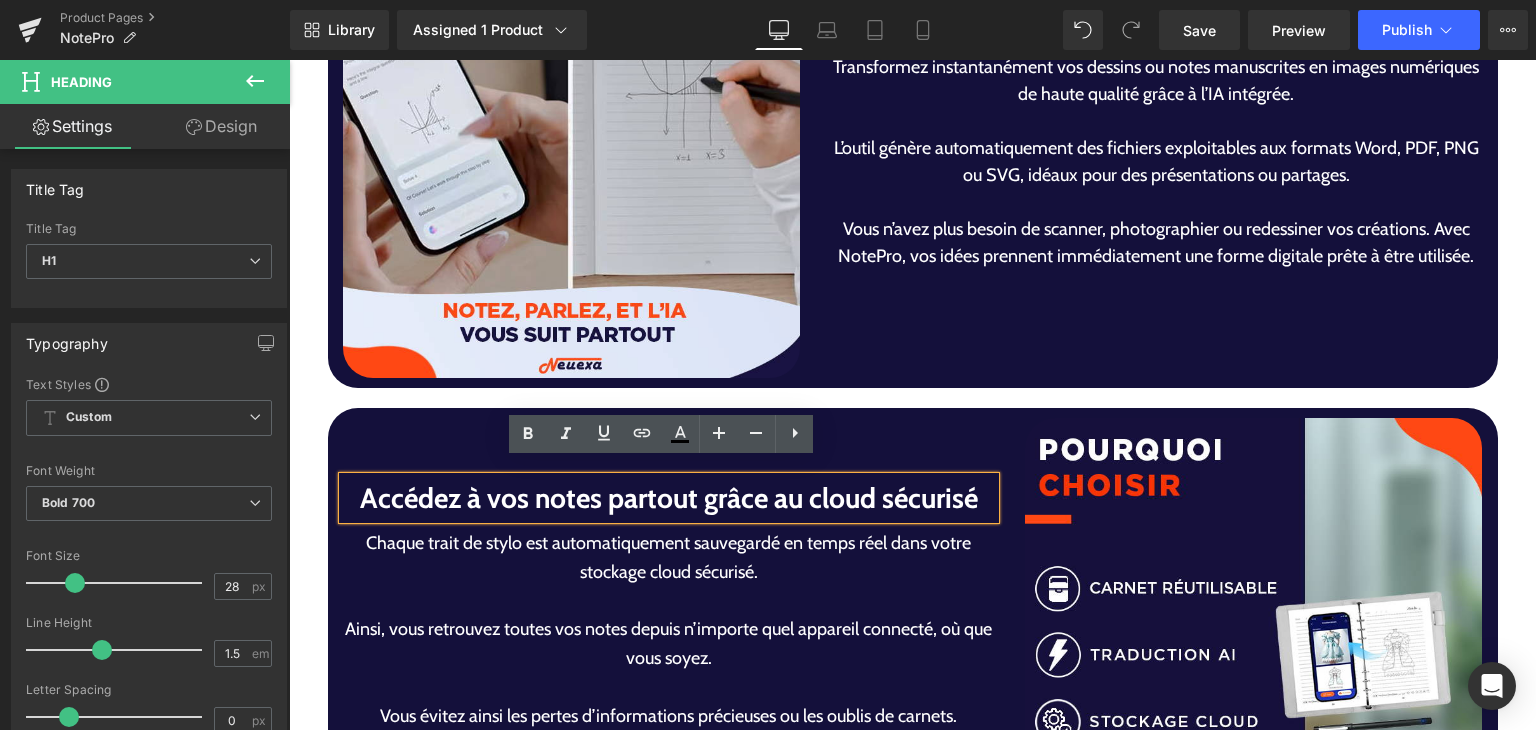 scroll, scrollTop: 4259, scrollLeft: 0, axis: vertical 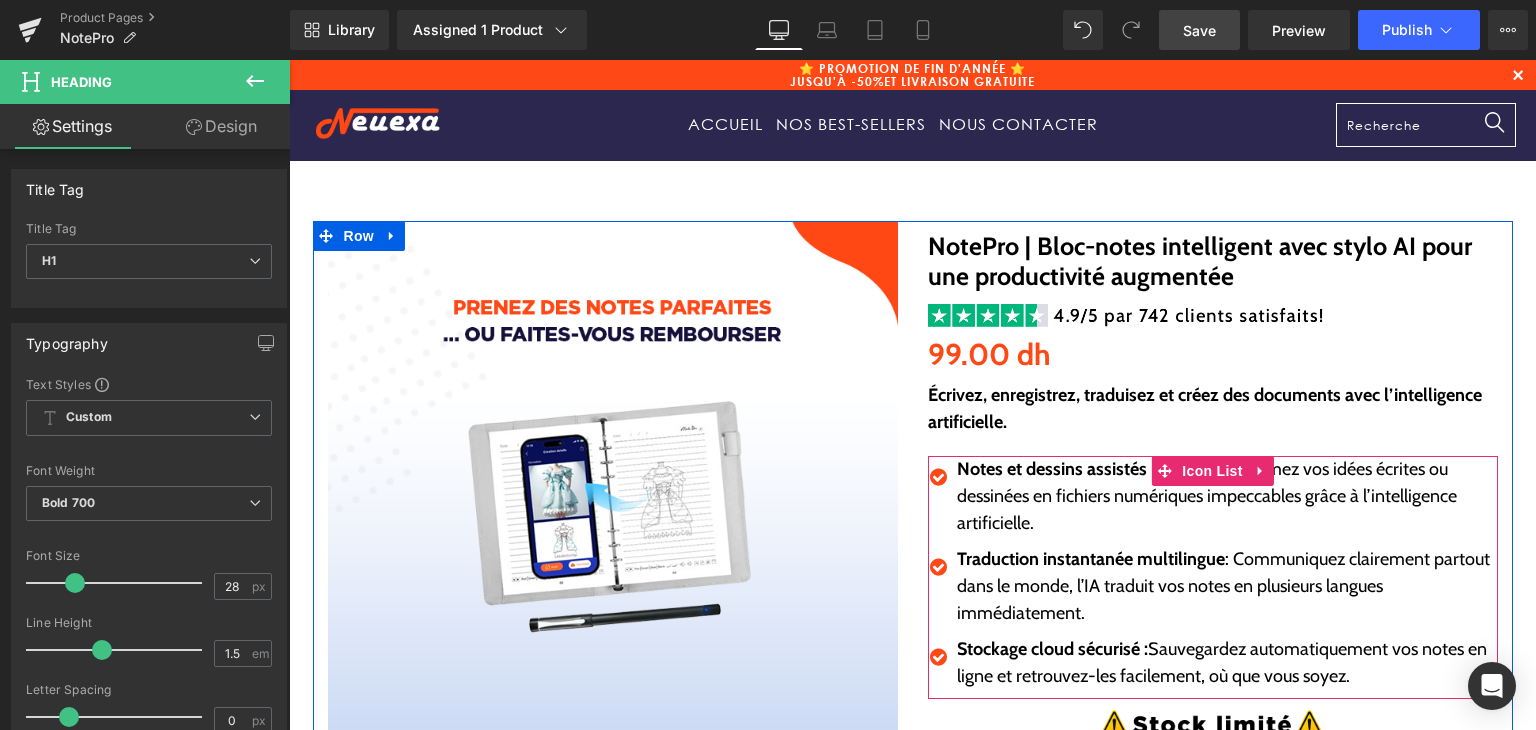 click on "Save" at bounding box center [1199, 30] 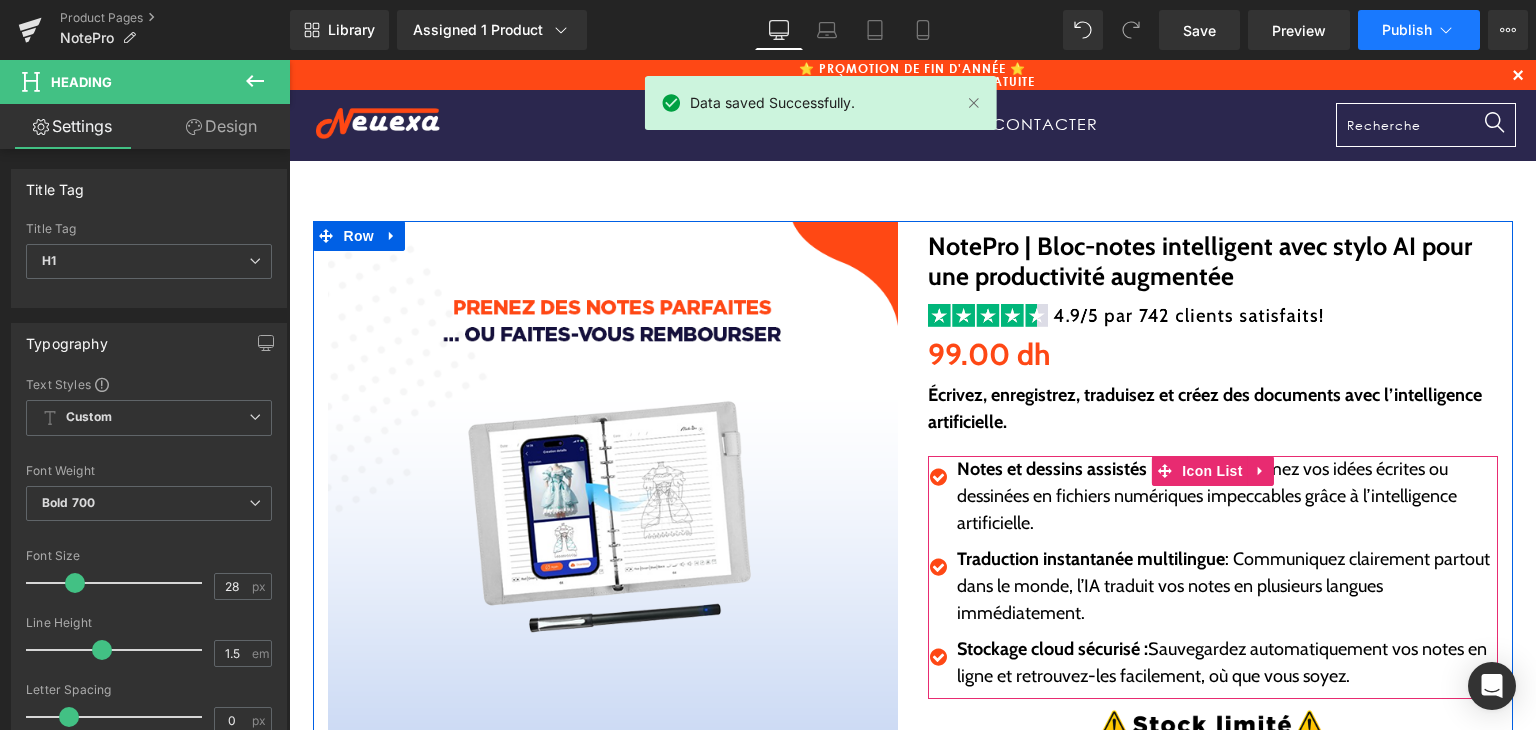 click on "Publish" at bounding box center [1407, 30] 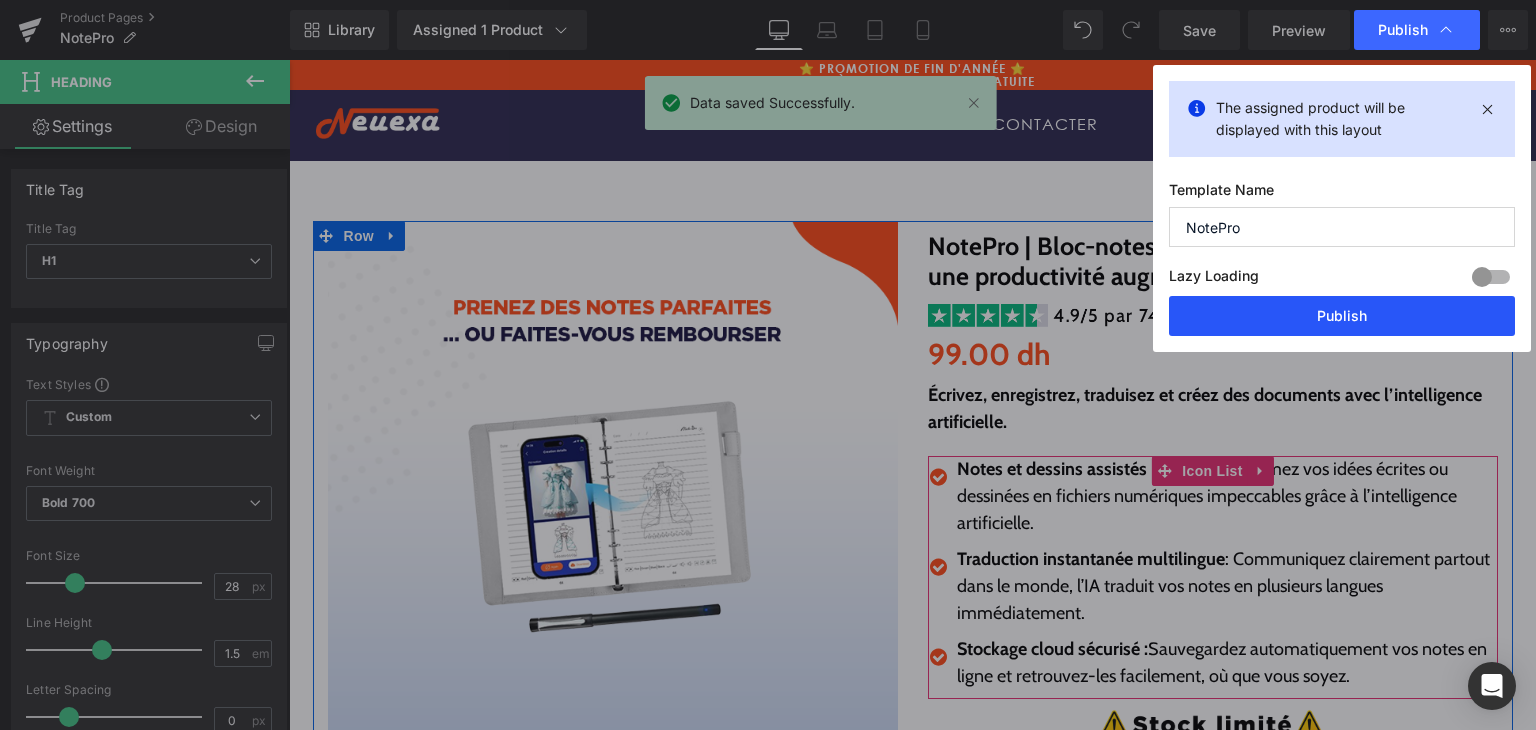 click on "Publish" at bounding box center [1342, 316] 